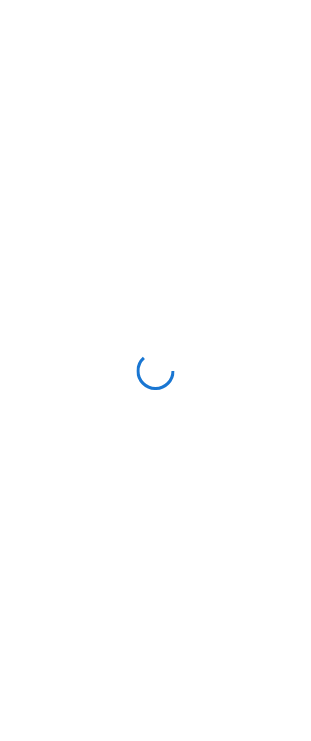 scroll, scrollTop: 0, scrollLeft: 0, axis: both 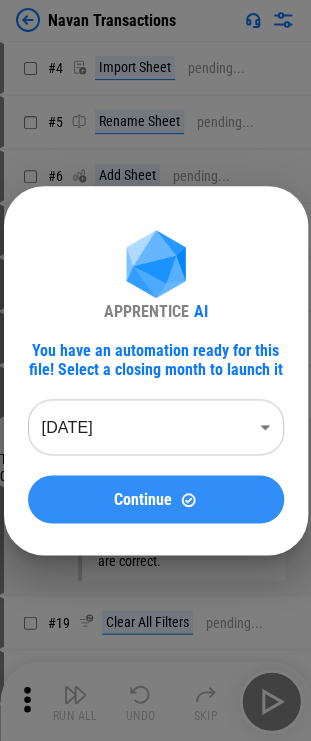 click on "Continue" at bounding box center (156, 499) 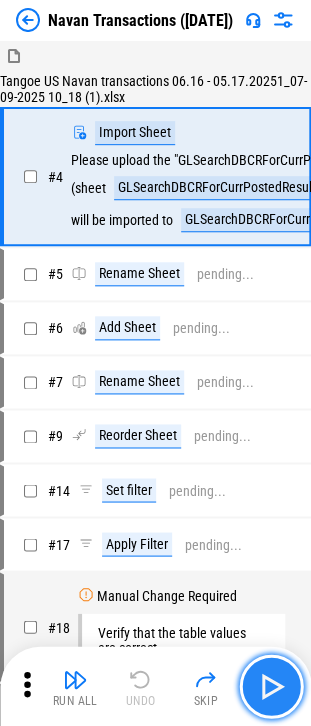 click at bounding box center (271, 686) 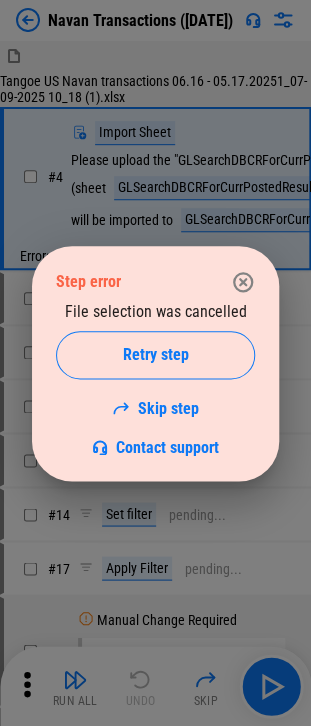 click on "Step error File selection was cancelled Retry step Skip step Contact support" at bounding box center (155, 363) 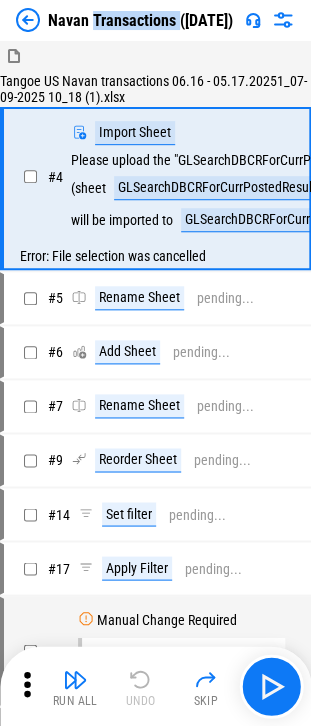 click on "Navan Transactions  (Jun 25)" at bounding box center [140, 20] 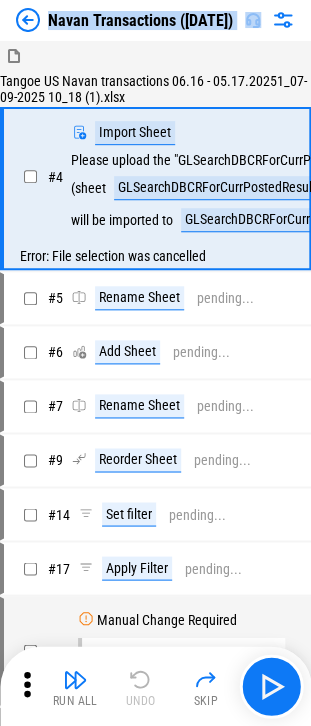 click on "Navan Transactions  (Jun 25)" at bounding box center [140, 20] 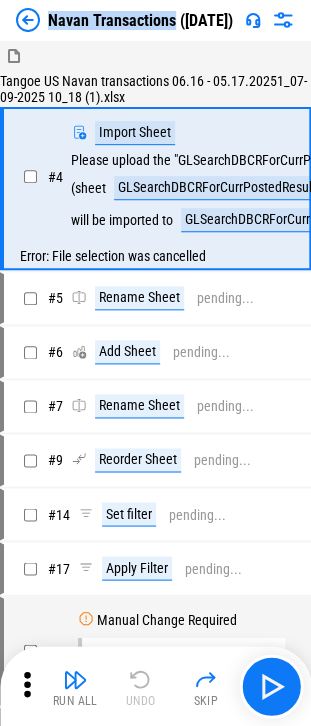 drag, startPoint x: 48, startPoint y: 20, endPoint x: 172, endPoint y: 22, distance: 124.01613 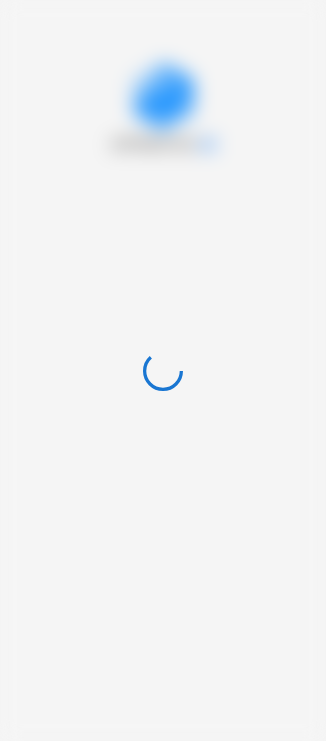 click at bounding box center [163, 370] 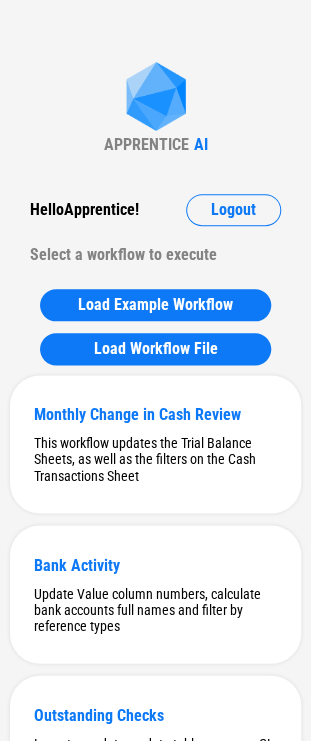 scroll, scrollTop: 9490, scrollLeft: 0, axis: vertical 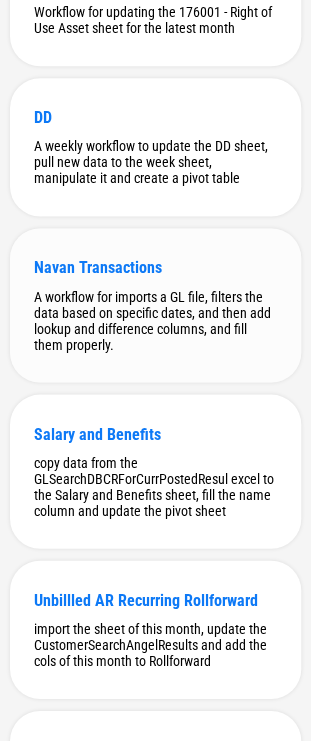 click on "Navan Transactions" at bounding box center (155, 267) 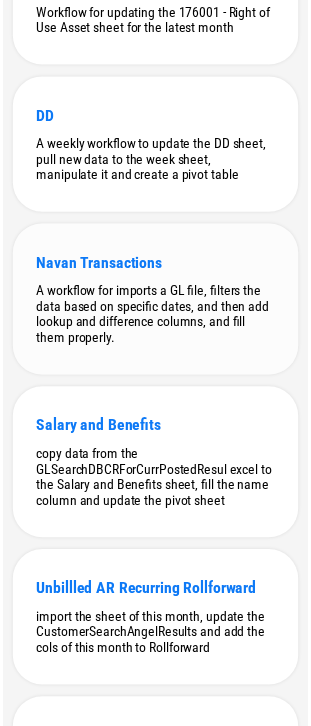 scroll, scrollTop: 0, scrollLeft: 0, axis: both 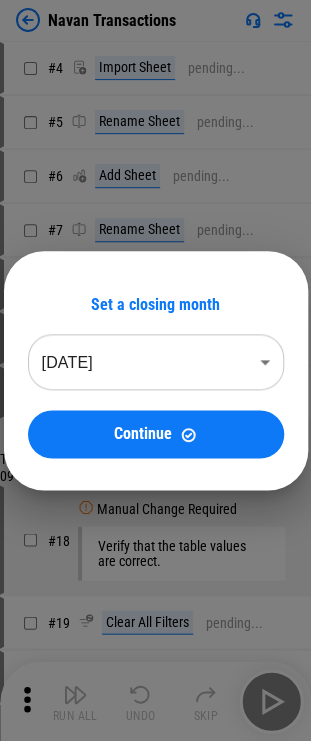 click on "Navan Transactions  # 4 Import Sheet pending... # 5 Rename Sheet pending... # 6 Add Sheet pending... # 7 Rename Sheet pending... # 9 Reorder Sheet pending... # 14 Set filter pending... # 17 Apply Filter pending... Tangoe US Navan transactions 06.16 - 05.17.20251_07-09-2025 10_18 (1).xlsx # 18 Manual Change Required Verify that the table values are correct. # 19 Clear All Filters pending... # 22 Apply Filter pending... # 23 Copy pending... # 24 Paste pending... # 34 Cut pending... # 35 Paste pending... # 36 Remove Rows pending... # 45 Add Rows pending... # 48 Update pending... # 53 Add Columns pending... # 54 Update pending... # 55 Update pending... # 57 Auto Fill pending... # 59 Add Columns pending... # 60 Add Columns pending... # 61 Update pending... # 62 Update pending... # 64 Add Columns pending... # 65 Add Columns pending... # 66 Update pending... # 67 Update pending... # 69 Update pending... # 72 Auto Fill pending... # 76 Update pending... # 79 Auto Fill pending... # 82 Set filter pending... # #" at bounding box center [155, 370] 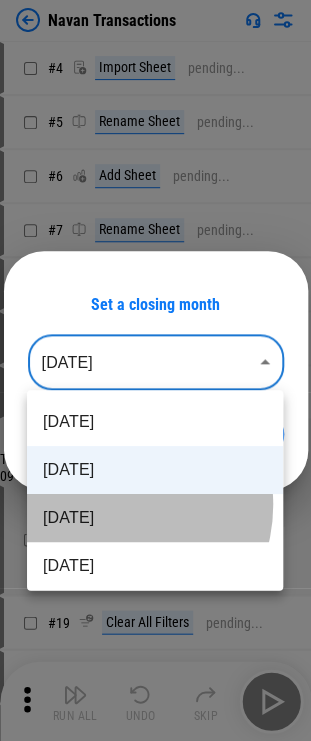 click on "[DATE]" at bounding box center (155, 518) 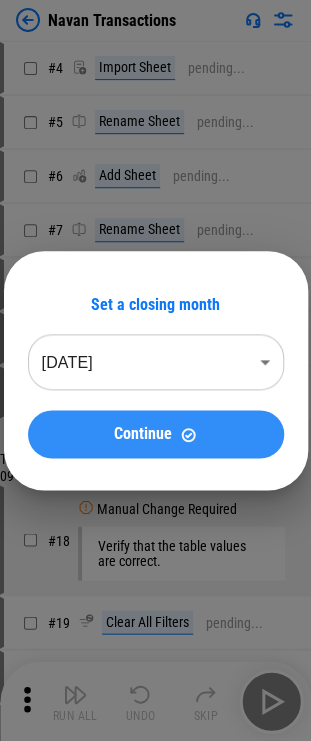 click on "Continue" at bounding box center [156, 434] 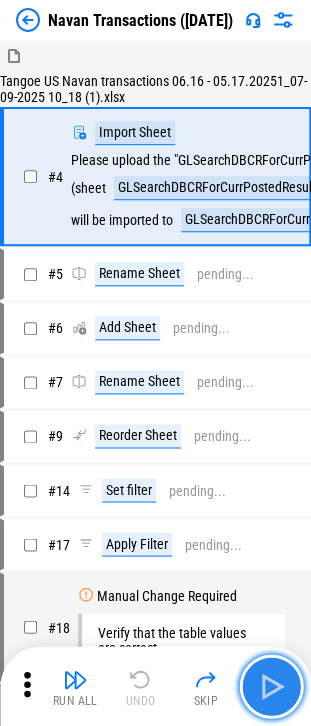 click at bounding box center [271, 686] 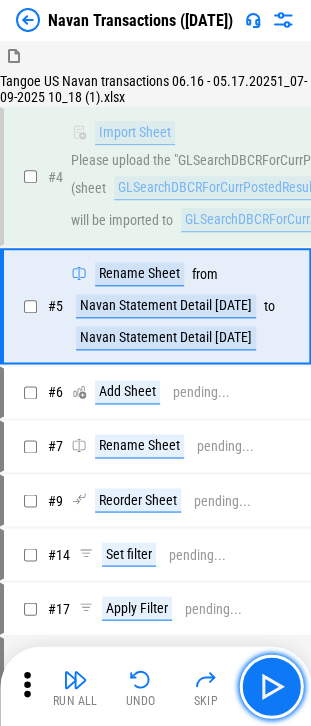 click at bounding box center (271, 686) 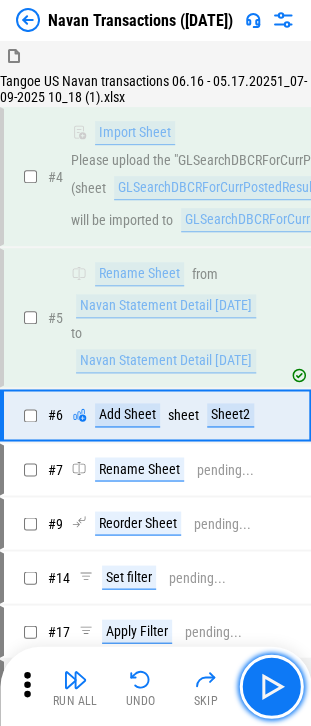 click at bounding box center [271, 686] 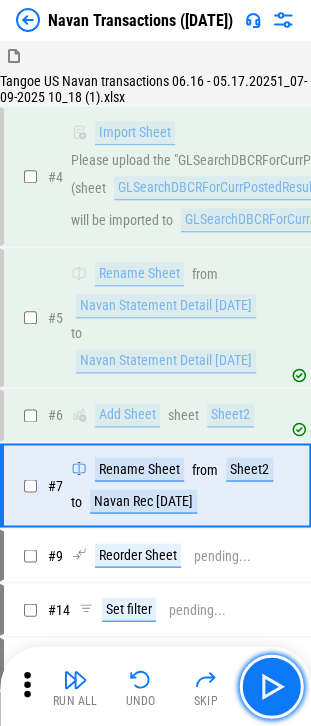 click at bounding box center [271, 686] 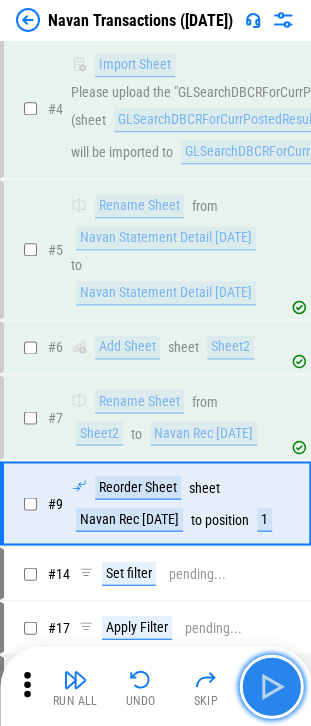 click at bounding box center [271, 686] 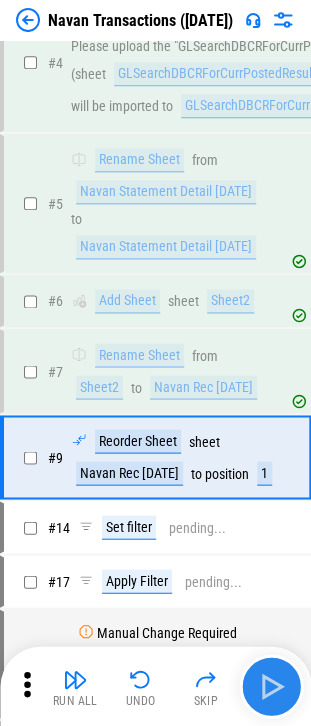 click on "Run All Undo Skip" at bounding box center (157, 686) 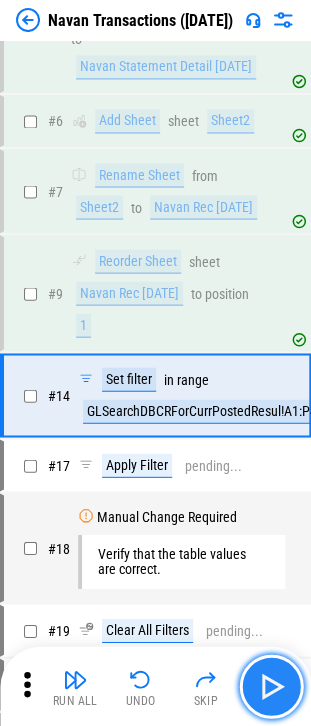 click at bounding box center [271, 686] 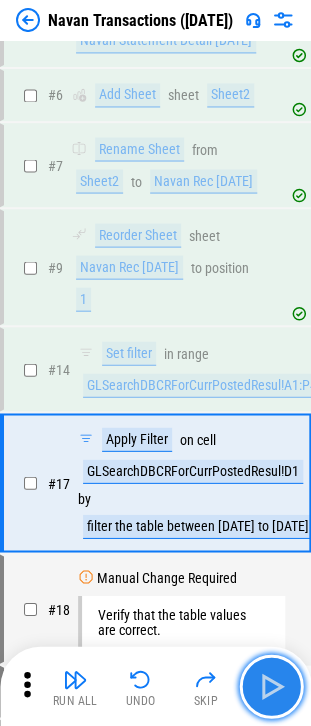 click at bounding box center (271, 686) 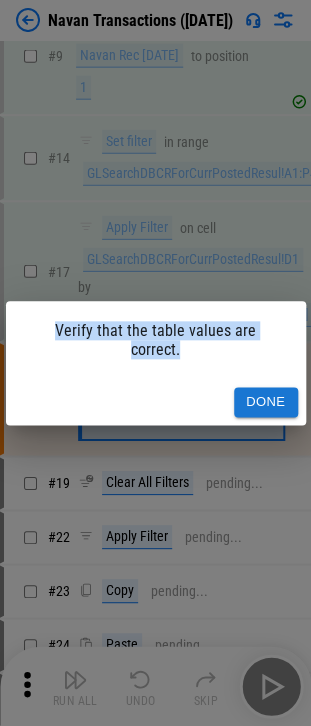 click on "Verify that the table values are correct. Done" at bounding box center [155, 363] 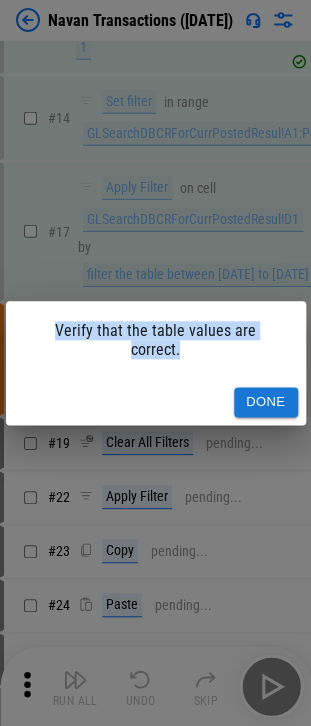 click on "Done" at bounding box center (266, 402) 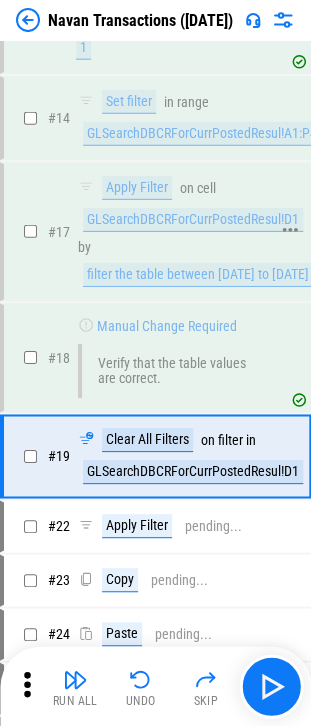 click on "filter the table between [DATE] to [DATE]" at bounding box center [198, 275] 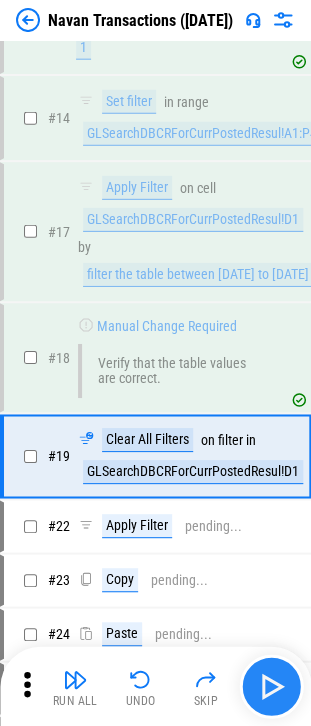 click on "Run All Undo Skip" at bounding box center (155, 686) 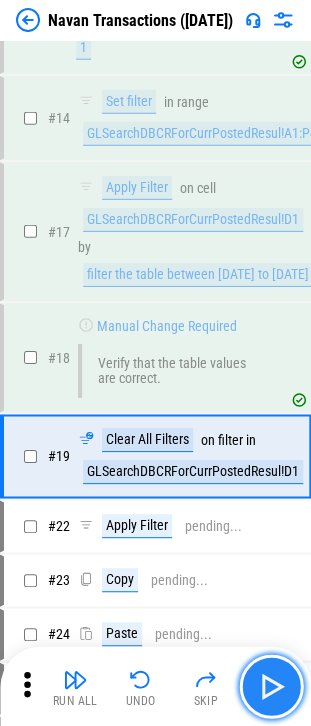 click at bounding box center [271, 686] 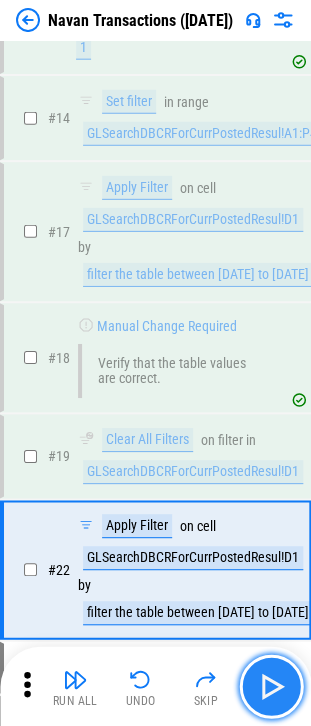 click at bounding box center (271, 686) 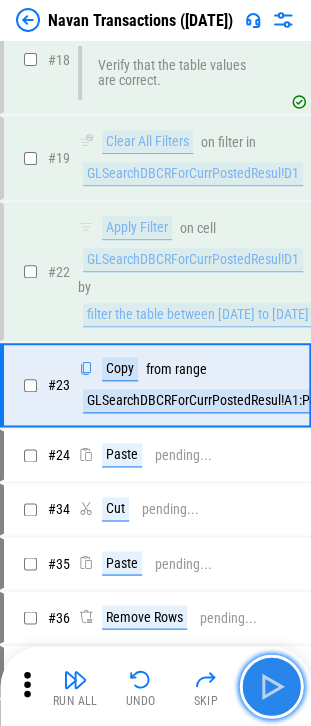 click at bounding box center [271, 686] 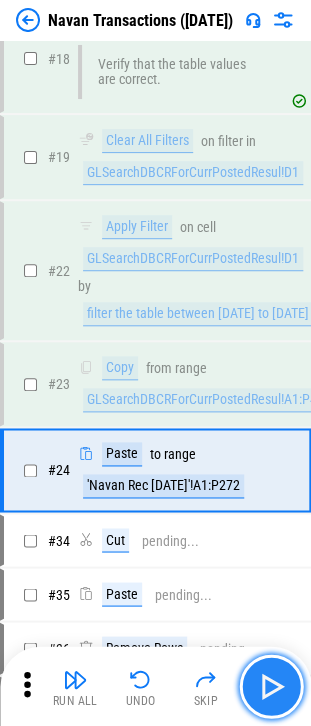 click at bounding box center [271, 686] 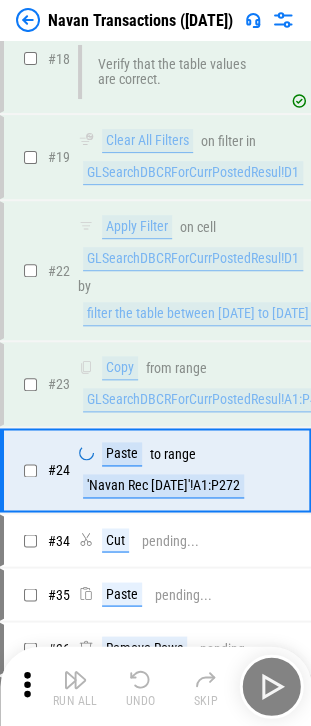 click on "Run All Undo Skip" at bounding box center [157, 686] 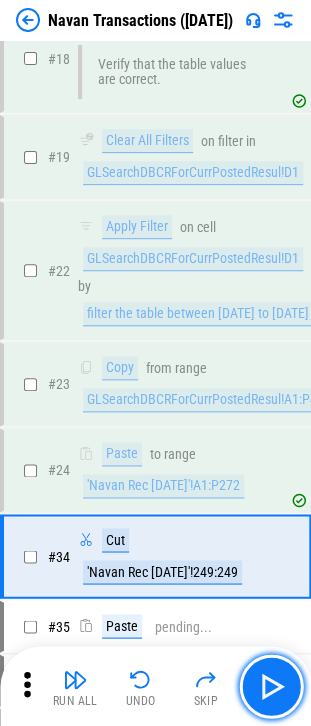 click at bounding box center (271, 686) 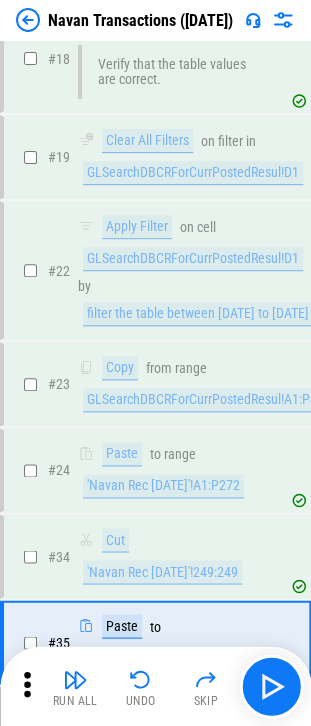scroll, scrollTop: 1083, scrollLeft: 0, axis: vertical 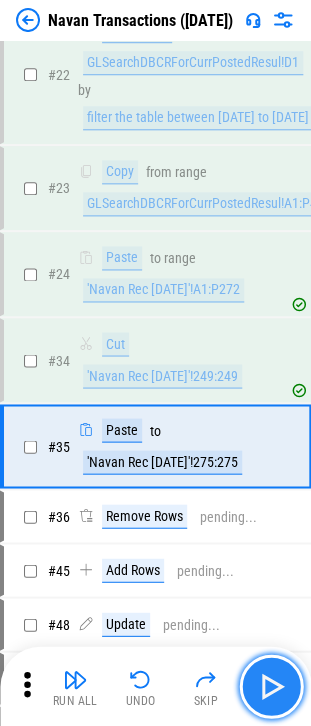 click at bounding box center (271, 686) 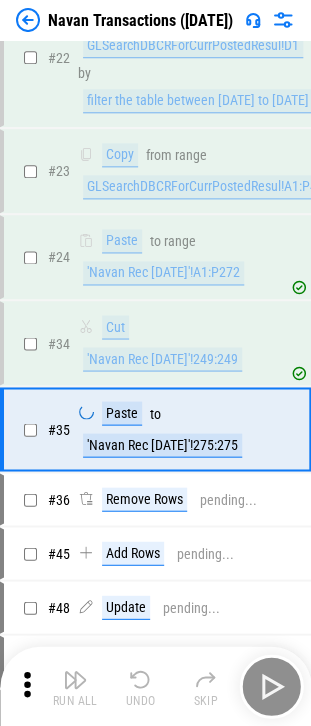 click on "Run All Undo Skip" at bounding box center (157, 686) 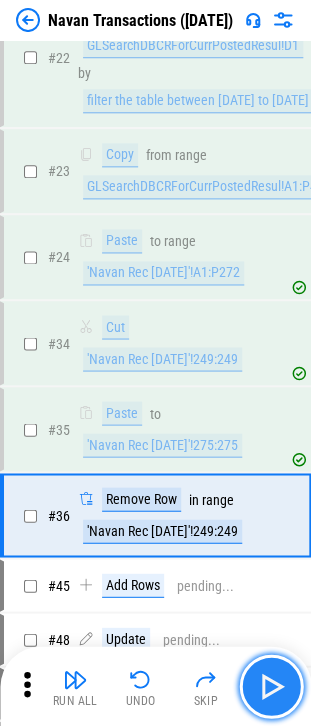 click at bounding box center [271, 686] 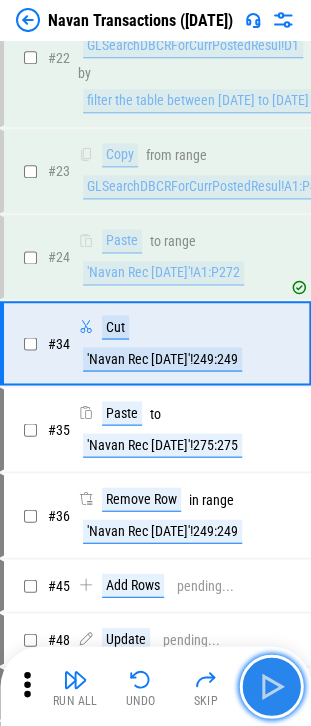 click at bounding box center [271, 686] 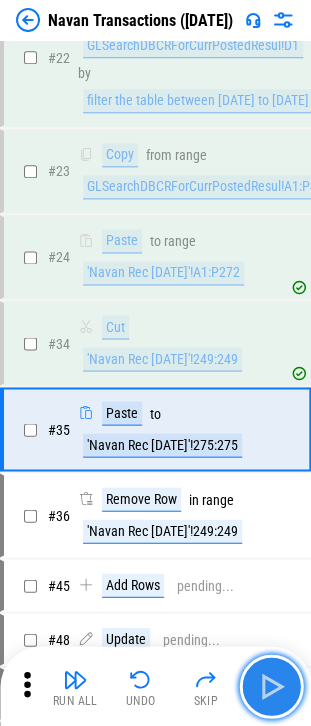 click at bounding box center (271, 686) 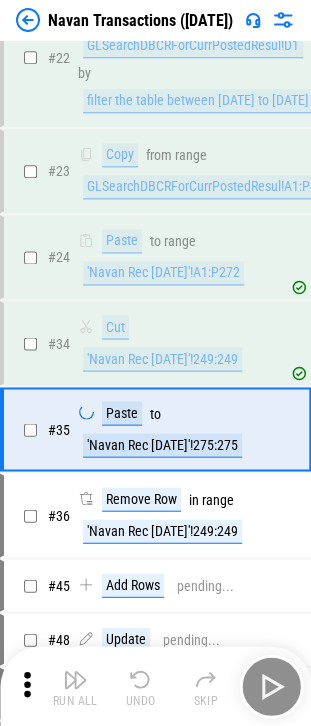 click on "Run All Undo Skip" at bounding box center [157, 686] 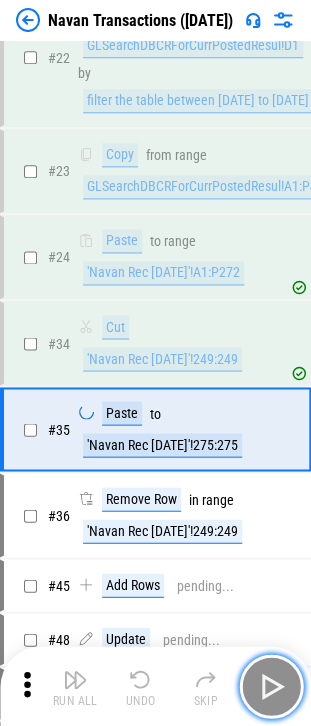click at bounding box center [271, 686] 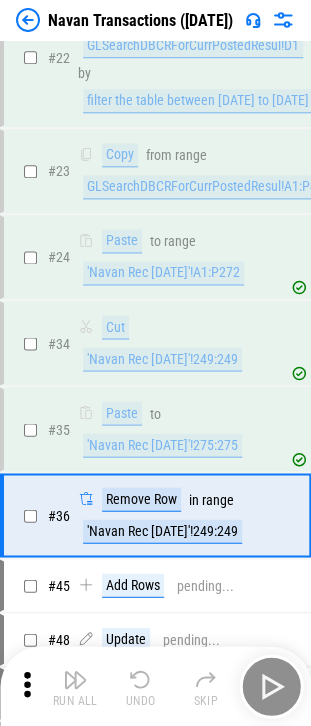 click on "Run All Undo Skip" at bounding box center (157, 686) 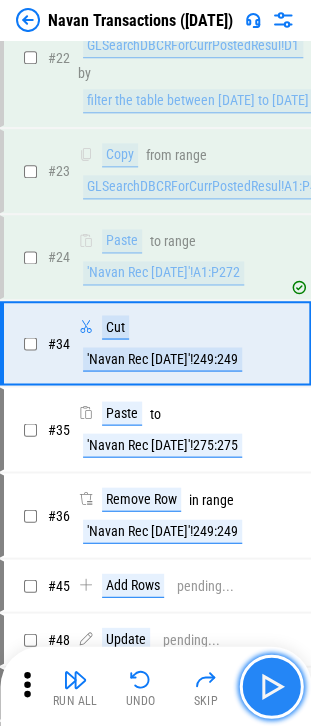 click at bounding box center (271, 686) 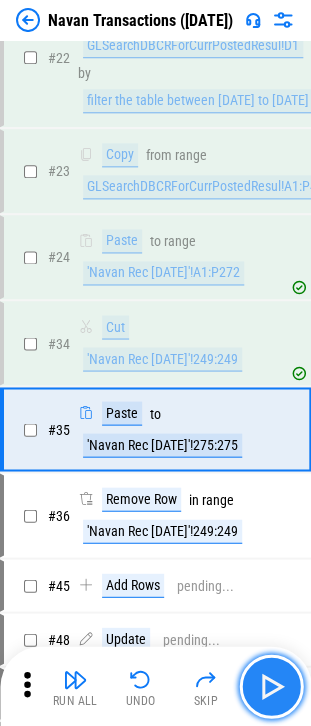 click at bounding box center [271, 686] 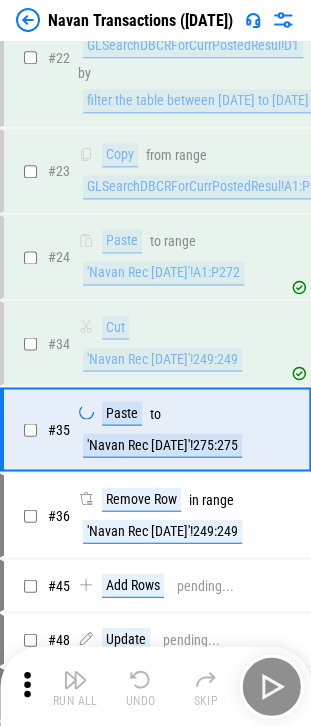 click on "Run All Undo Skip" at bounding box center (157, 686) 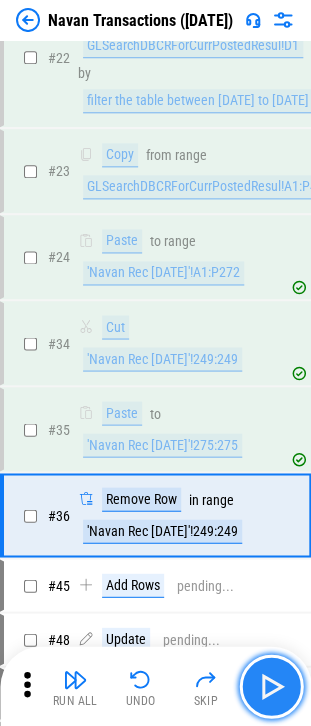 click at bounding box center [271, 686] 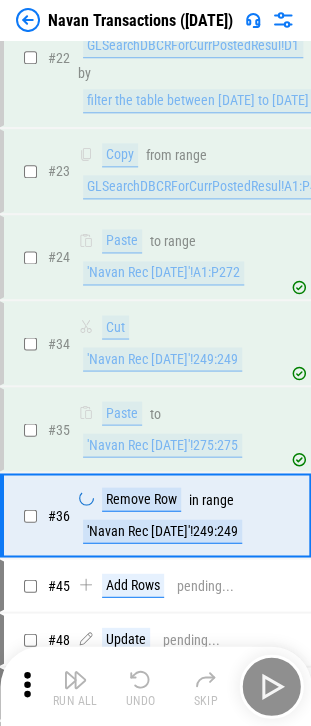 click on "Run All Undo Skip" at bounding box center (157, 686) 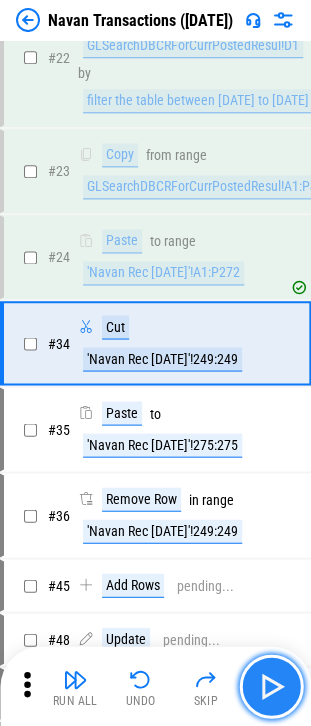 click at bounding box center [271, 686] 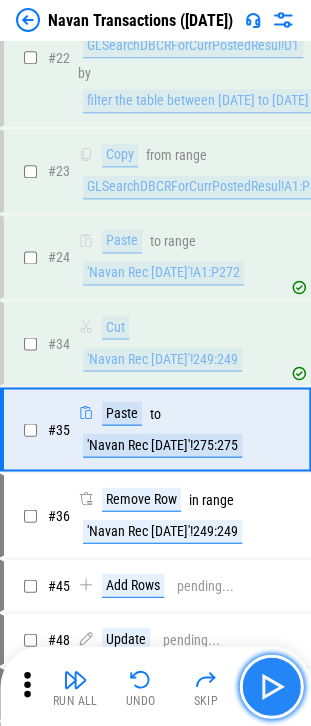 click at bounding box center [271, 686] 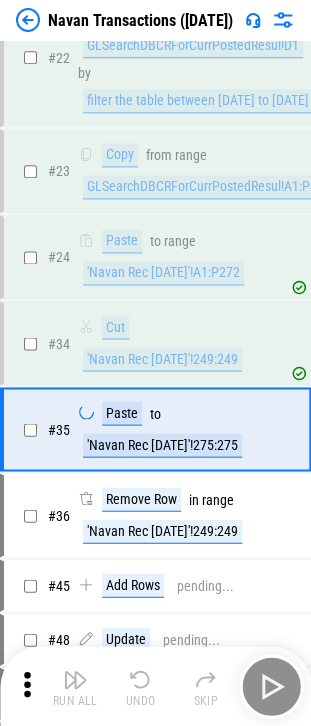 click on "Run All Undo Skip" at bounding box center (157, 686) 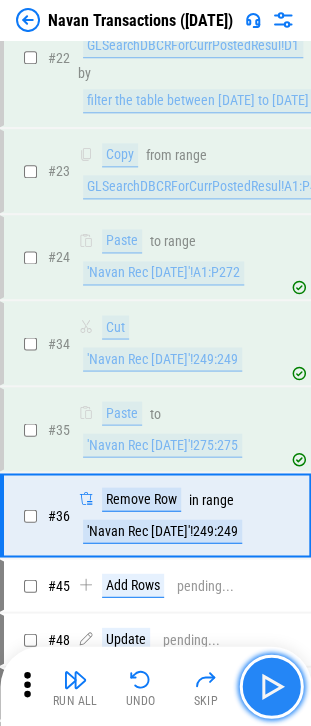 click at bounding box center (271, 686) 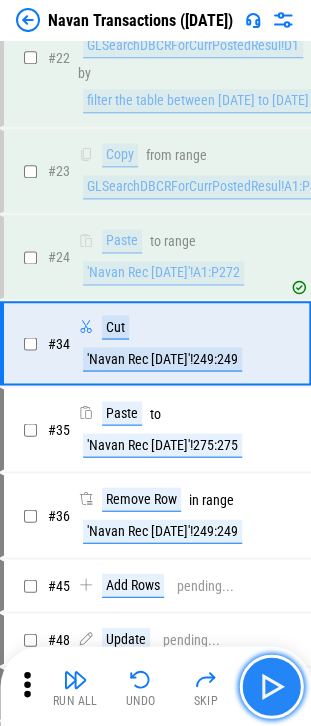 click at bounding box center [271, 686] 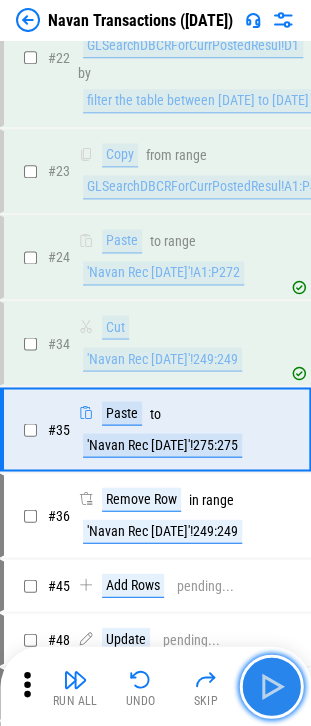 click at bounding box center [271, 686] 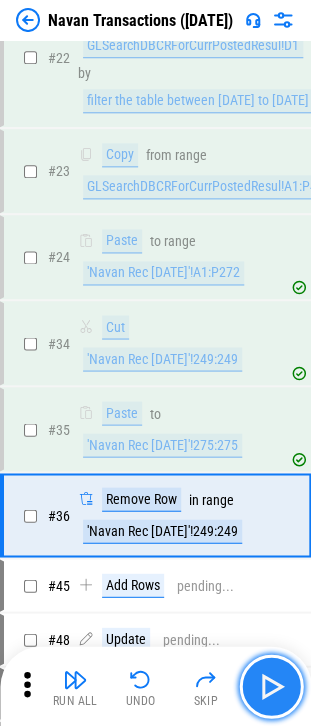 click at bounding box center [271, 686] 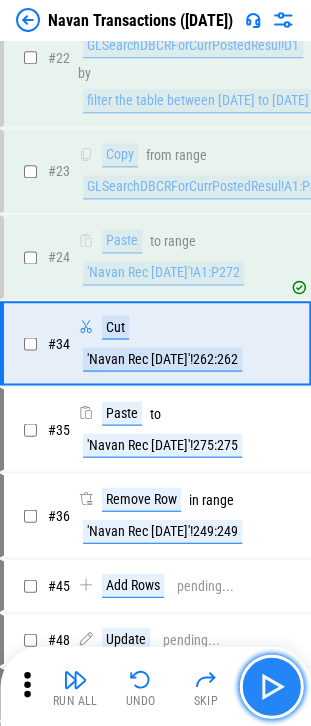 click at bounding box center (271, 686) 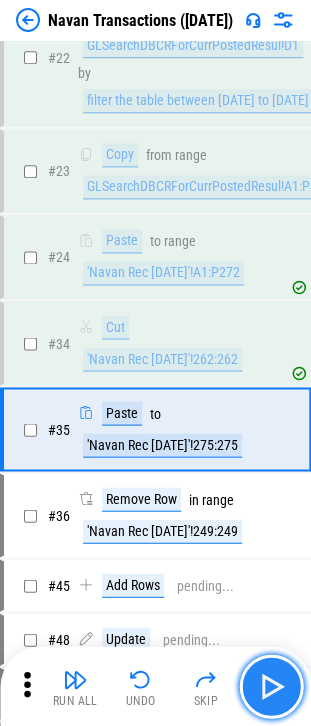 click at bounding box center (271, 686) 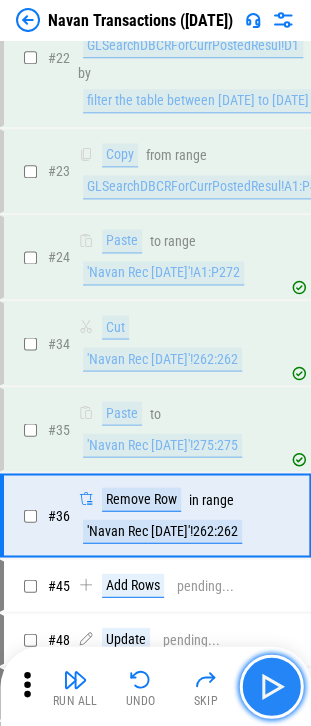 click at bounding box center (271, 686) 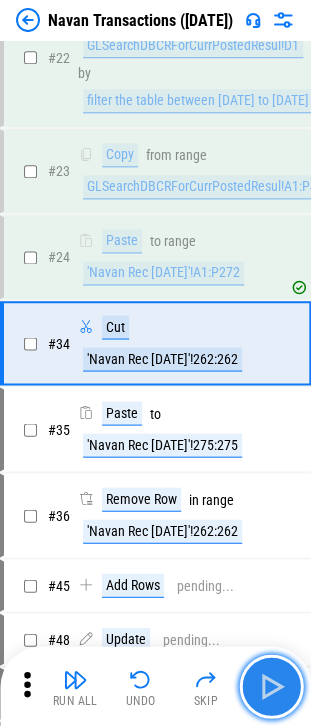click at bounding box center [271, 686] 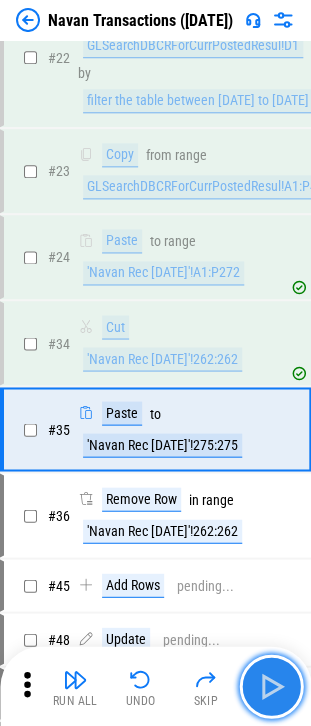 click at bounding box center [271, 686] 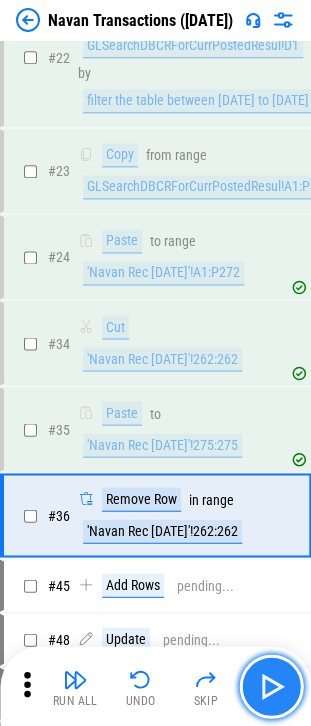 click at bounding box center (271, 686) 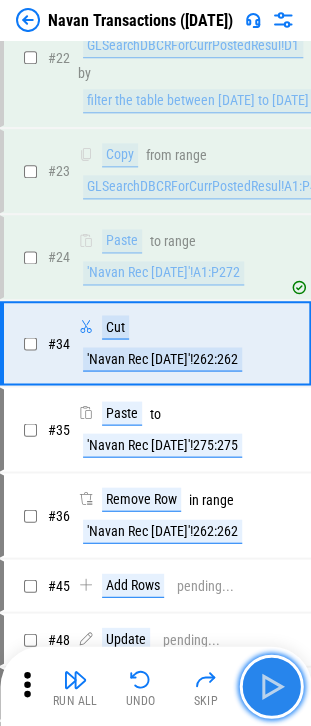 click at bounding box center [271, 686] 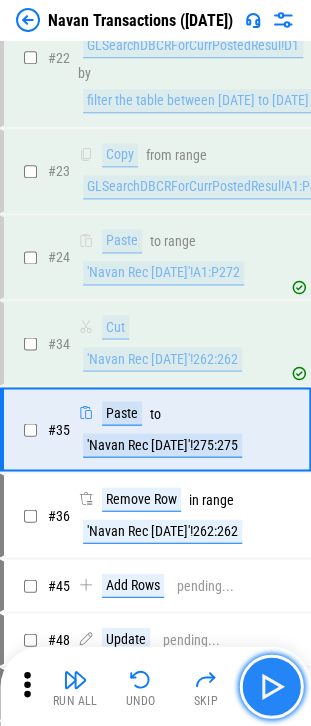 click at bounding box center (271, 686) 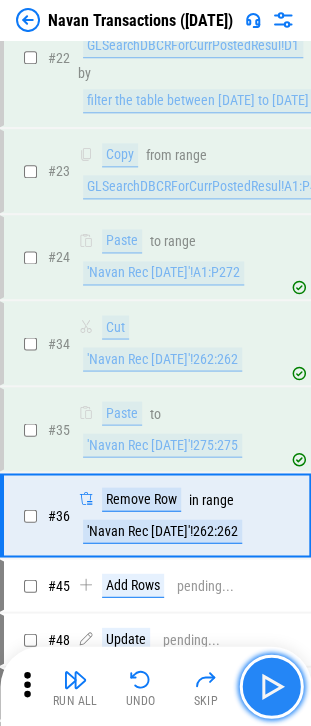 click at bounding box center (271, 686) 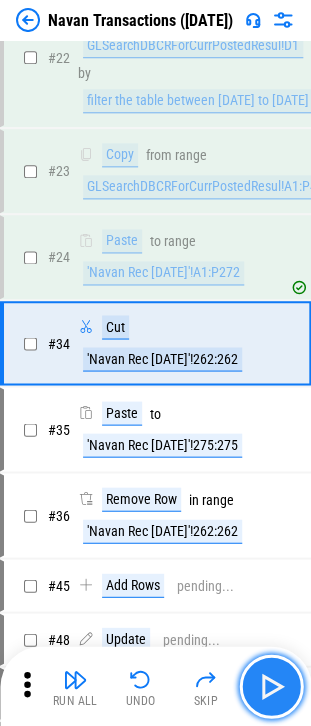 click at bounding box center [271, 686] 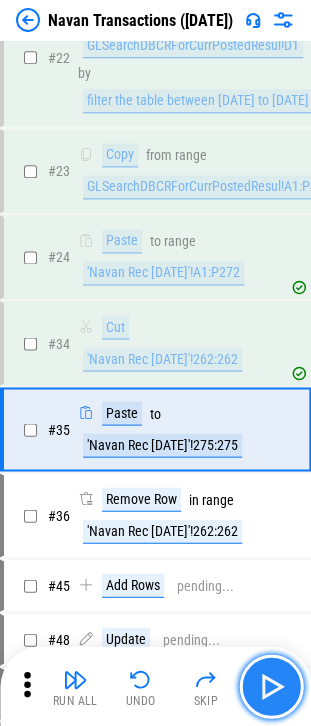 click at bounding box center [271, 686] 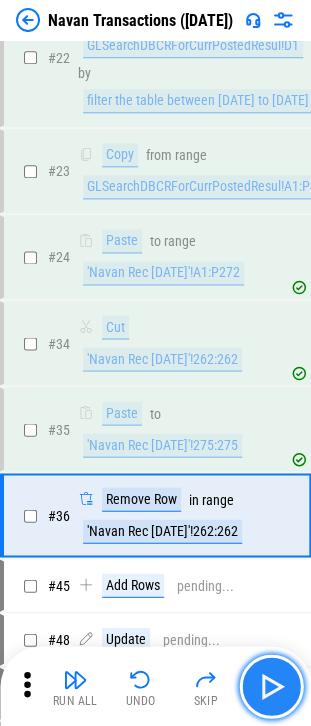 click at bounding box center [271, 686] 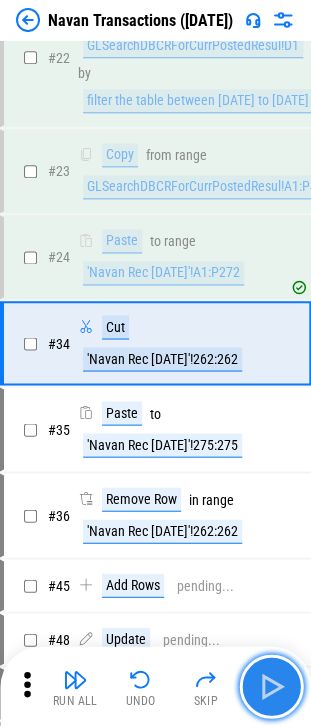 click at bounding box center [271, 686] 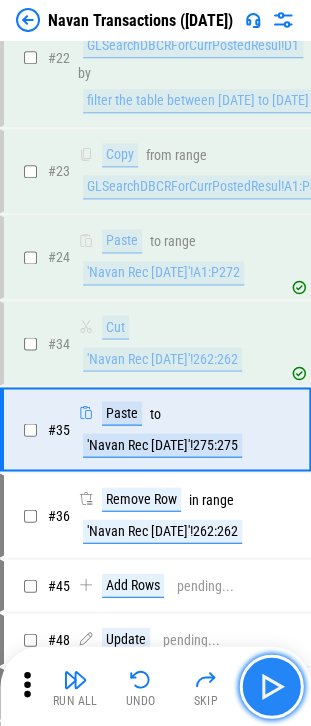click at bounding box center [271, 686] 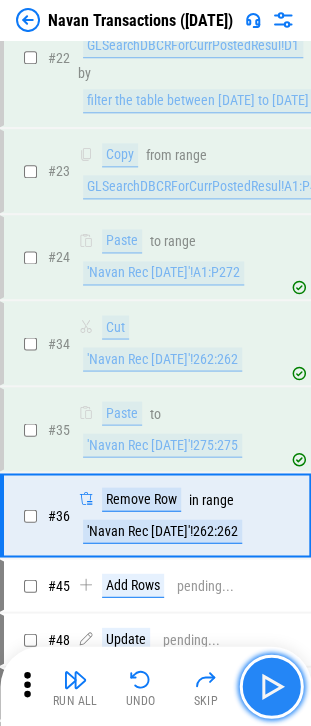 click at bounding box center (271, 686) 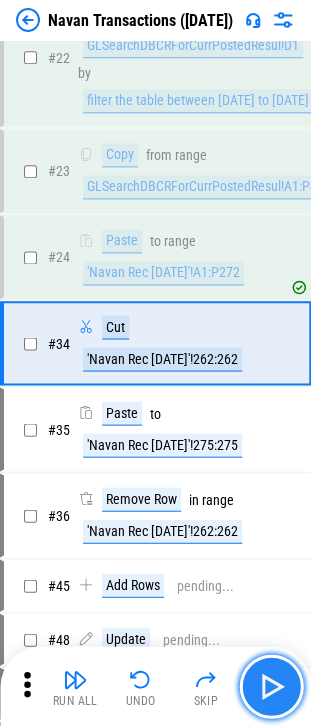 click at bounding box center (271, 686) 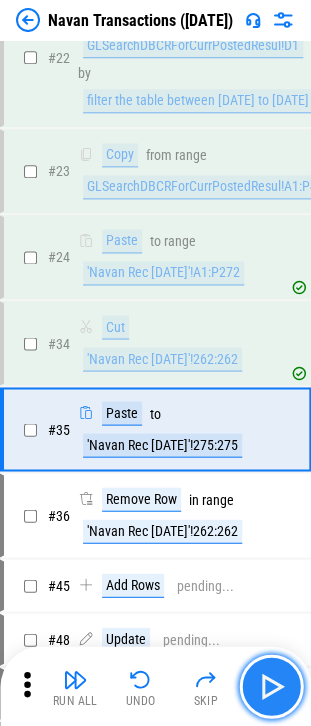 click at bounding box center [271, 686] 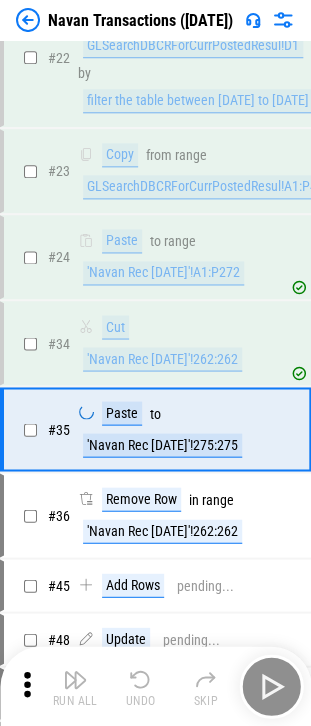 click on "Run All Undo Skip" at bounding box center [157, 686] 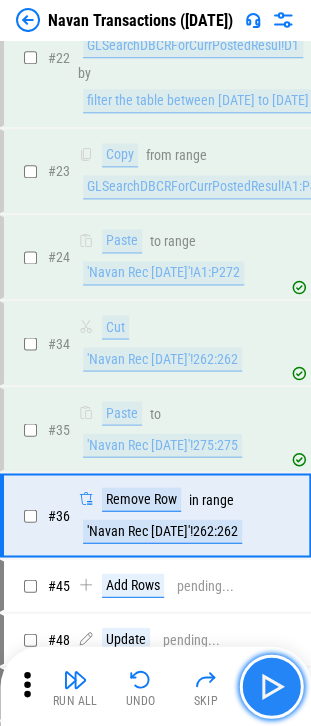 click at bounding box center (271, 686) 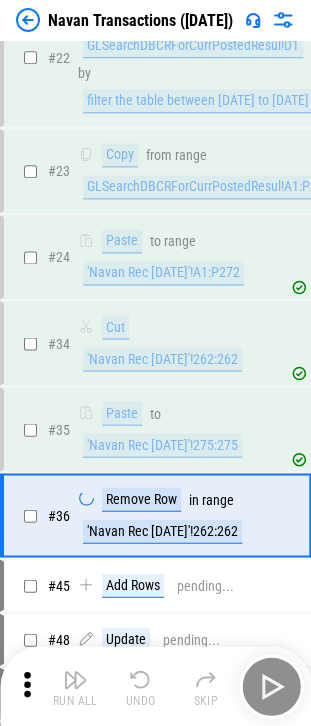 click on "Run All Undo Skip" at bounding box center (157, 686) 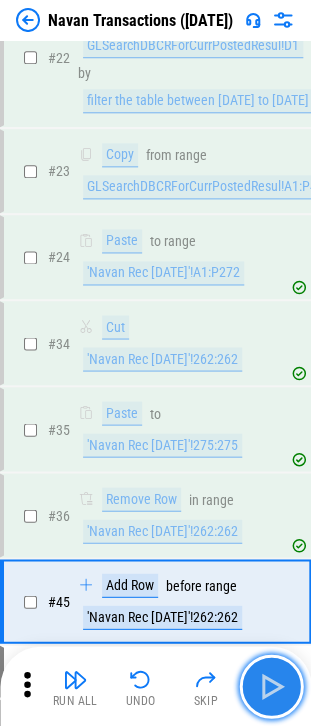 click at bounding box center [271, 686] 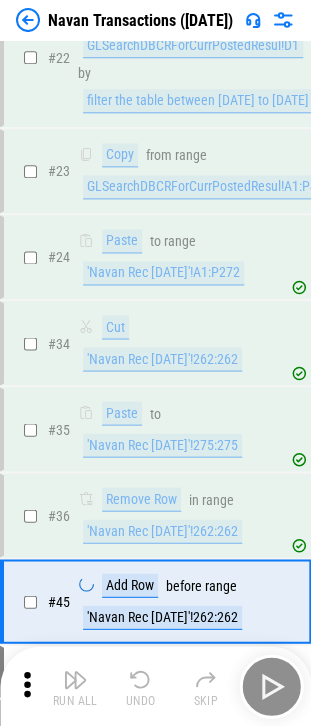 click on "Run All Undo Skip" at bounding box center (157, 686) 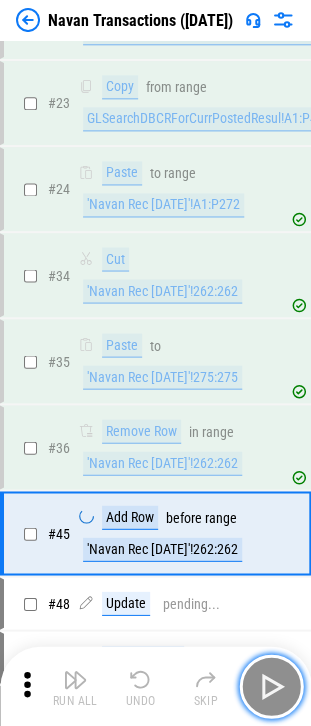 click at bounding box center [271, 686] 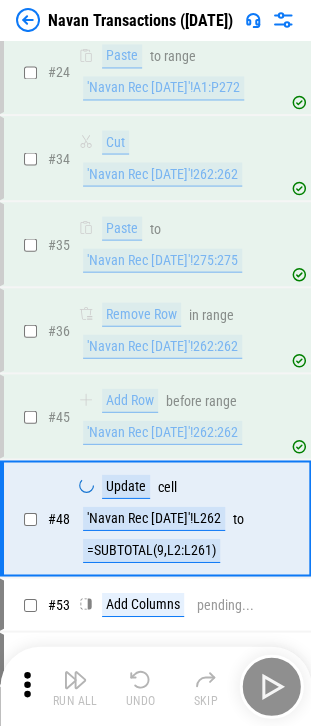 click on "Run All Undo Skip" at bounding box center [157, 686] 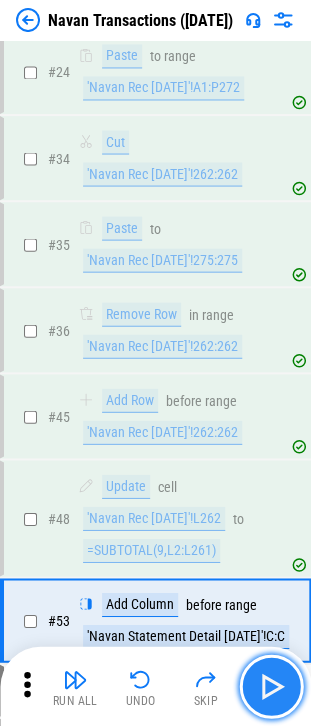 click at bounding box center [271, 686] 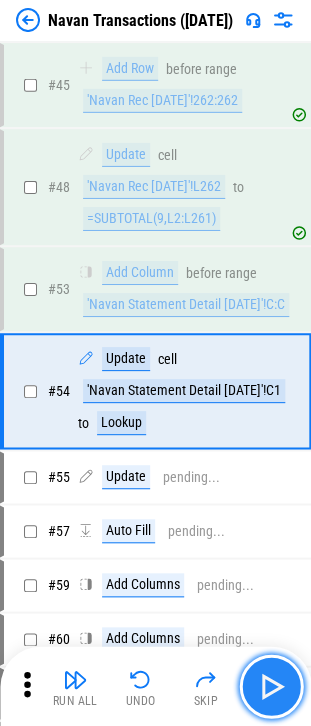 click at bounding box center (271, 686) 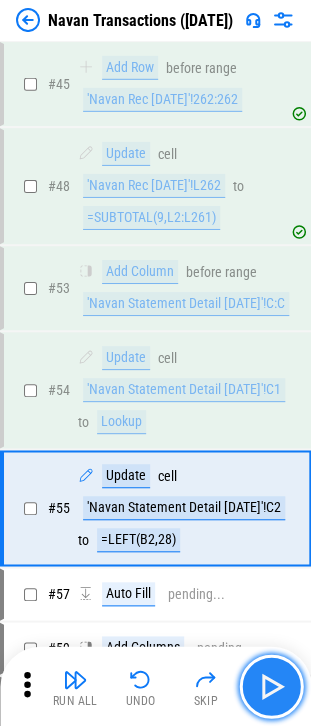 click at bounding box center [271, 686] 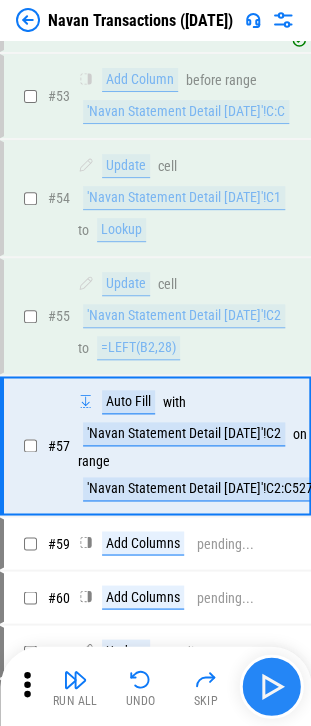 scroll, scrollTop: 1846, scrollLeft: 0, axis: vertical 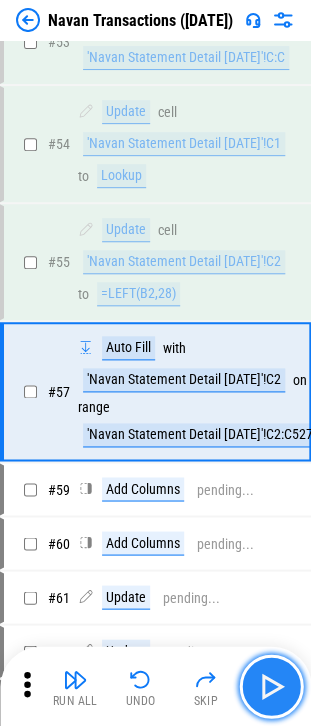 click at bounding box center [271, 686] 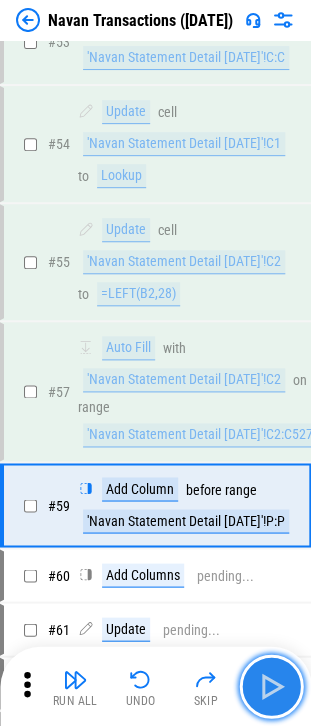 click at bounding box center [271, 686] 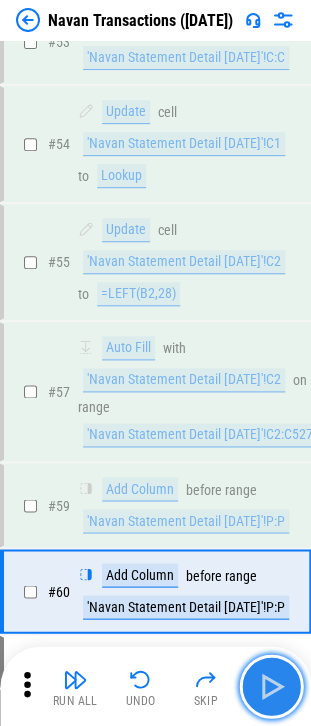 click at bounding box center (271, 686) 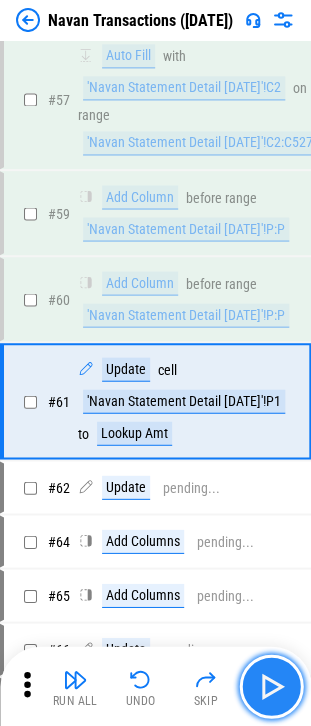 scroll, scrollTop: 2145, scrollLeft: 0, axis: vertical 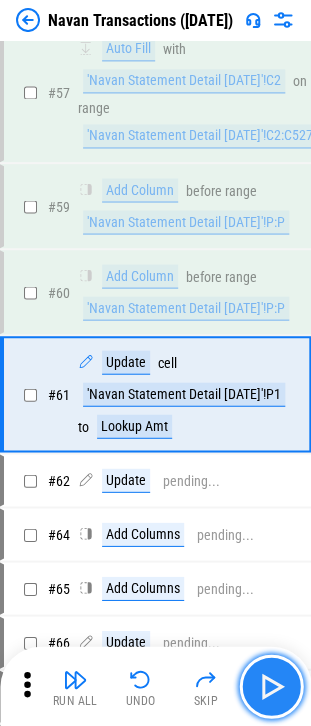 click at bounding box center [271, 686] 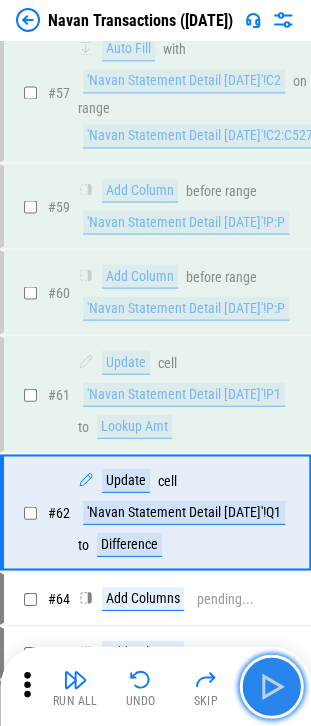 click at bounding box center (271, 686) 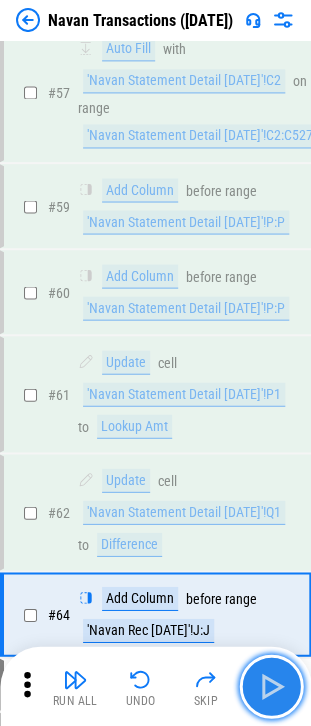 click at bounding box center (271, 686) 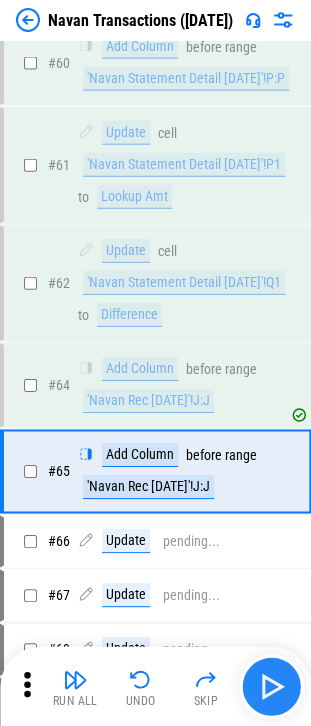 scroll, scrollTop: 2448, scrollLeft: 0, axis: vertical 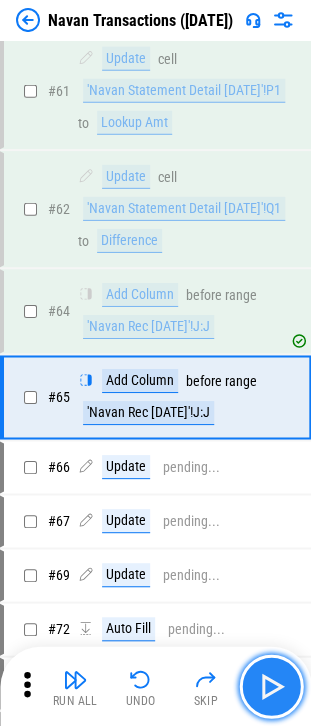 click at bounding box center [271, 686] 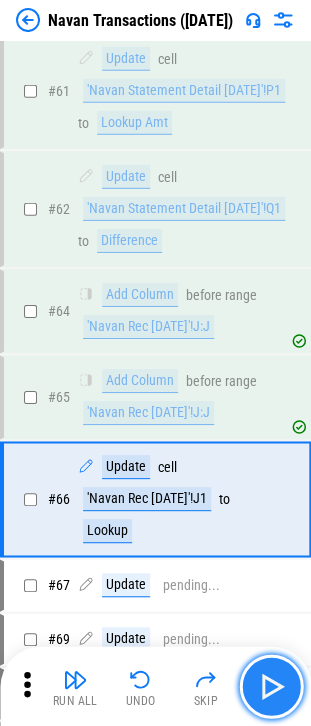 click at bounding box center (271, 686) 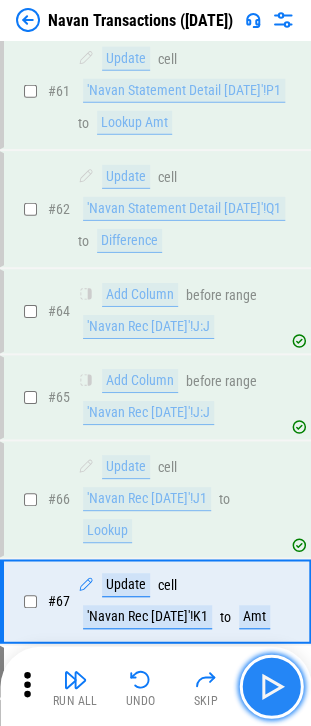 click at bounding box center (271, 686) 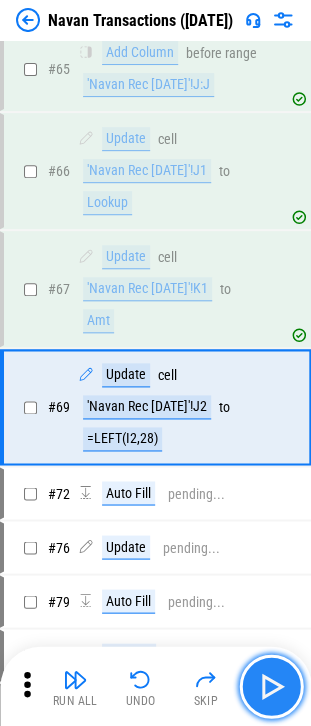 scroll, scrollTop: 2784, scrollLeft: 0, axis: vertical 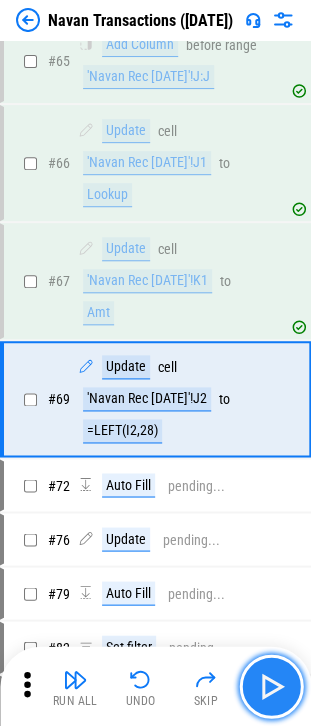click at bounding box center (271, 686) 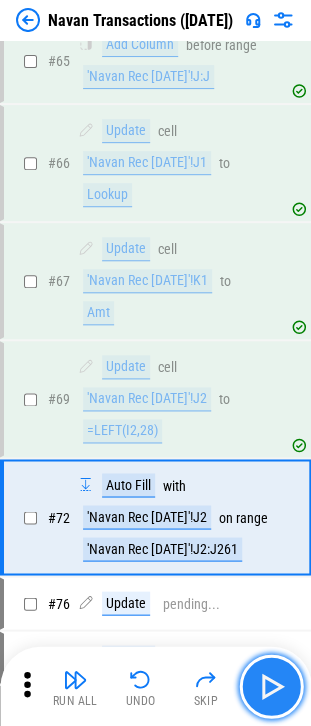 click at bounding box center (271, 686) 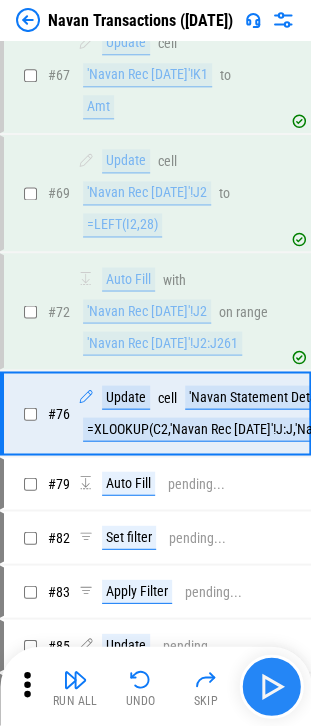 scroll, scrollTop: 3025, scrollLeft: 0, axis: vertical 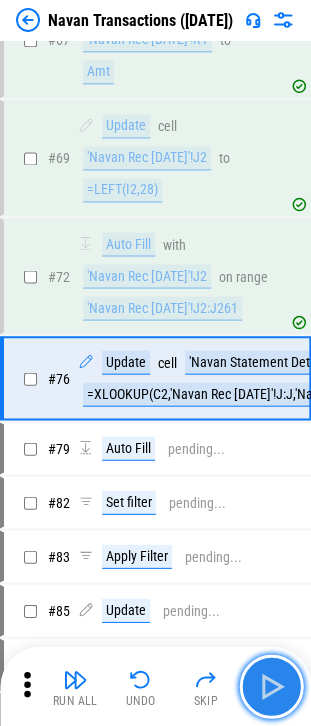 click at bounding box center (271, 686) 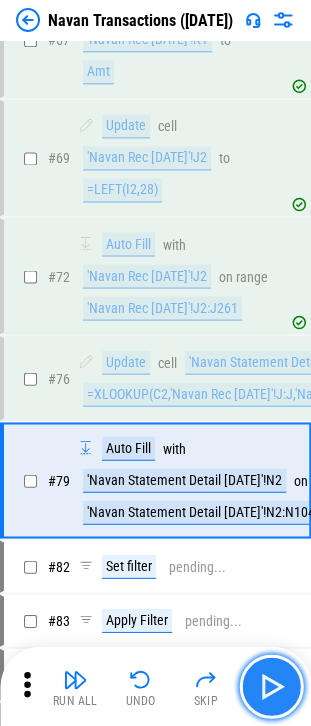 click at bounding box center [271, 686] 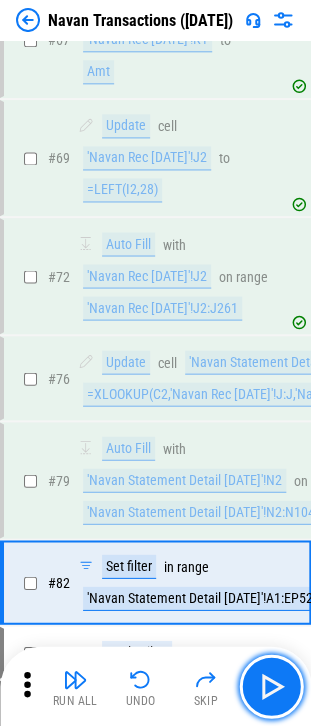 click at bounding box center (271, 686) 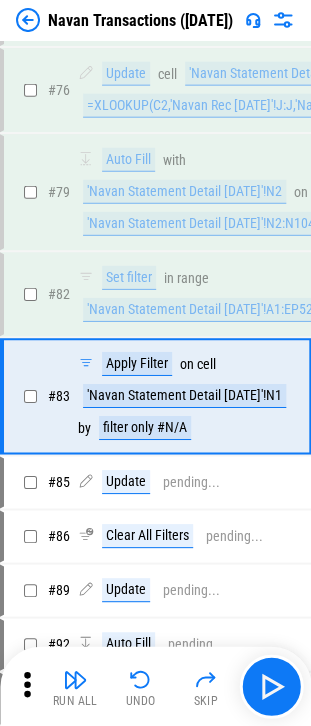 scroll, scrollTop: 3328, scrollLeft: 0, axis: vertical 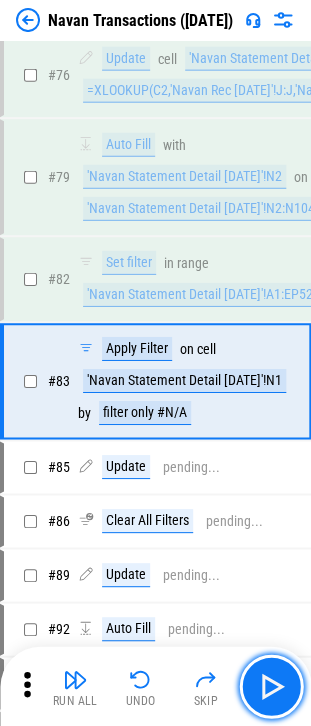 click at bounding box center [271, 686] 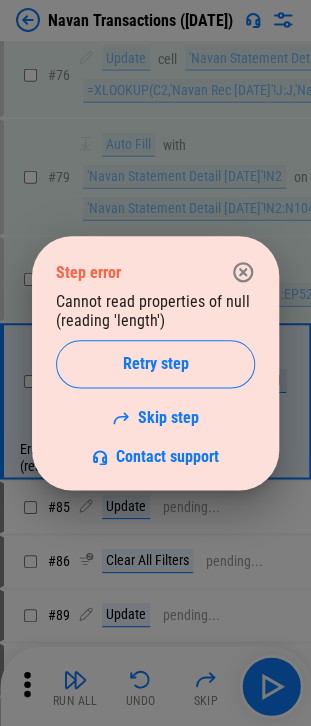click 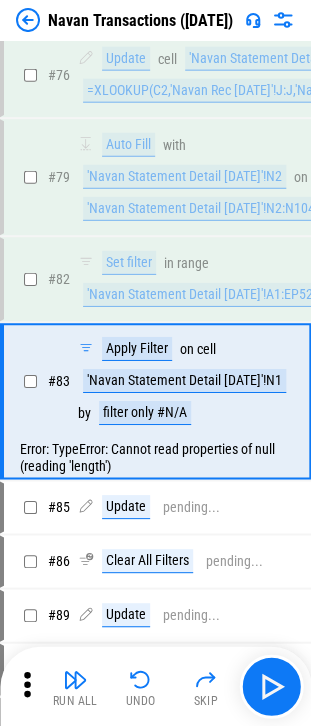 click 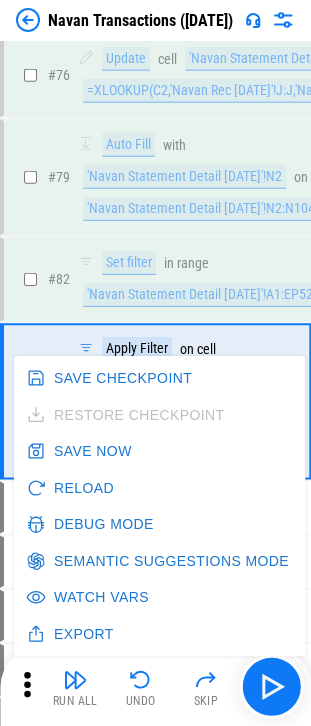 click on "Debug Mode" at bounding box center (92, 524) 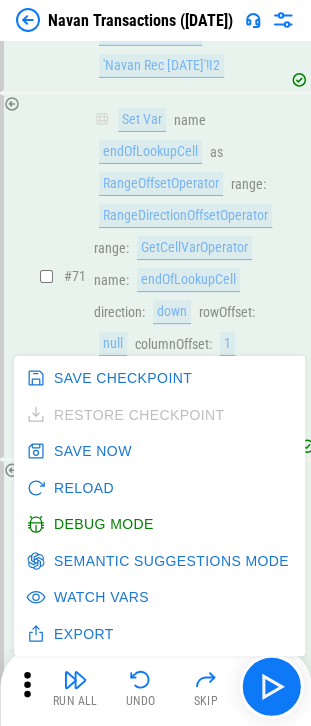 click on "Set Var name RecTable as RangeReturningPrimitiveMethodOperator primitive : FindCellOperator range : range column A row 1 in sheet GetVarOperator name : navanRecSheet to column E row 5 in sheet GetVarOperator name : navanRecSheet text : ID criteria : completeMatch : false searchDirection : Forward method : getSurroundingRange args : 0 Values needsExcel : true" at bounding box center (217, 1137) 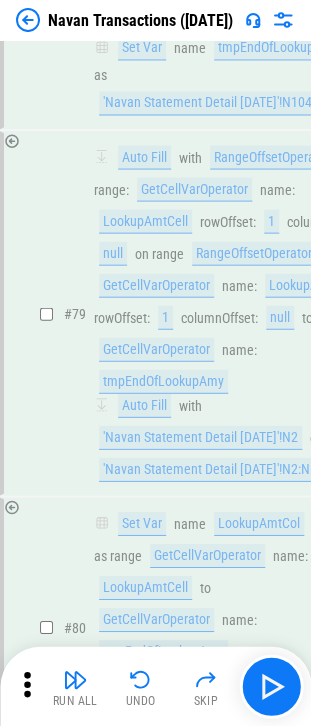 scroll, scrollTop: 23643, scrollLeft: 0, axis: vertical 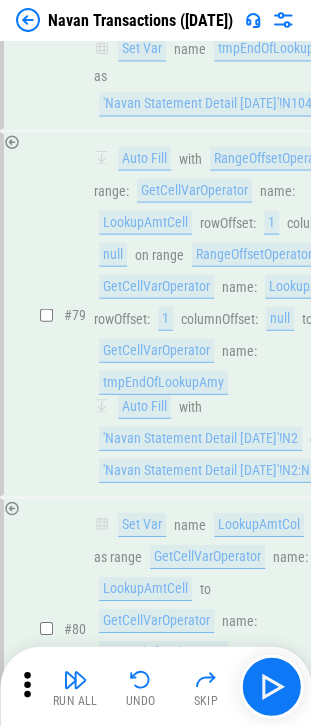 click on "Apply Filter on cell 'Navan Statement Detail 05.15.25'!N1 by filter only #N/A" at bounding box center [200, 1285] 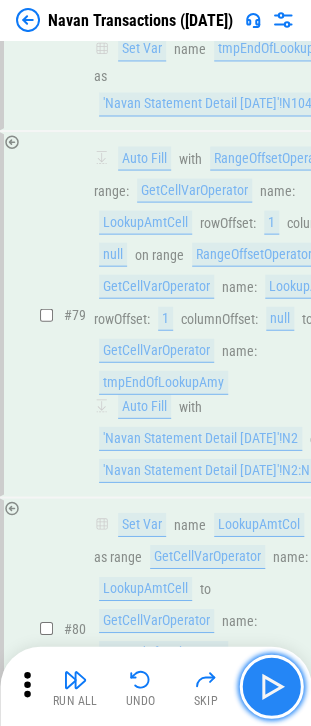 click at bounding box center [271, 686] 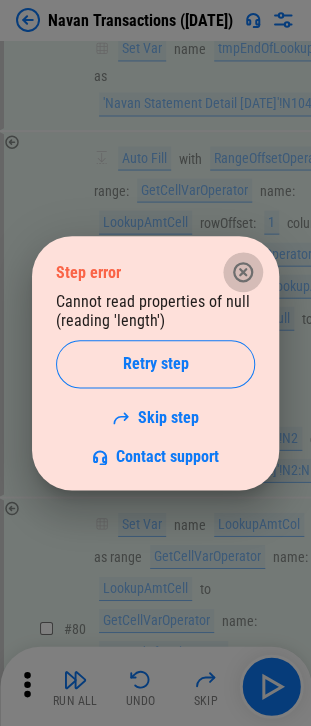 click 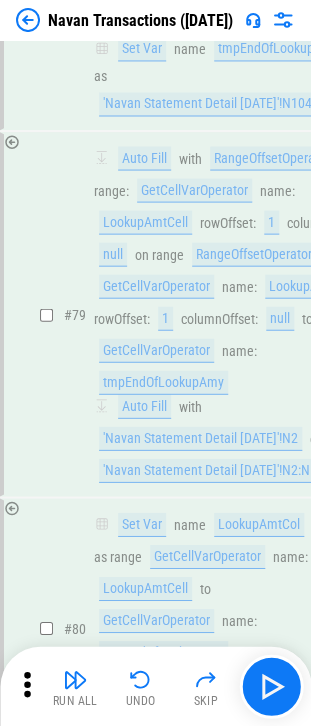 click on "Apply Filter on cell GetCellVarOperator name : LookupAmtCell by filter only #N/A" at bounding box center [200, 1181] 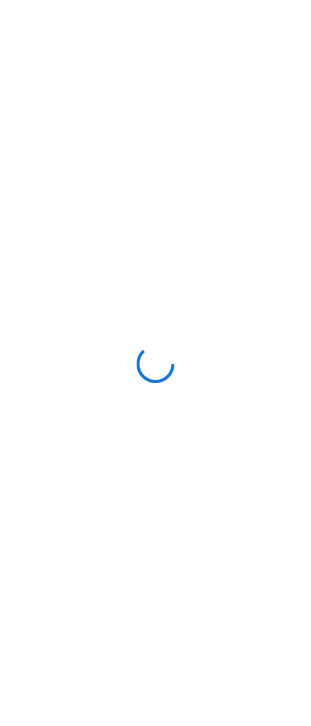scroll, scrollTop: 0, scrollLeft: 0, axis: both 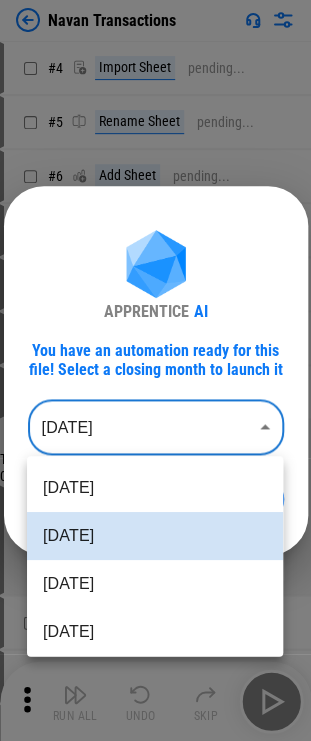 click on "Navan Transactions  # 4 Import Sheet pending... # 5 Rename Sheet pending... # 6 Add Sheet pending... # 7 Rename Sheet pending... # 9 Reorder Sheet pending... # 14 Set filter pending... # 17 Apply Filter pending... Tangoe US Navan transactions 06.16 - 05.17.2025_07-08-2025 19_49.xlsx # 18 Manual Change Required Verify that the table values are correct. # 19 Clear All Filters pending... # 22 Apply Filter pending... # 23 Copy pending... # 24 Paste pending... # 34 Cut pending... # 35 Paste pending... # 36 Remove Rows pending... # 45 Add Rows pending... # 48 Update pending... # 53 Add Columns pending... # 54 Update pending... # 55 Update pending... # 57 Auto Fill pending... # 59 Add Columns pending... # 60 Add Columns pending... # 61 Update pending... # 62 Update pending... # 64 Add Columns pending... # 65 Add Columns pending... # 66 Update pending... # 67 Update pending... # 69 Update pending... # 72 Auto Fill pending... # 76 Update pending... # 79 Auto Fill pending... # 82 Set filter pending... # 83 # #" at bounding box center (155, 370) 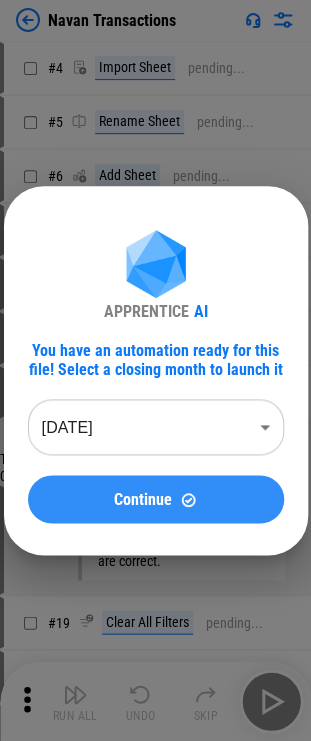 click on "Continue" at bounding box center (156, 499) 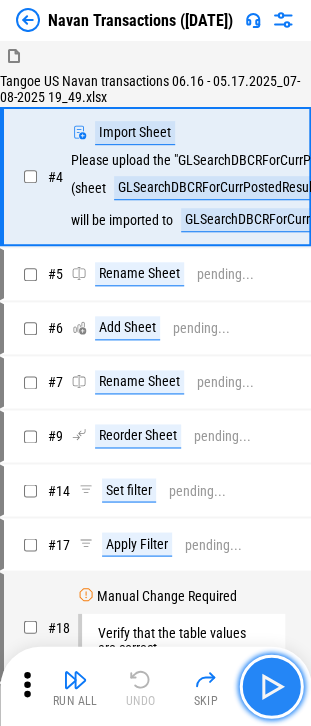 click at bounding box center (271, 686) 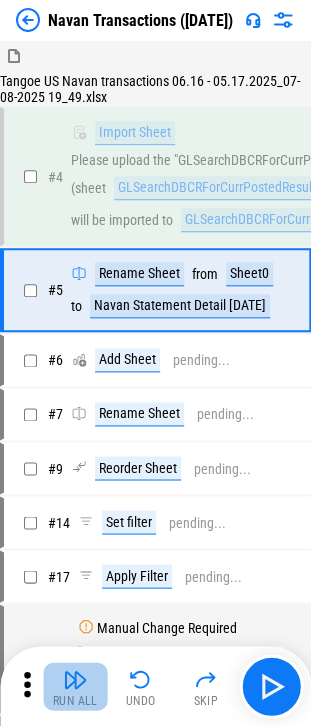 click on "Run All" at bounding box center [75, 700] 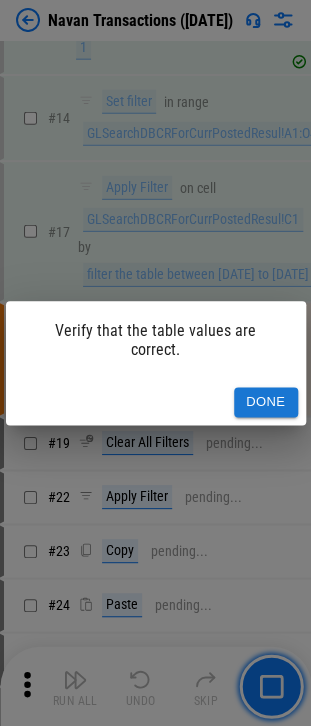 scroll, scrollTop: 548, scrollLeft: 0, axis: vertical 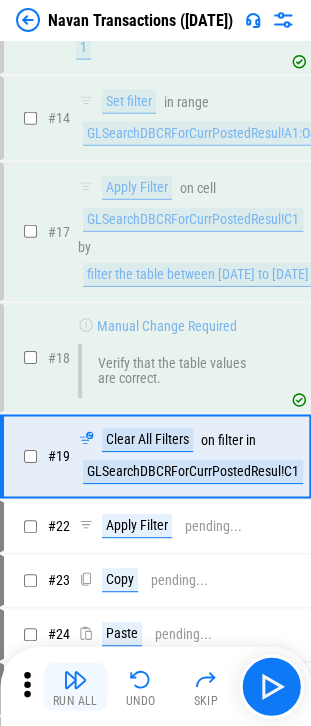 click on "Run All" at bounding box center (75, 686) 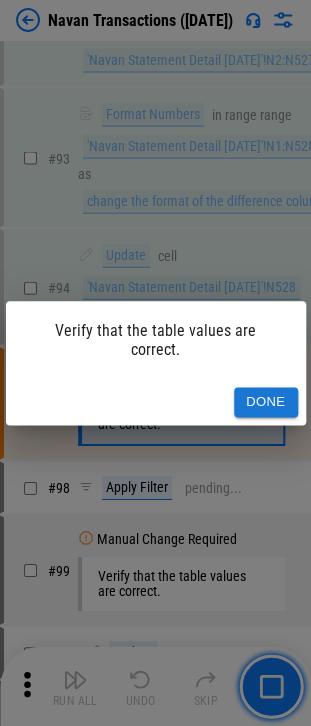 scroll, scrollTop: 4152, scrollLeft: 0, axis: vertical 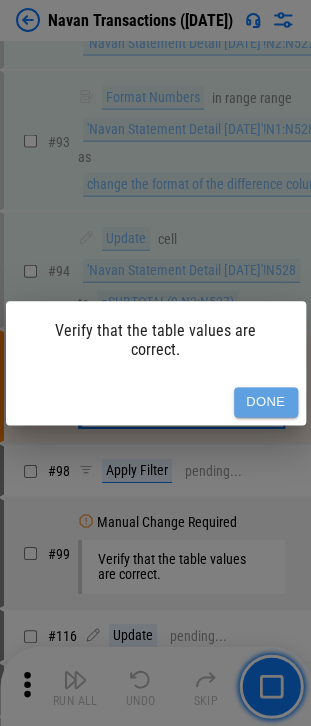 click on "Done" at bounding box center [266, 402] 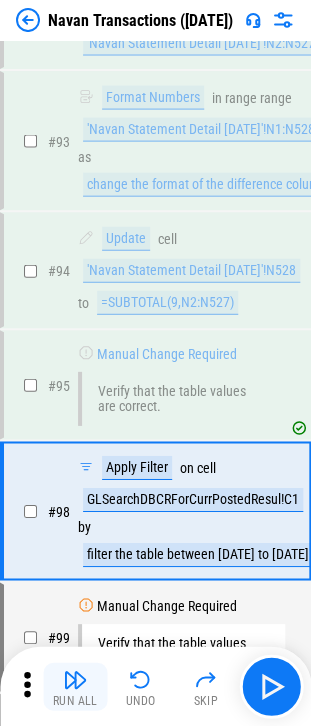 click at bounding box center (75, 679) 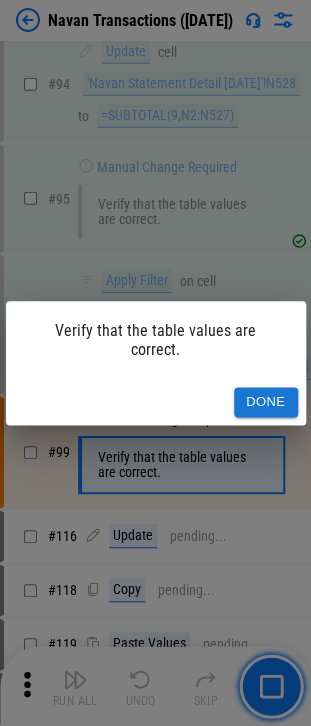 scroll, scrollTop: 4380, scrollLeft: 0, axis: vertical 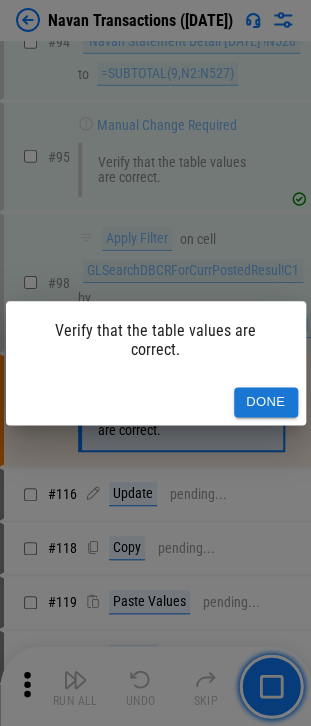 click on "Done" at bounding box center (156, 402) 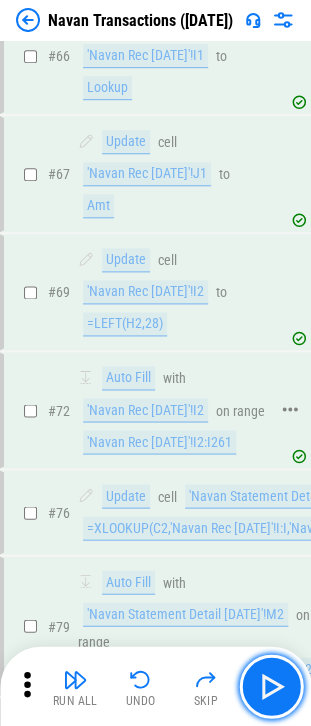 scroll, scrollTop: 3100, scrollLeft: 0, axis: vertical 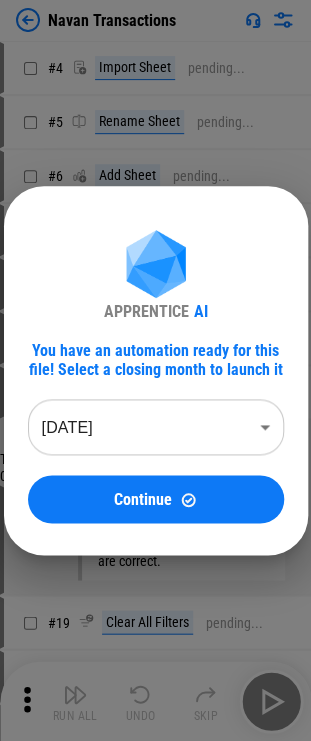 click on "Navan Transactions  # 4 Import Sheet pending... # 5 Rename Sheet pending... # 6 Add Sheet pending... # 7 Rename Sheet pending... # 9 Reorder Sheet pending... # 14 Set filter pending... # 17 Apply Filter pending... Tangoe US Navan transactions 06.16 - 05.17.20251_07-09-2025 10_18 (1).xlsx # 18 Manual Change Required Verify that the table values are correct. # 19 Clear All Filters pending... # 22 Apply Filter pending... # 23 Copy pending... # 24 Paste pending... # 34 Cut pending... # 35 Paste pending... # 36 Remove Rows pending... # 45 Add Rows pending... # 48 Update pending... # 53 Add Columns pending... # 54 Update pending... # 55 Update pending... # 57 Auto Fill pending... # 59 Add Columns pending... # 60 Add Columns pending... # 61 Update pending... # 62 Update pending... # 64 Add Columns pending... # 65 Add Columns pending... # 66 Update pending... # 67 Update pending... # 69 Update pending... # 72 Auto Fill pending... # 76 Update pending... # 79 Auto Fill pending... # 82 Set filter pending... # #" at bounding box center [155, 370] 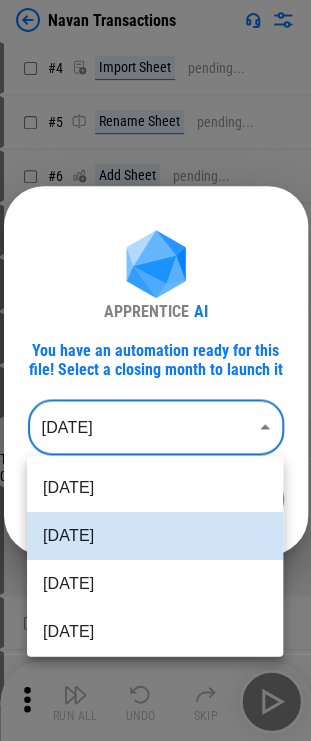 click on "[DATE]" at bounding box center [155, 584] 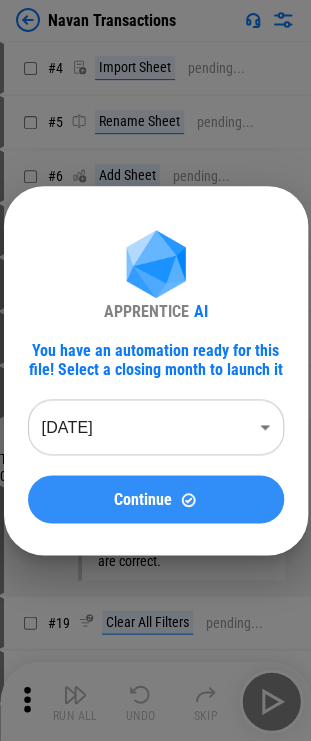 click on "Continue" at bounding box center (156, 499) 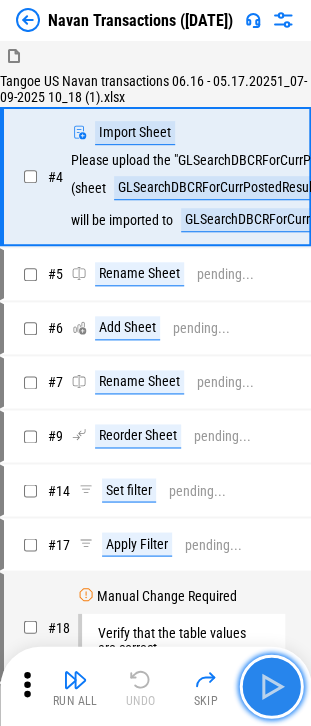 click at bounding box center (271, 686) 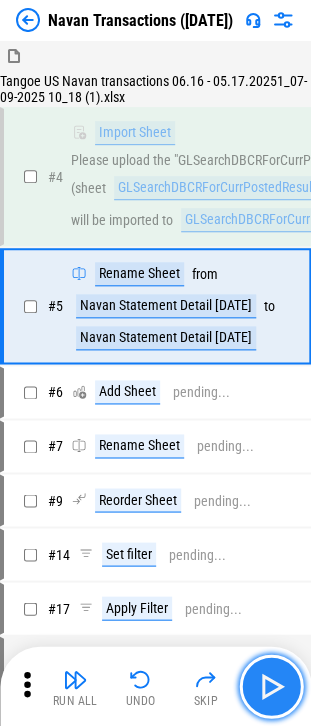 click at bounding box center [271, 686] 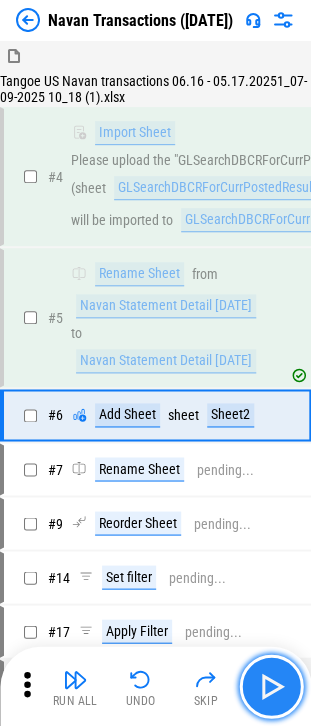 click at bounding box center (271, 686) 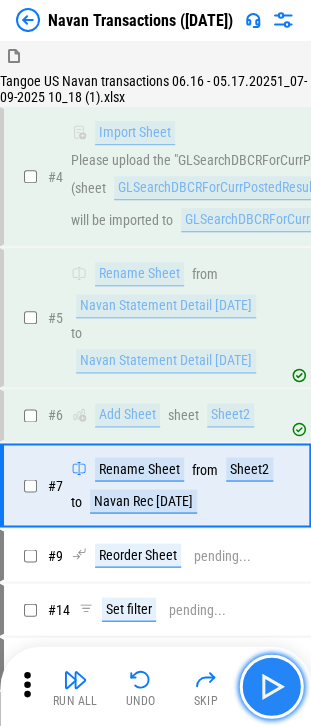 click at bounding box center (271, 686) 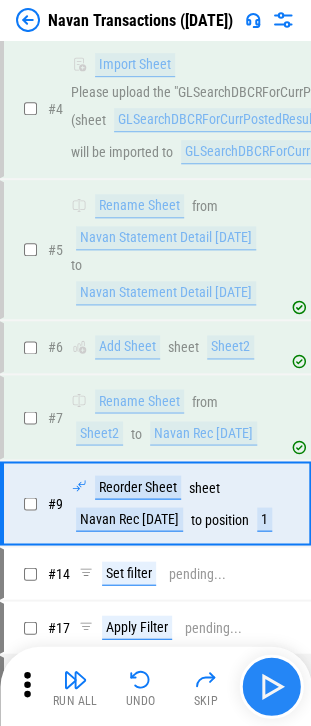 scroll, scrollTop: 253, scrollLeft: 0, axis: vertical 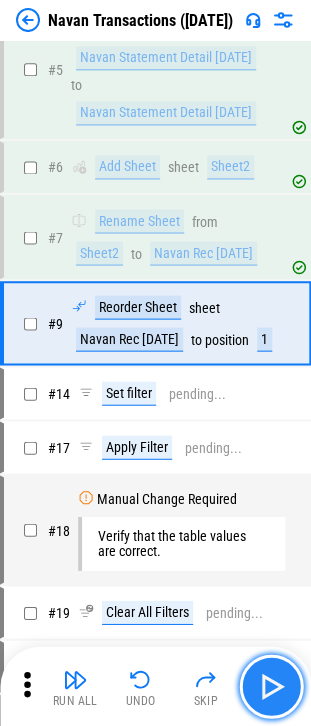 click at bounding box center (271, 686) 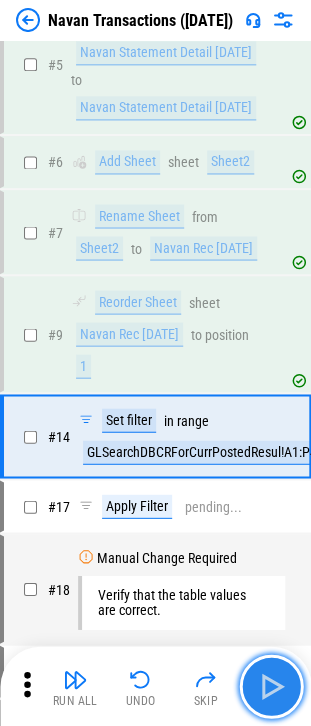 click at bounding box center (271, 686) 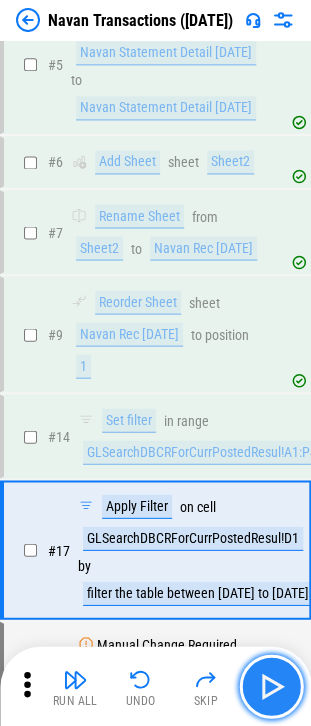 click at bounding box center (271, 686) 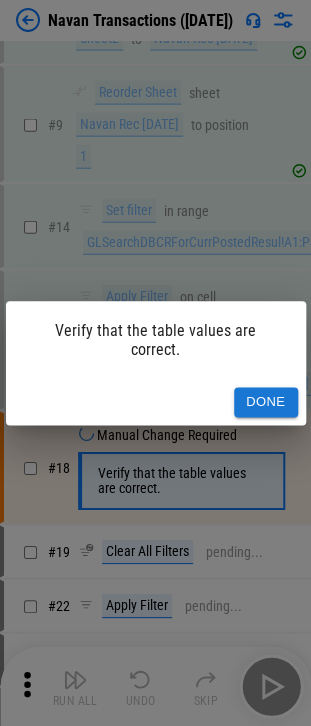 scroll, scrollTop: 571, scrollLeft: 0, axis: vertical 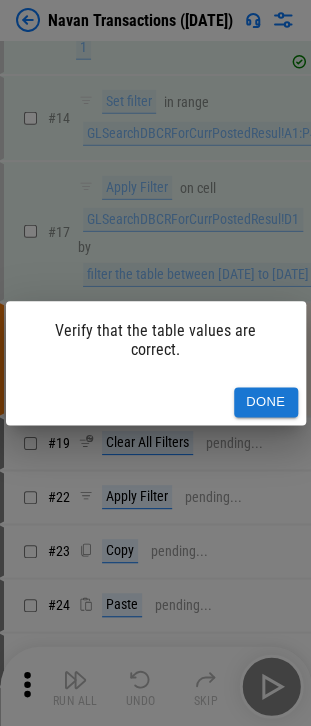 click on "Done" at bounding box center [156, 402] 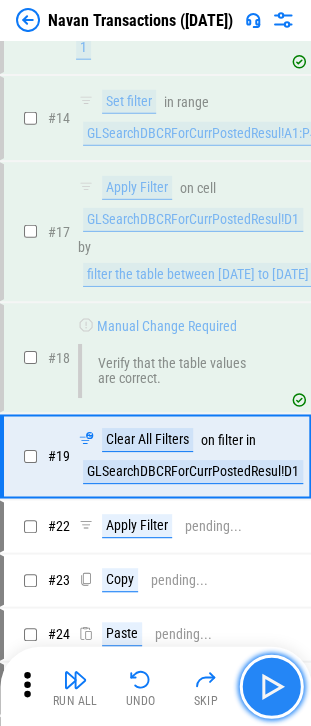 click at bounding box center [271, 686] 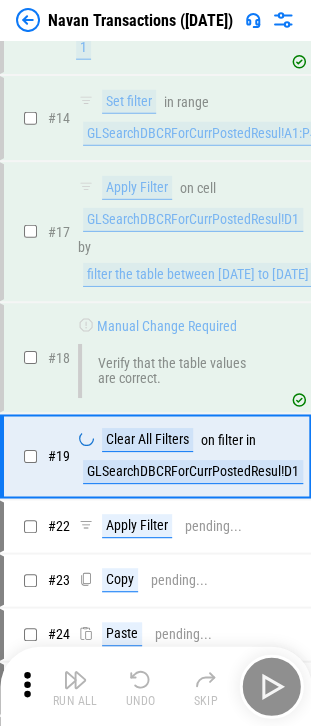 click on "Run All Undo Skip" at bounding box center [157, 686] 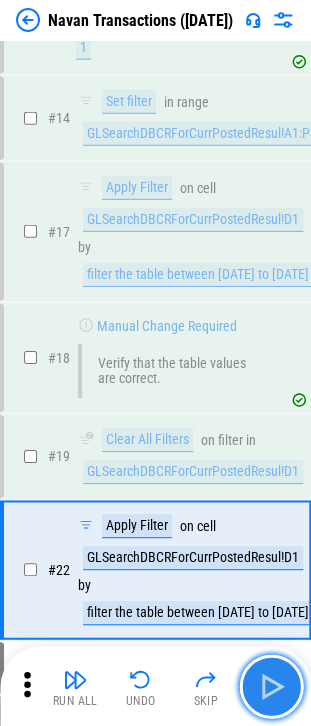 click at bounding box center (271, 686) 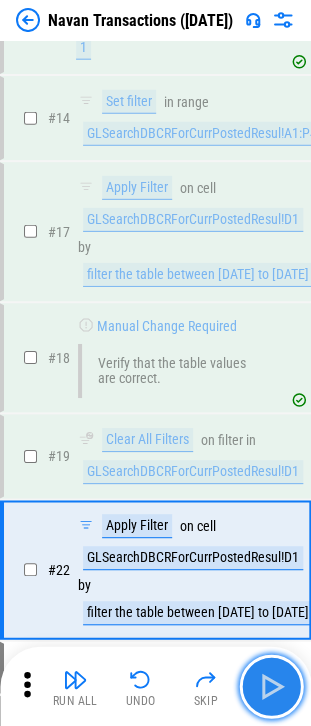 click at bounding box center (271, 686) 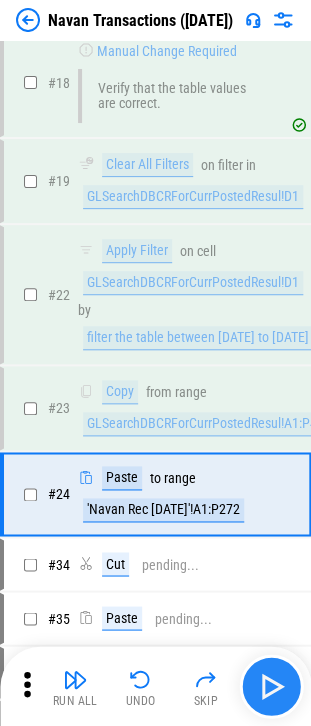 scroll, scrollTop: 956, scrollLeft: 0, axis: vertical 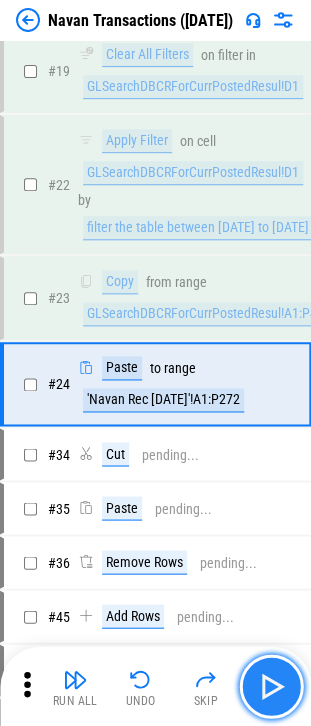 click at bounding box center (271, 686) 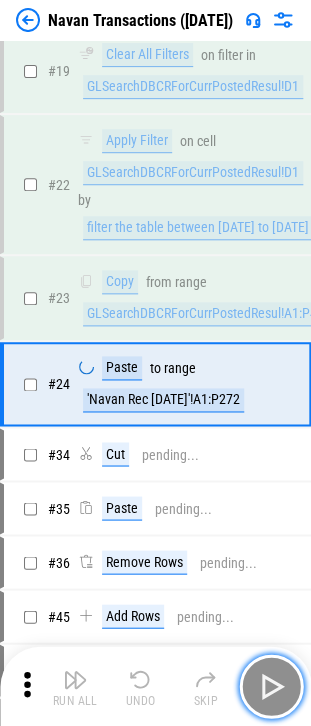 click at bounding box center [271, 686] 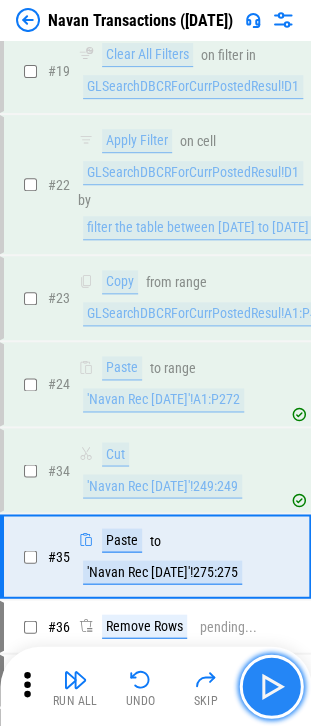 click at bounding box center (271, 686) 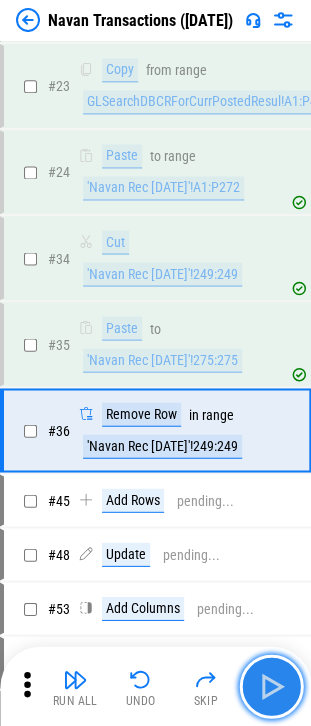 scroll, scrollTop: 1208, scrollLeft: 0, axis: vertical 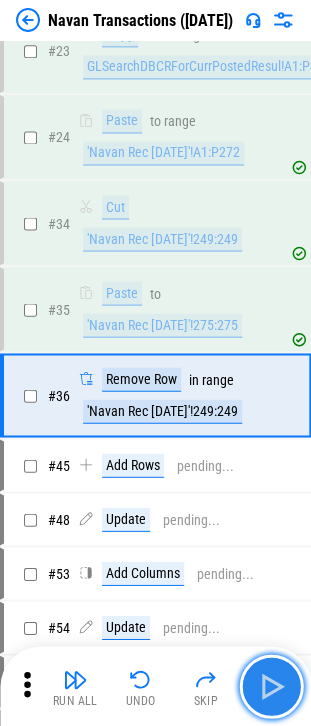 click at bounding box center [271, 686] 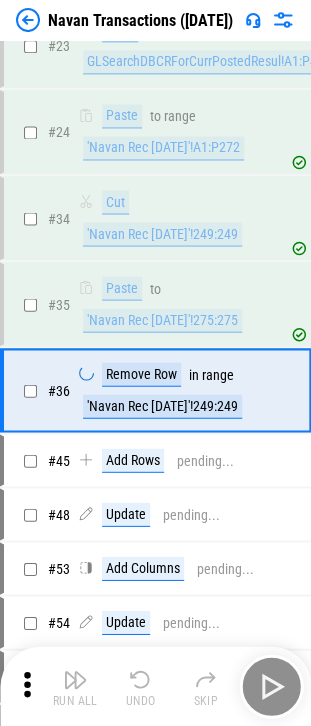 click on "Run All Undo Skip" at bounding box center [157, 686] 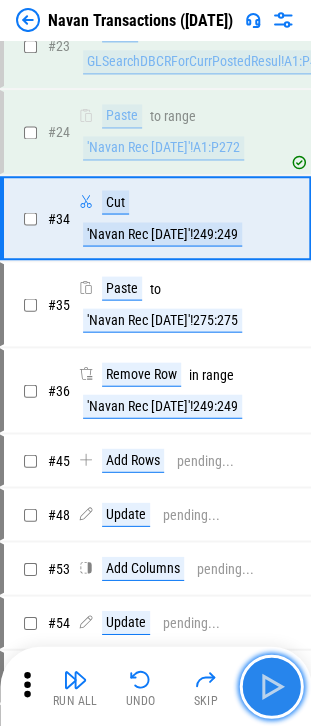 click at bounding box center (271, 686) 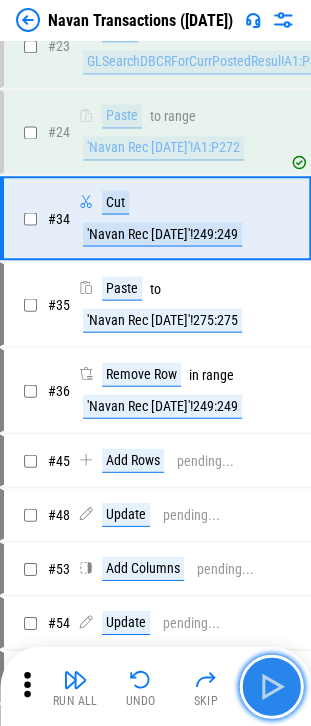 click at bounding box center (271, 686) 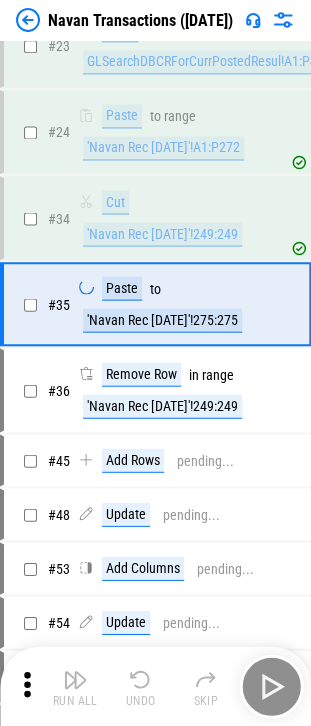 click on "Run All Undo Skip" at bounding box center (157, 686) 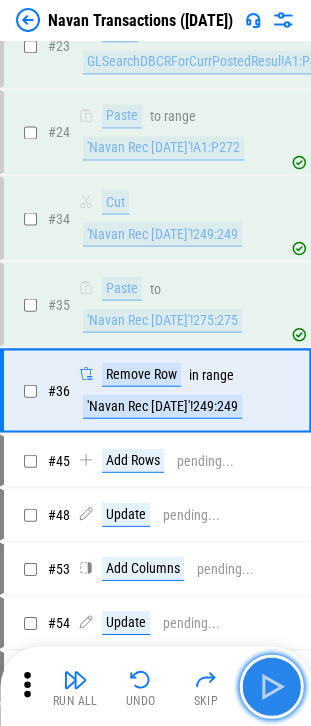 click at bounding box center [271, 686] 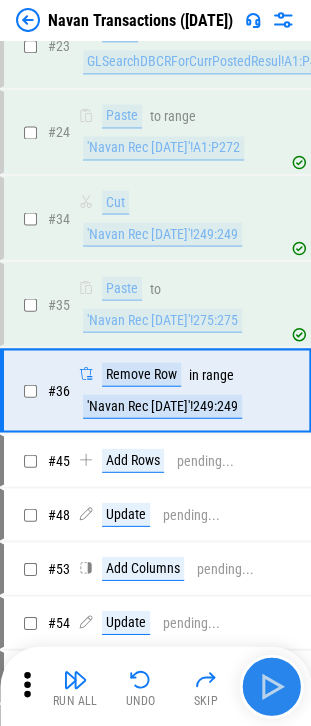 click on "Run All Undo Skip" at bounding box center (157, 686) 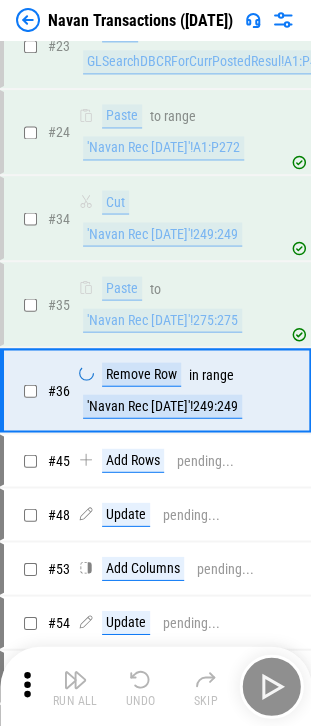 click on "Run All Undo Skip" at bounding box center (157, 686) 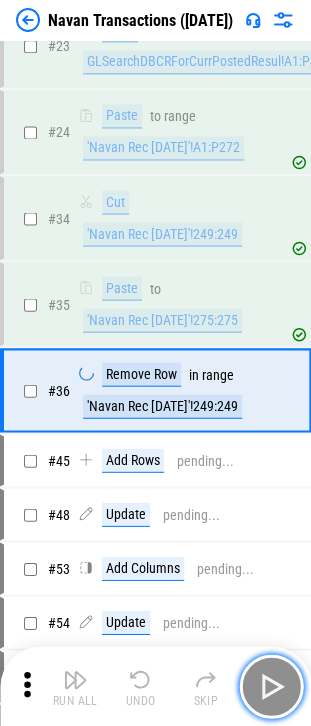 click at bounding box center (271, 686) 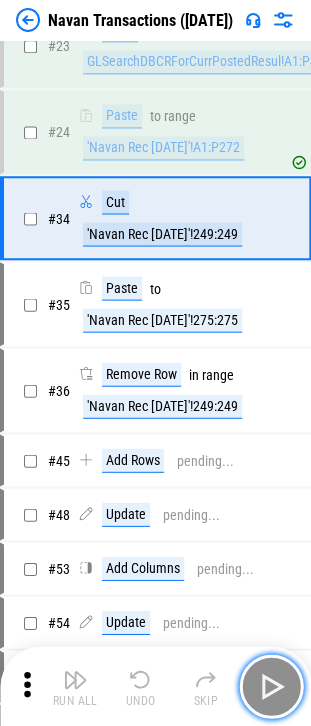 click at bounding box center [271, 686] 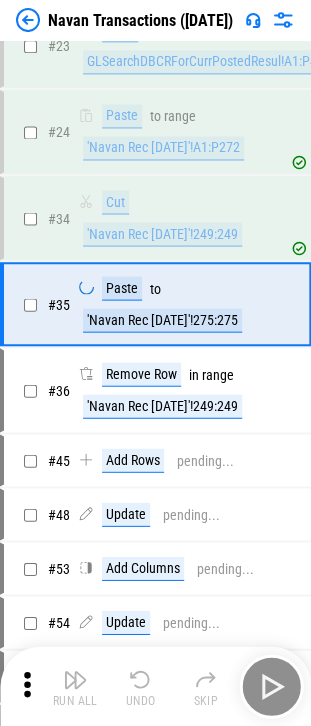 click on "Run All Undo Skip" at bounding box center [157, 686] 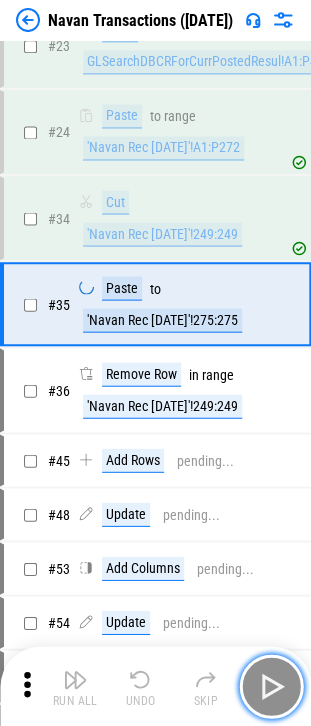 click at bounding box center [271, 686] 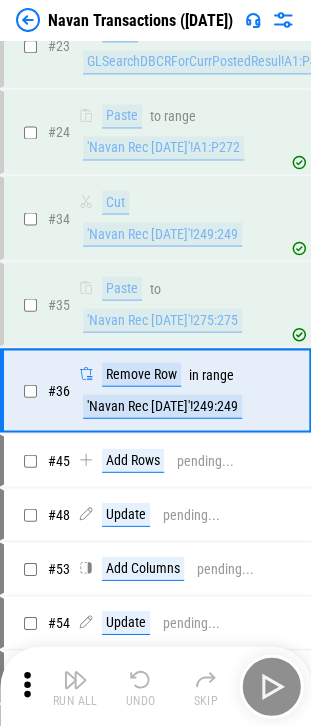 click on "Run All Undo Skip" at bounding box center [157, 686] 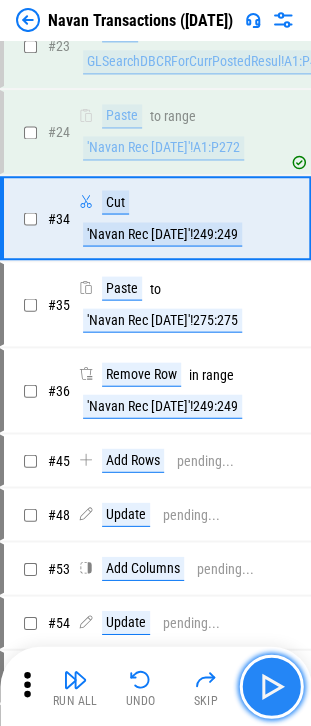 click at bounding box center [271, 686] 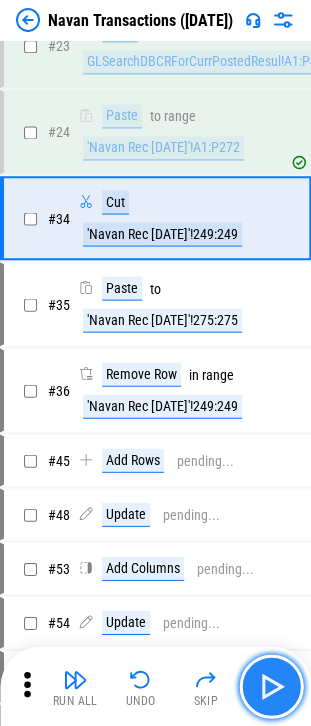 click at bounding box center [271, 686] 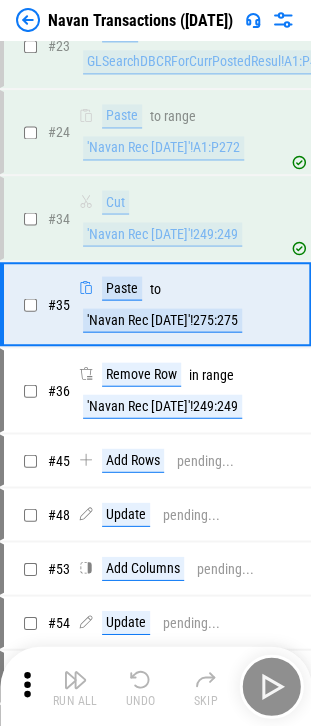 click on "Run All Undo Skip" at bounding box center (157, 686) 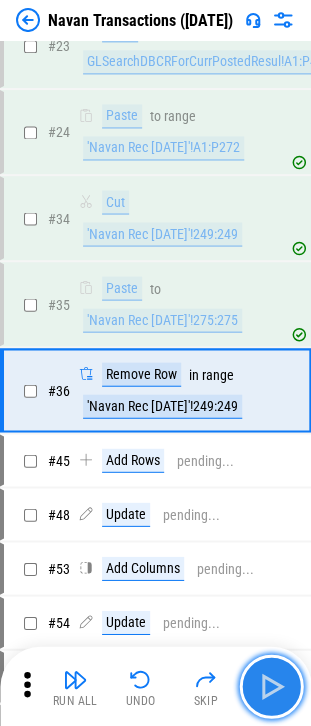 click at bounding box center (271, 686) 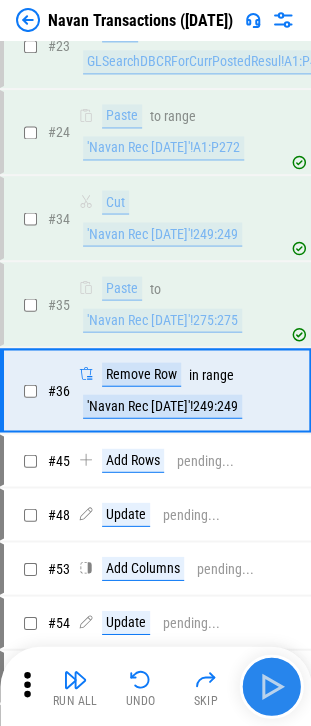 click on "Run All Undo Skip" at bounding box center [157, 686] 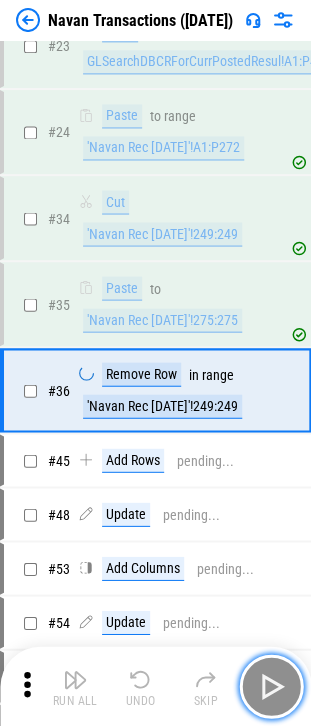 click at bounding box center [271, 686] 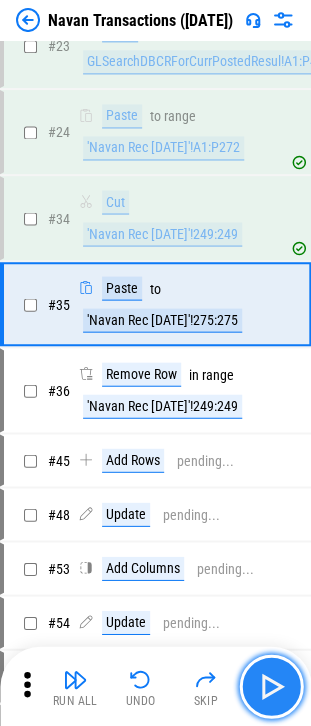 click at bounding box center (271, 686) 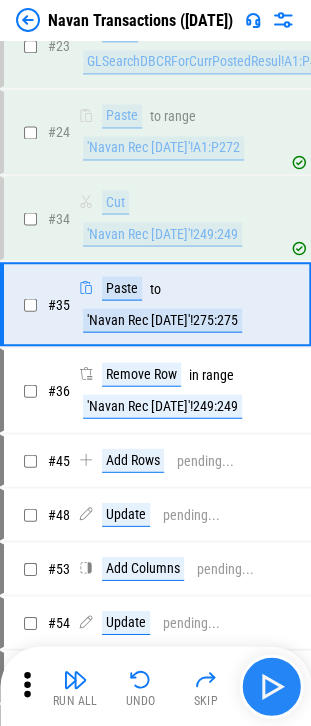 click on "Run All Undo Skip" at bounding box center [157, 686] 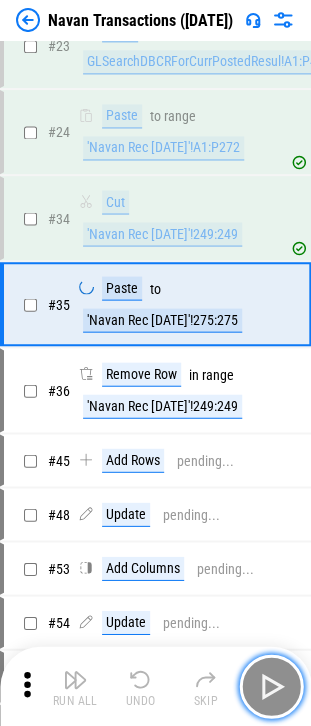 click at bounding box center [271, 686] 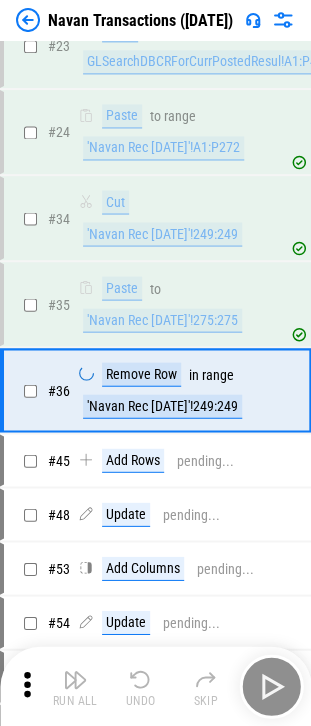 click on "Run All Undo Skip" at bounding box center (157, 686) 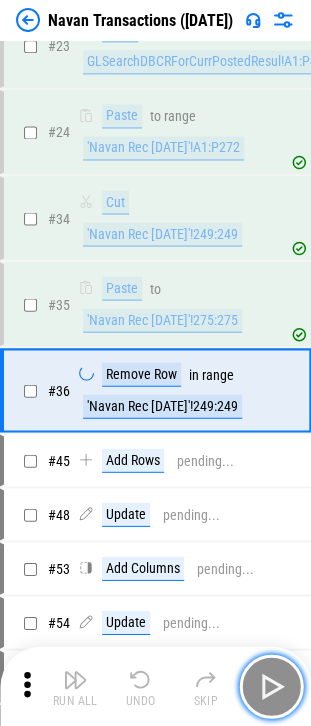 click at bounding box center [271, 686] 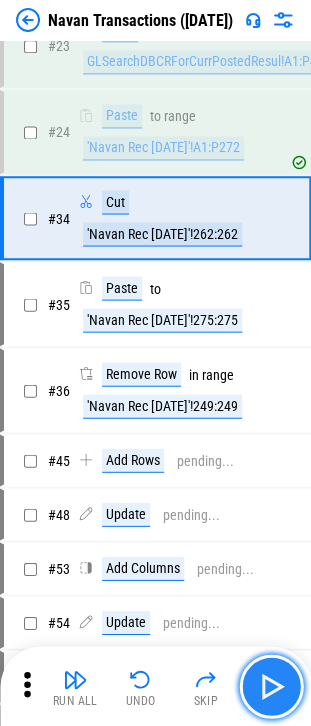 click at bounding box center [271, 686] 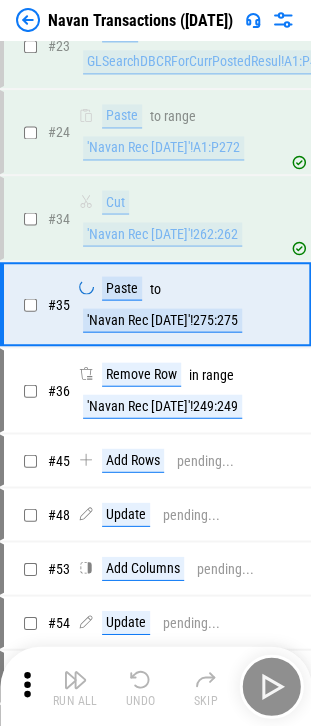 click on "Run All Undo Skip" at bounding box center (157, 686) 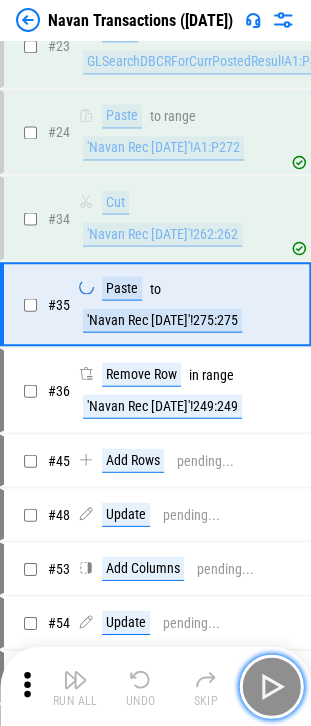 click at bounding box center [271, 686] 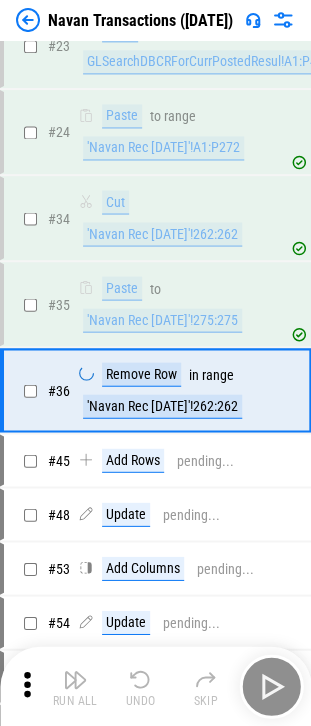 click on "Run All Undo Skip" at bounding box center [157, 686] 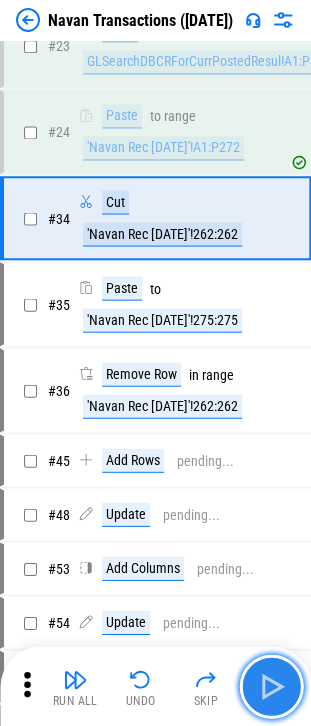 click at bounding box center (271, 686) 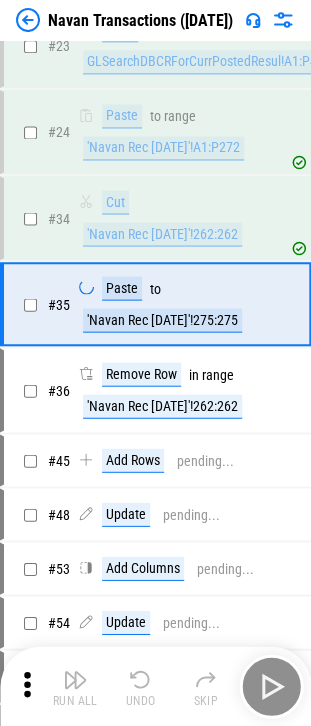 click on "Run All Undo Skip" at bounding box center (157, 686) 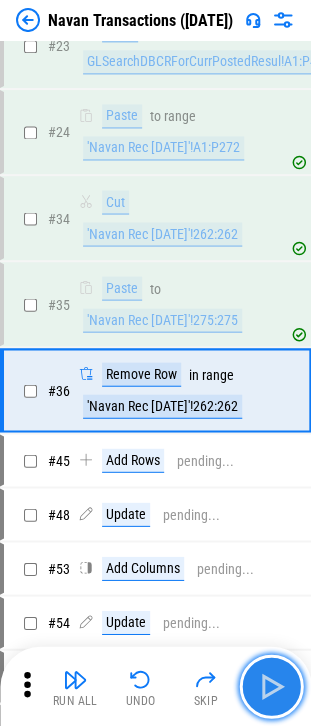 click at bounding box center [271, 686] 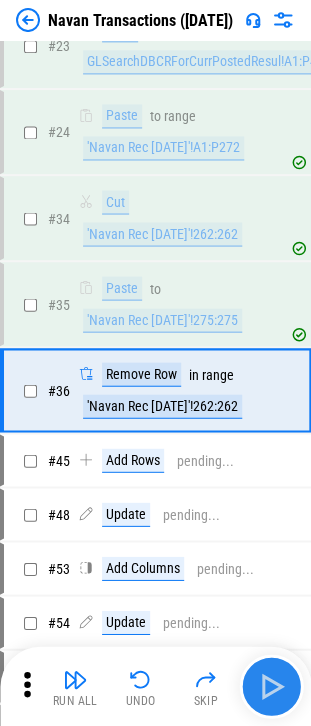 click on "Run All Undo Skip" at bounding box center [157, 686] 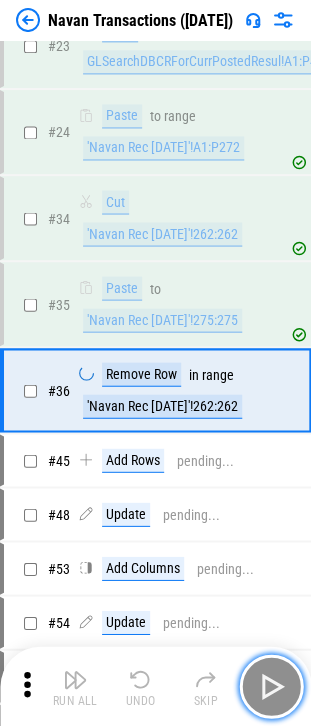 click at bounding box center [271, 686] 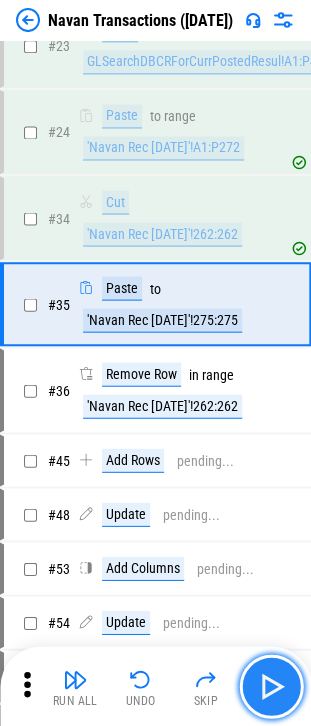 click at bounding box center [271, 686] 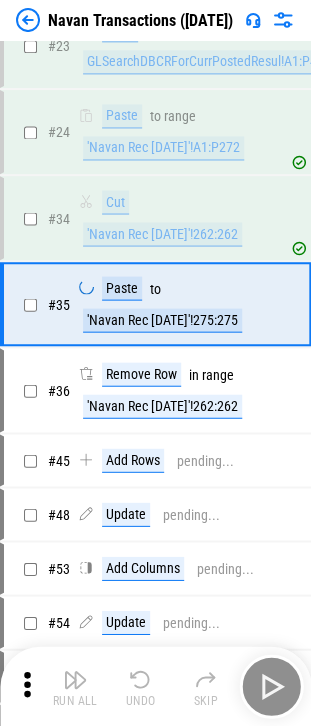 click on "Run All Undo Skip" at bounding box center (157, 686) 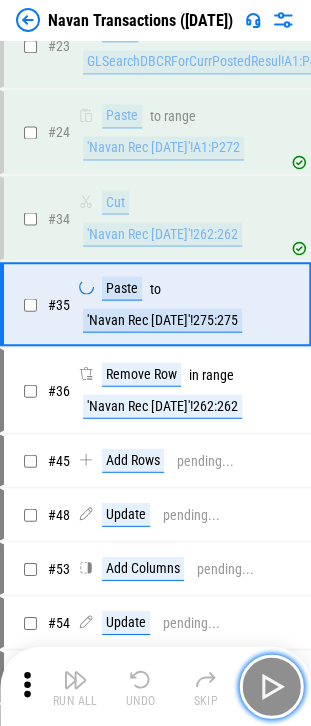 click at bounding box center (271, 686) 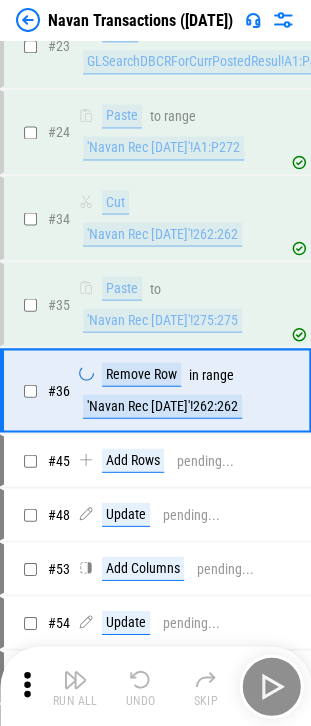 click on "Run All Undo Skip" at bounding box center (157, 686) 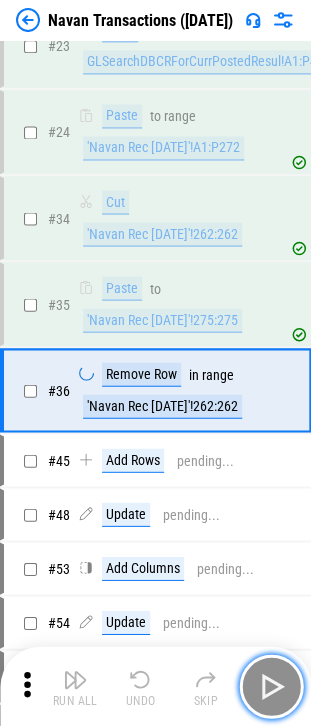 click at bounding box center [271, 686] 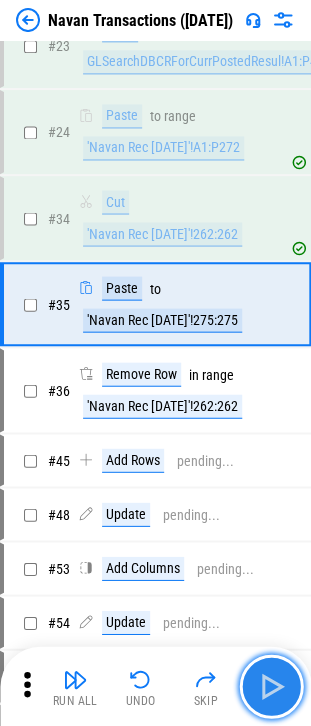 click at bounding box center (271, 686) 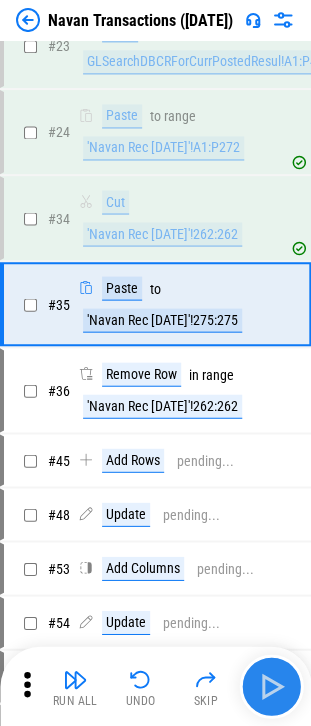 click on "Run All Undo Skip" at bounding box center [157, 686] 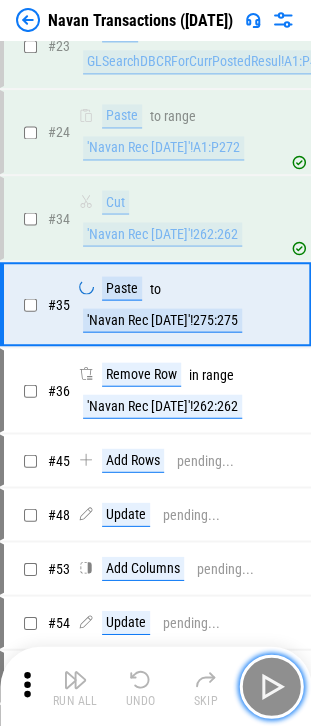 click at bounding box center [271, 686] 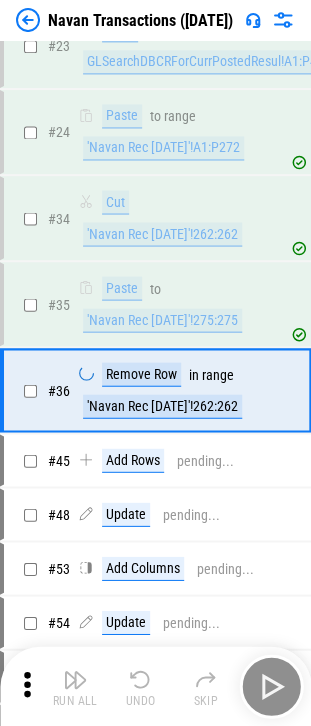 click on "Run All Undo Skip" at bounding box center [157, 686] 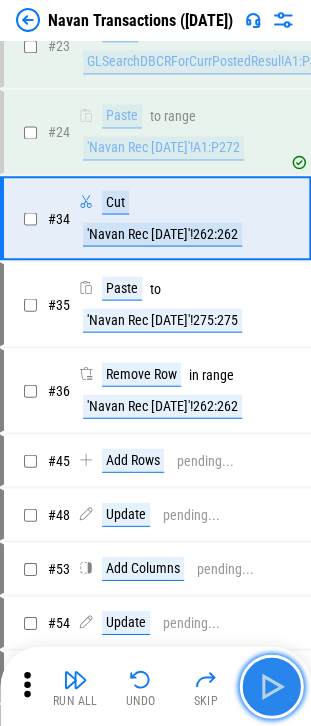 click at bounding box center [271, 686] 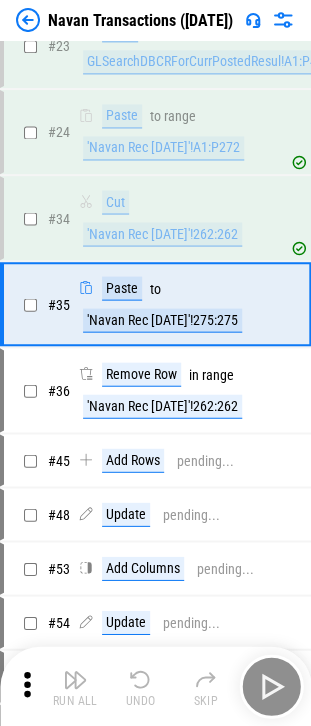 click on "Run All Undo Skip" at bounding box center (157, 686) 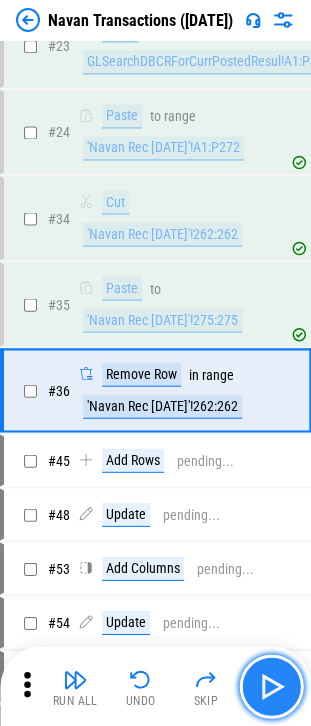click at bounding box center (271, 686) 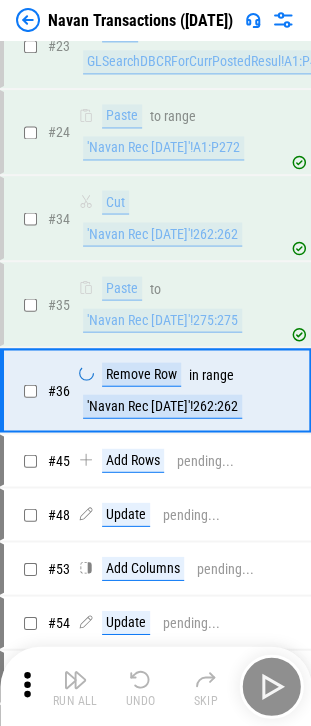 click on "Run All Undo Skip" at bounding box center (157, 686) 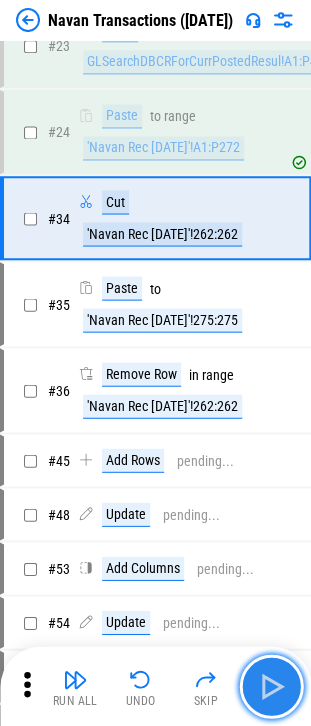 click at bounding box center [271, 686] 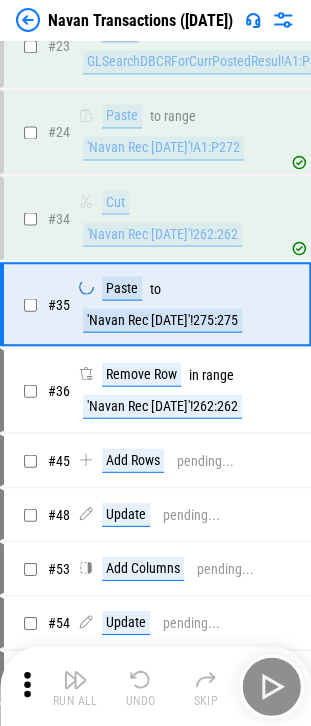 click on "Run All Undo Skip" at bounding box center [157, 686] 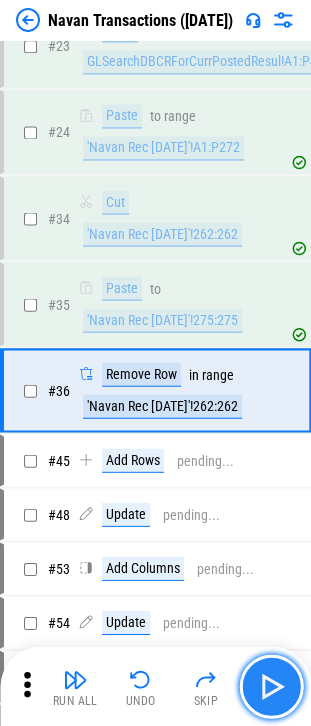 click at bounding box center (271, 686) 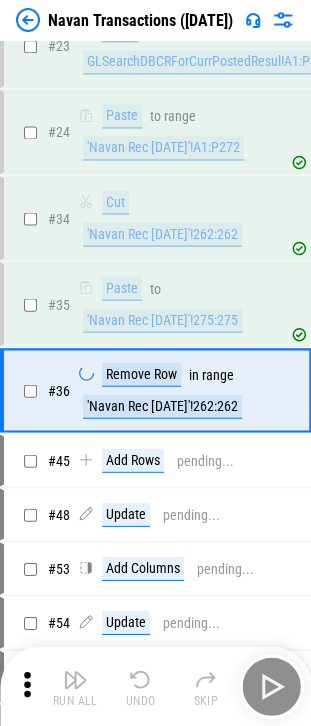 click on "Run All Undo Skip" at bounding box center [157, 686] 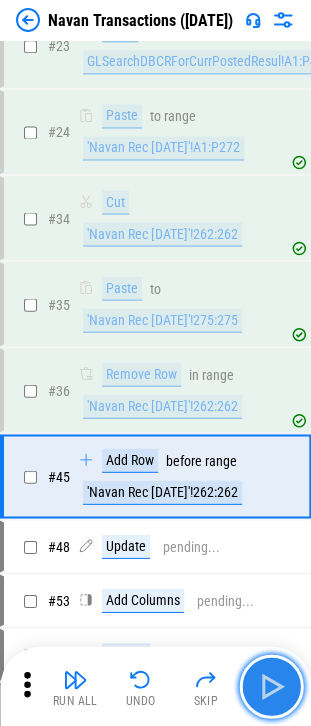 click at bounding box center (271, 686) 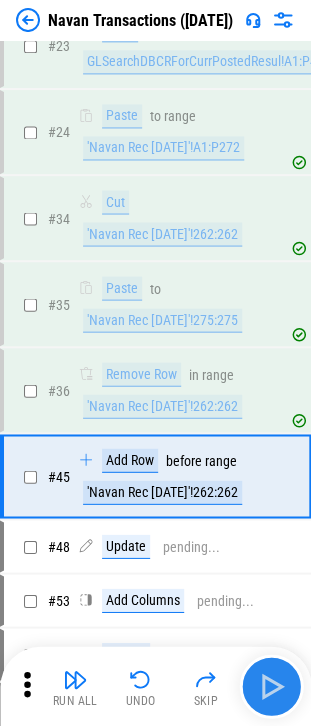 click on "Run All Undo Skip" at bounding box center [157, 686] 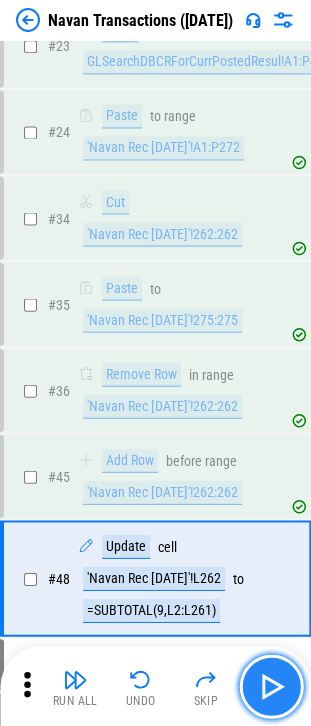 click at bounding box center (271, 686) 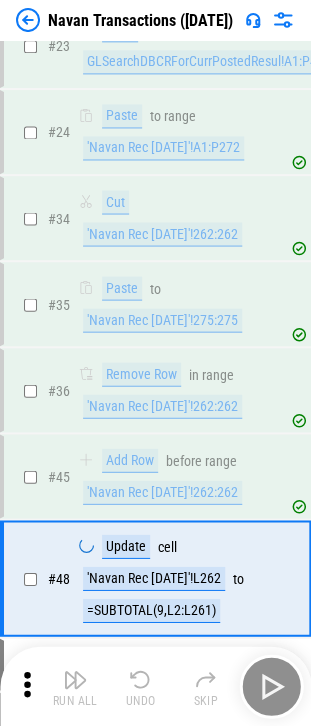 click on "Run All Undo Skip" at bounding box center [157, 686] 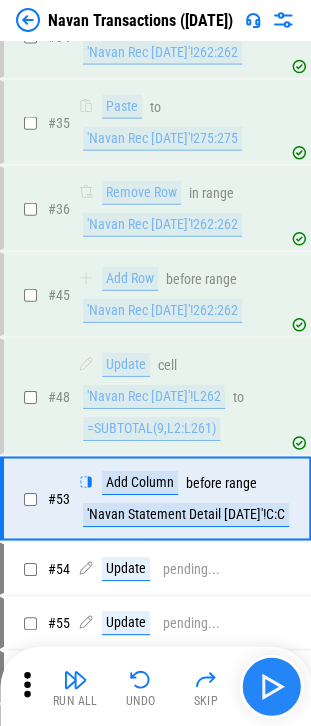 scroll, scrollTop: 1499, scrollLeft: 0, axis: vertical 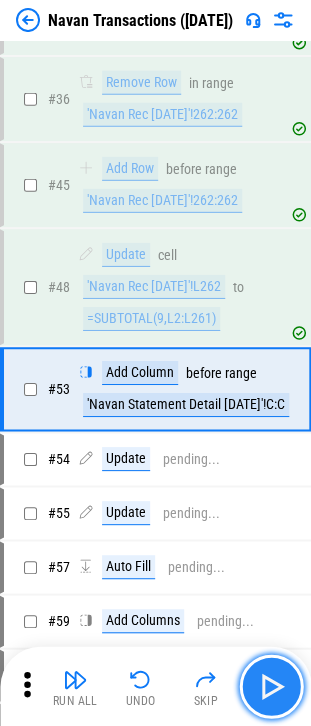click at bounding box center [271, 686] 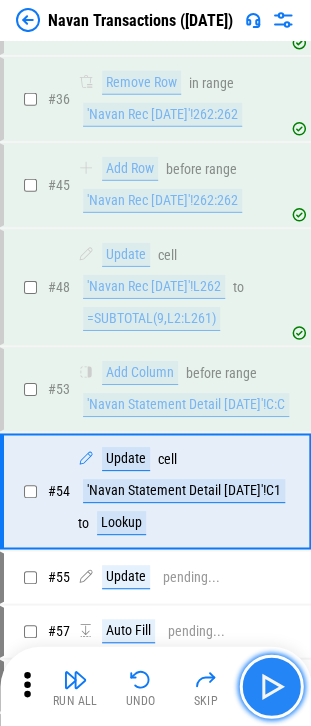 click at bounding box center (271, 686) 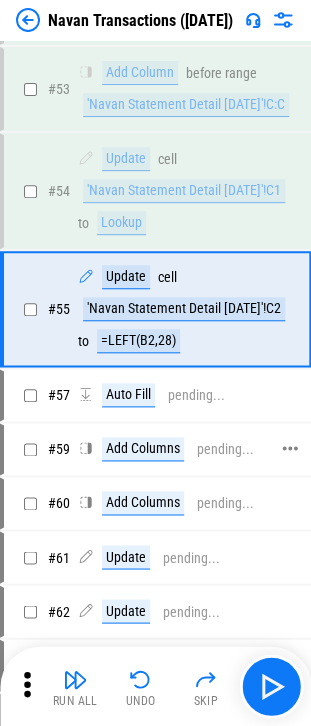 scroll, scrollTop: 1999, scrollLeft: 0, axis: vertical 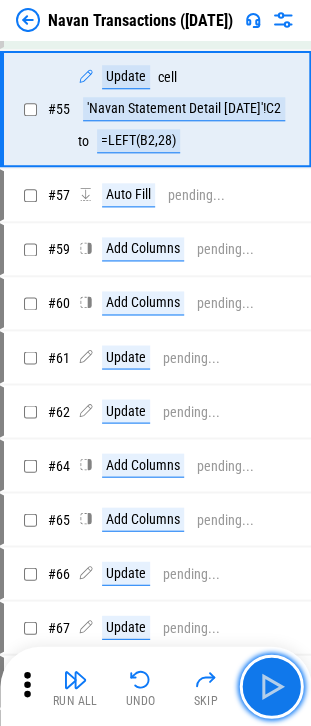 click at bounding box center [271, 686] 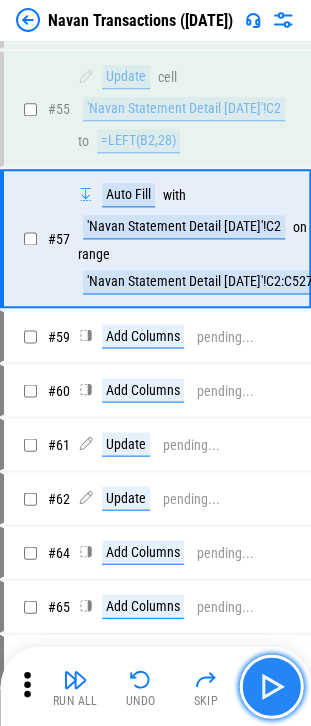 click at bounding box center [271, 686] 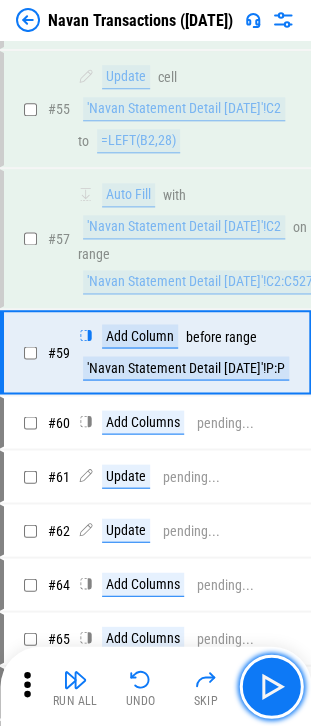 click at bounding box center (271, 686) 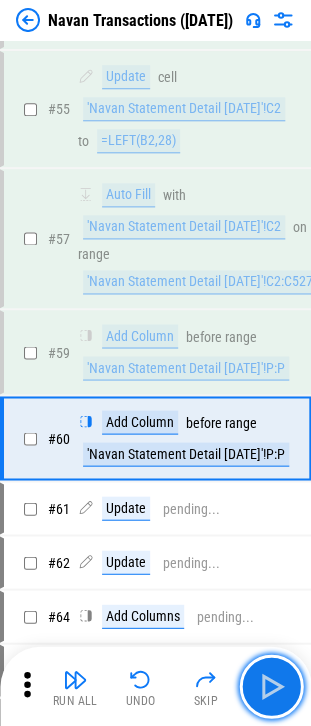 click at bounding box center [271, 686] 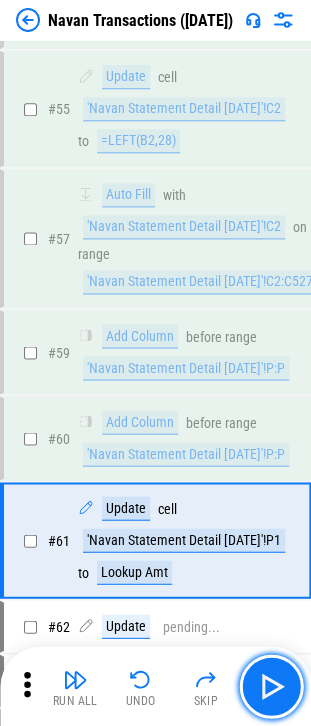 click at bounding box center (271, 686) 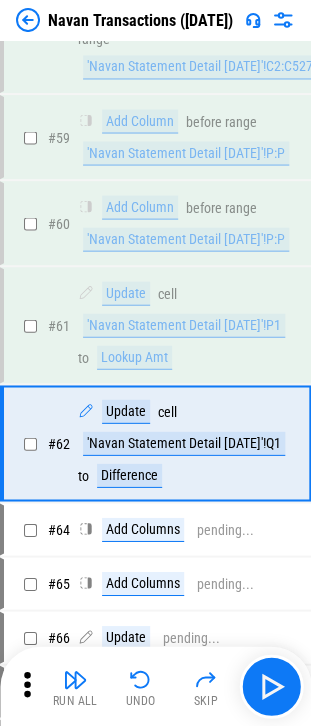scroll, scrollTop: 2262, scrollLeft: 0, axis: vertical 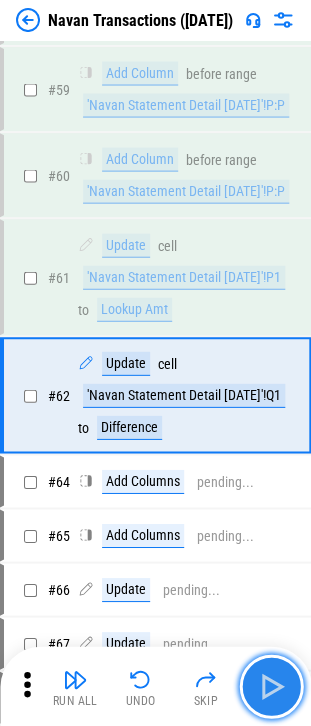 click at bounding box center [271, 686] 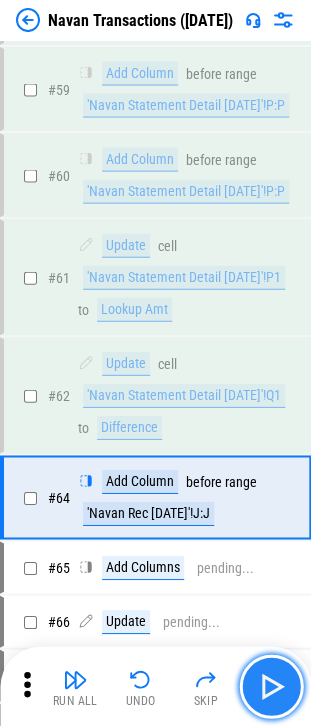 click at bounding box center [271, 686] 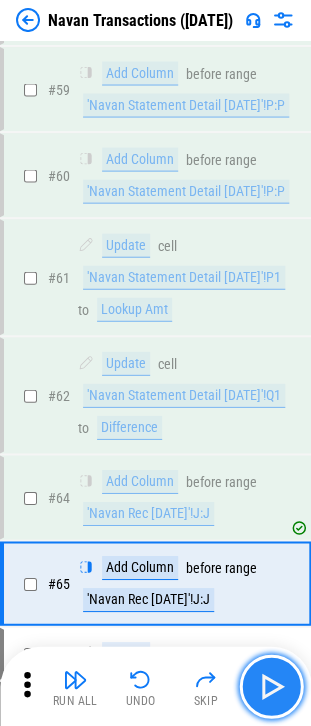 click at bounding box center (271, 686) 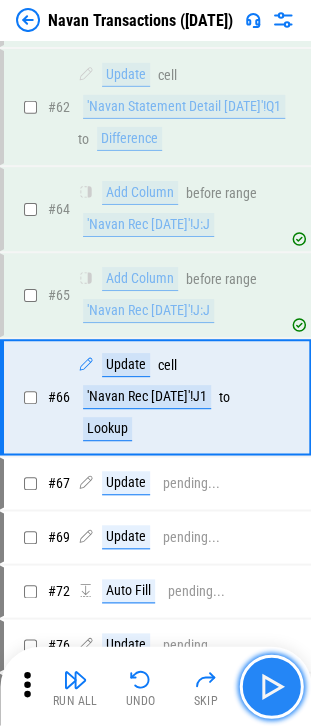 click at bounding box center [271, 686] 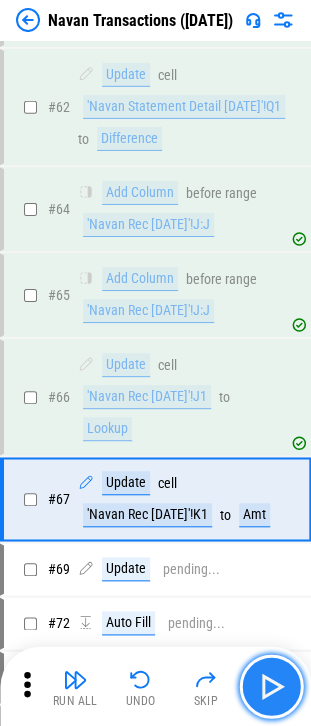 click at bounding box center [271, 686] 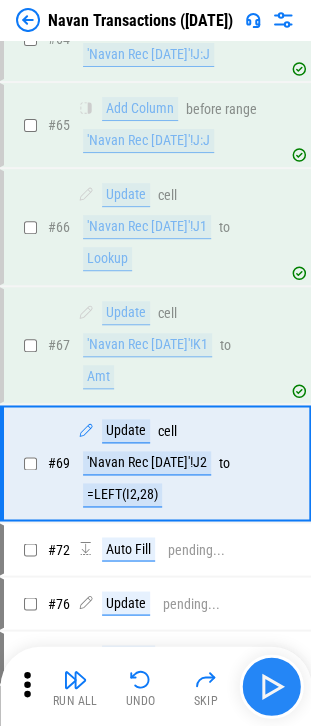 scroll, scrollTop: 2784, scrollLeft: 0, axis: vertical 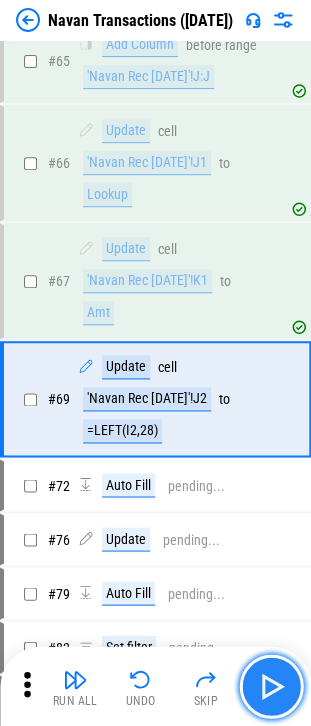 click at bounding box center (271, 686) 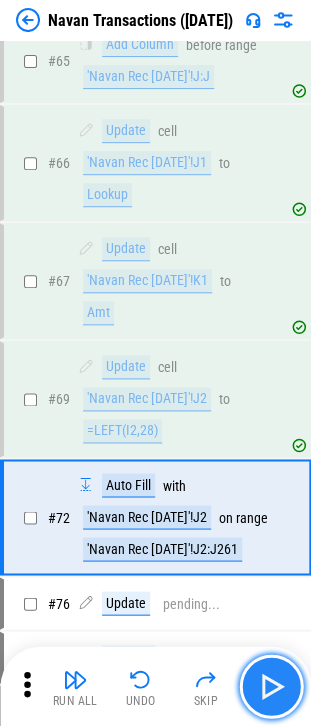 click at bounding box center (271, 686) 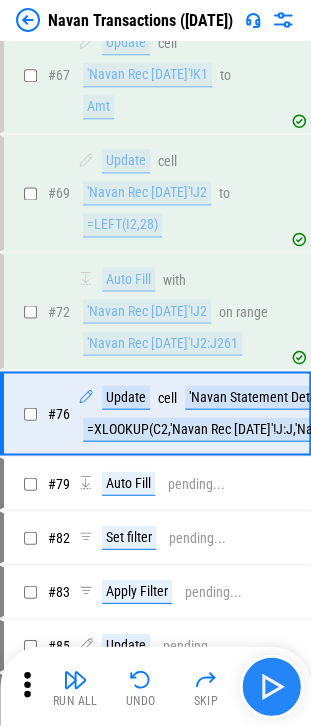 scroll, scrollTop: 3025, scrollLeft: 0, axis: vertical 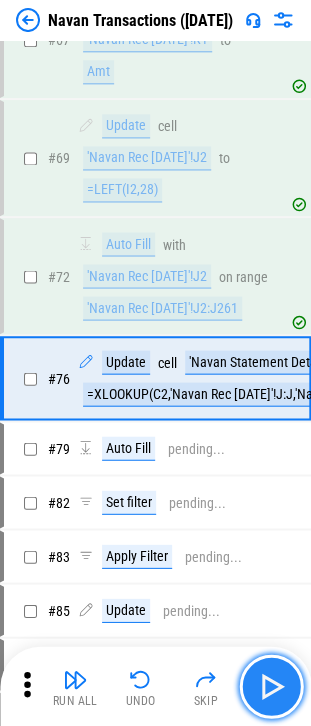click at bounding box center (271, 686) 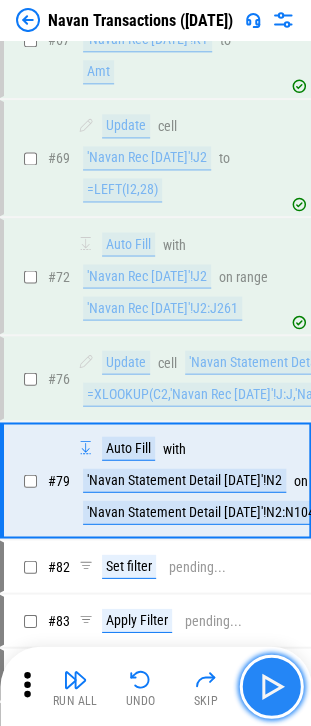 click at bounding box center (271, 686) 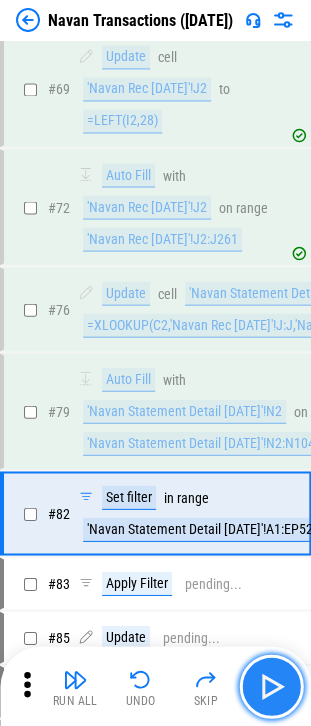 scroll, scrollTop: 3125, scrollLeft: 0, axis: vertical 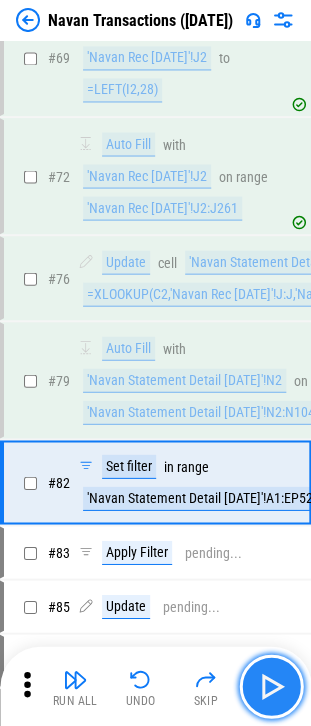 click at bounding box center [271, 686] 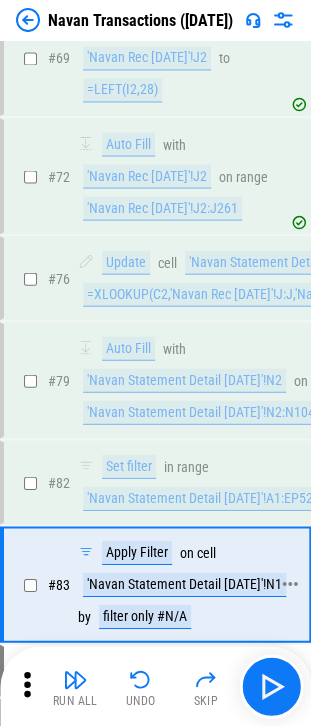 click on "filter only #N/A" at bounding box center (145, 616) 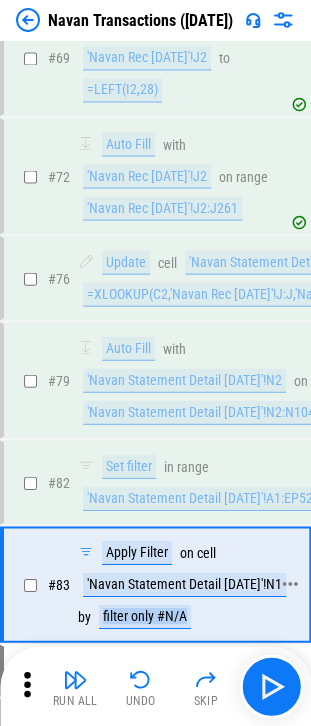 click on "filter only #N/A" at bounding box center [145, 616] 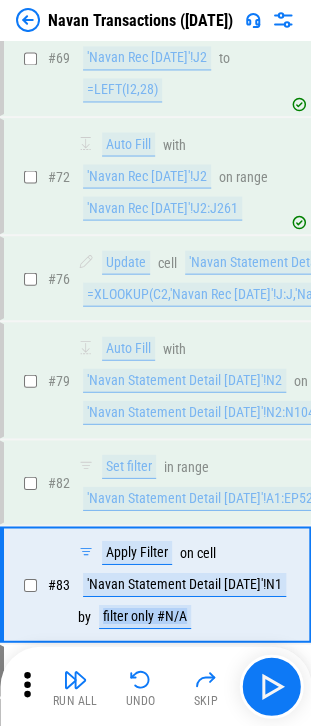 copy on "filter only #N/A" 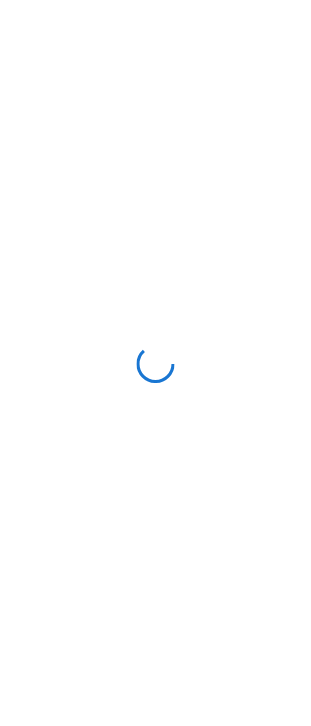 scroll, scrollTop: 0, scrollLeft: 0, axis: both 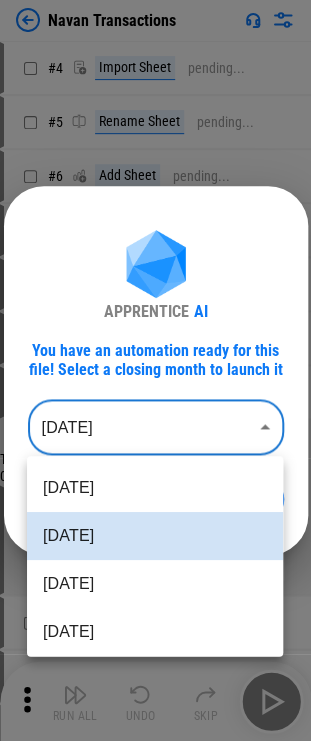click on "Navan Transactions  # 4 Import Sheet pending... # 5 Rename Sheet pending... # 6 Add Sheet pending... # 7 Rename Sheet pending... # 9 Reorder Sheet pending... # 14 Set filter pending... # 17 Apply Filter pending... Tangoe US Navan transactions 06.16 - 05.17.20251_07-09-2025 10_18 (1).xlsx # 18 Manual Change Required Verify that the table values are correct. # 19 Clear All Filters pending... # 22 Apply Filter pending... # 23 Copy pending... # 24 Paste pending... # 34 Cut pending... # 35 Paste pending... # 36 Remove Rows pending... # 45 Add Rows pending... # 48 Update pending... # 53 Add Columns pending... # 54 Update pending... # 55 Update pending... # 57 Auto Fill pending... # 59 Add Columns pending... # 60 Add Columns pending... # 61 Update pending... # 62 Update pending... # 64 Add Columns pending... # 65 Add Columns pending... # 66 Update pending... # 67 Update pending... # 69 Update pending... # 72 Auto Fill pending... # 76 Update pending... # 79 Auto Fill pending... # 82 Set filter pending... # #" at bounding box center [155, 370] 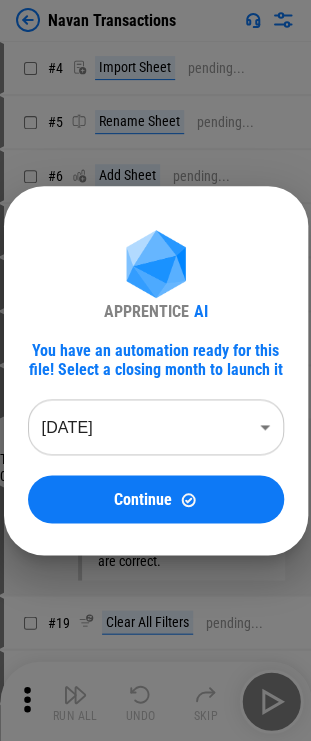 click on "Continue" at bounding box center (143, 499) 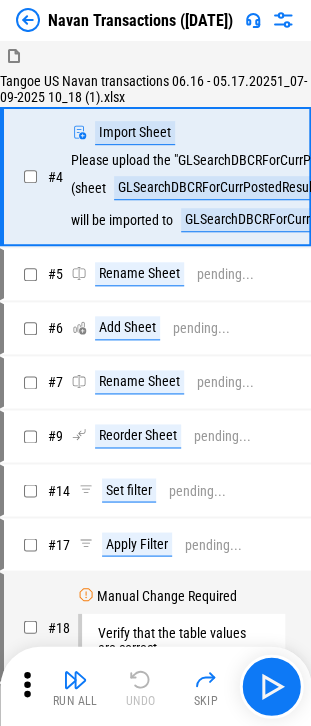 click on "Run All Undo Skip" at bounding box center [157, 686] 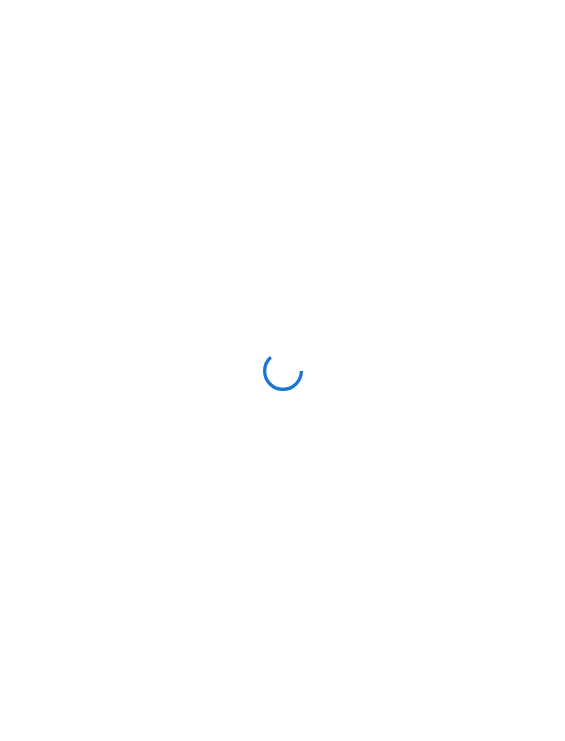 scroll, scrollTop: 0, scrollLeft: 0, axis: both 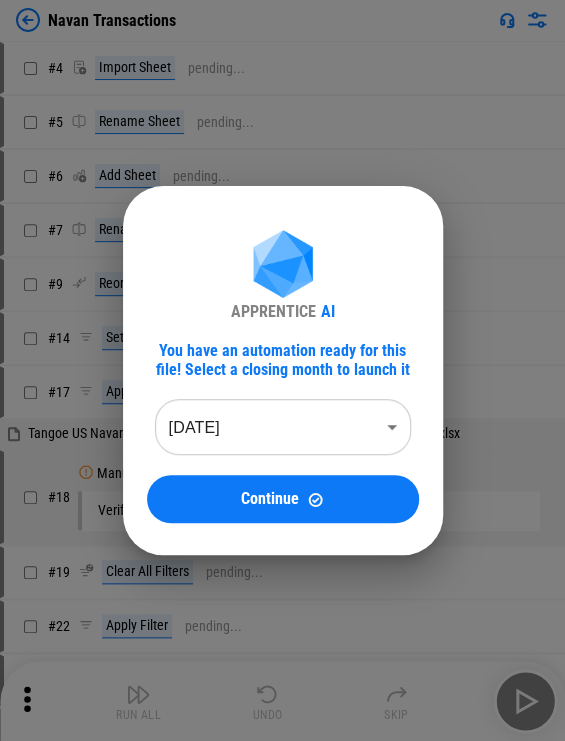 click on "Navan Transactions  # 4 Import Sheet pending... # 5 Rename Sheet pending... # 6 Add Sheet pending... # 7 Rename Sheet pending... # 9 Reorder Sheet pending... # 14 Set filter pending... # 17 Apply Filter pending... Tangoe US Navan transactions 06.16 - 05.17.20251_07-09-2025 10_18 (1).xlsx # 18 Manual Change Required Verify that the table values are correct. # 19 Clear All Filters pending... # 22 Apply Filter pending... # 23 Copy pending... # 24 Paste pending... # 34 Cut pending... # 35 Paste pending... # 36 Remove Rows pending... # 45 Add Rows pending... # 48 Update pending... # 53 Add Columns pending... # 54 Update pending... # 55 Update pending... # 57 Auto Fill pending... # 59 Add Columns pending... # 60 Add Columns pending... # 61 Update pending... # 62 Update pending... # 64 Add Columns pending... # 65 Add Columns pending... # 66 Update pending... # 67 Update pending... # 69 Update pending... # 72 Auto Fill pending... # 76 Update pending... # 79 Auto Fill pending... # 82 Set filter pending... # #" at bounding box center (282, 370) 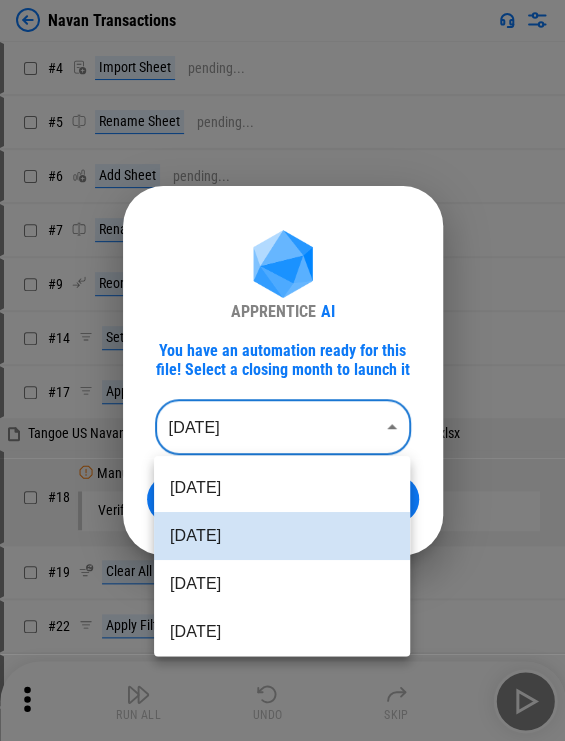 click on "[DATE]" at bounding box center [282, 584] 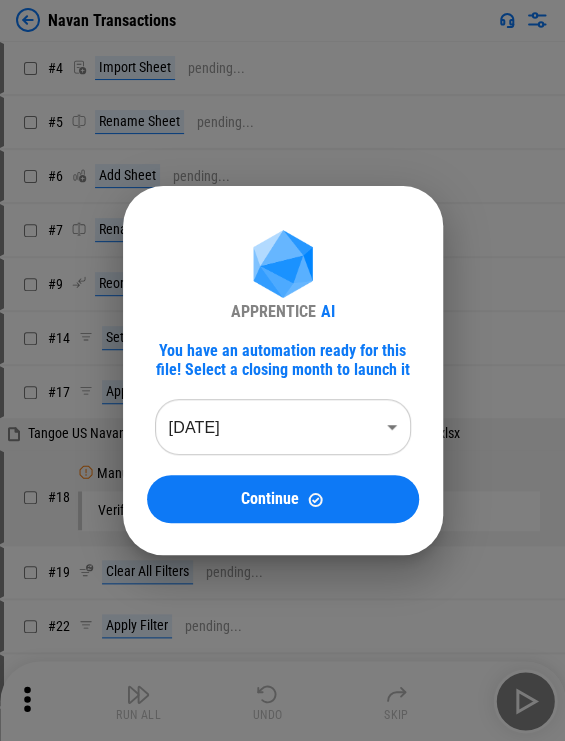 drag, startPoint x: 242, startPoint y: 497, endPoint x: 264, endPoint y: 511, distance: 26.076809 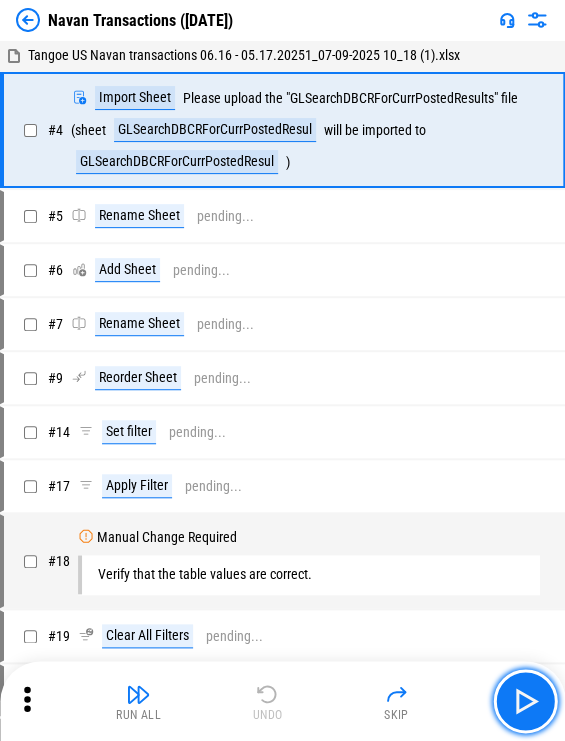 click at bounding box center [525, 701] 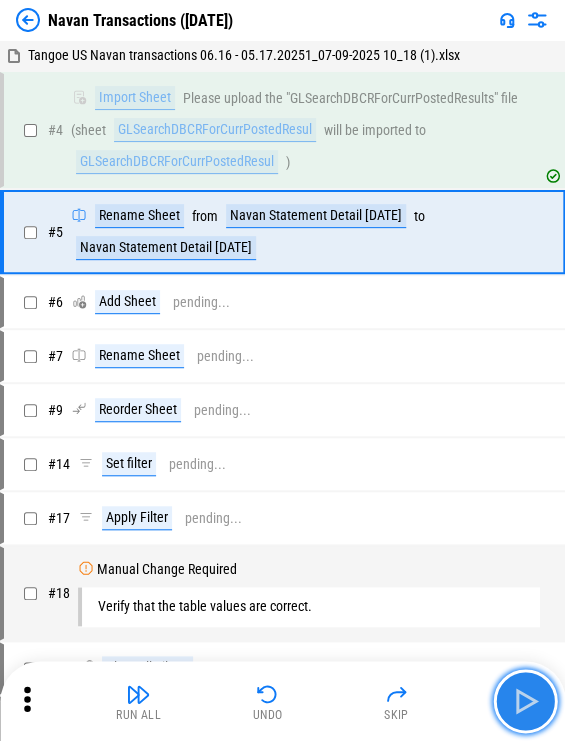 click at bounding box center (525, 701) 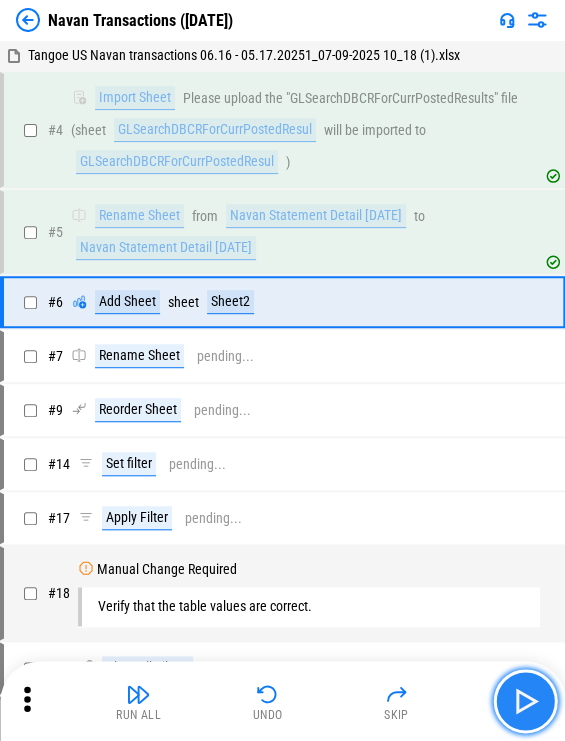 click at bounding box center (525, 701) 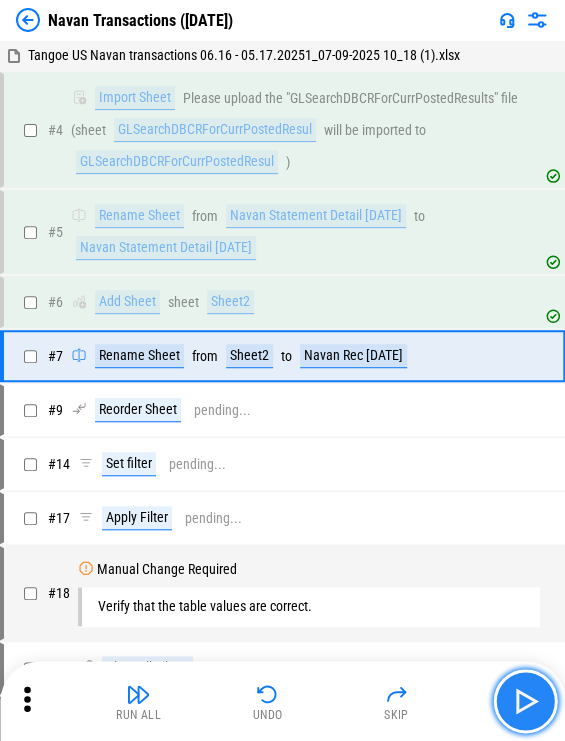 click at bounding box center (525, 701) 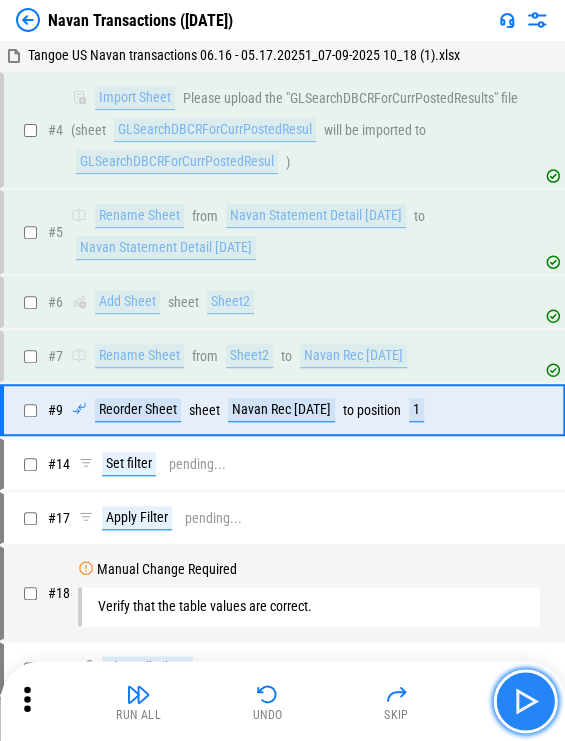 click at bounding box center (525, 701) 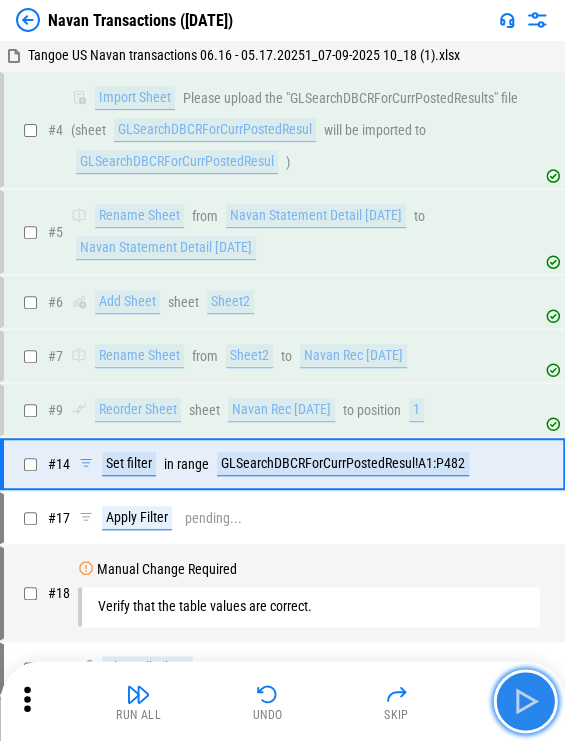click at bounding box center (525, 701) 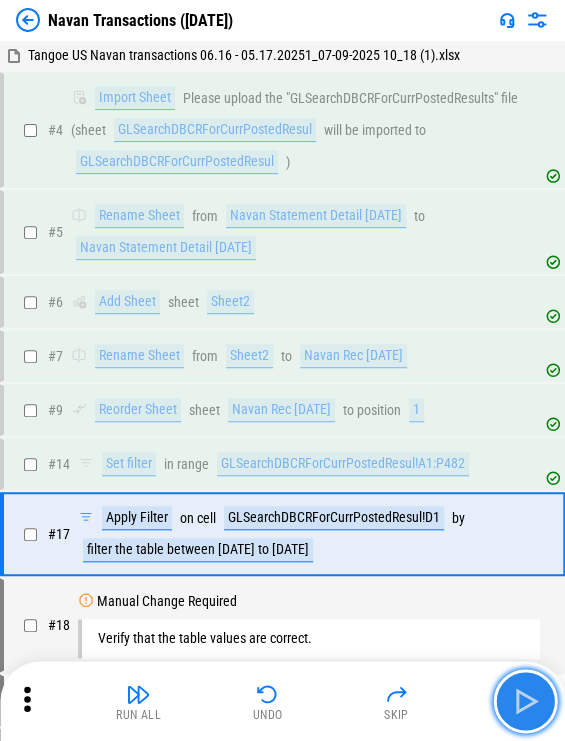 click at bounding box center [525, 701] 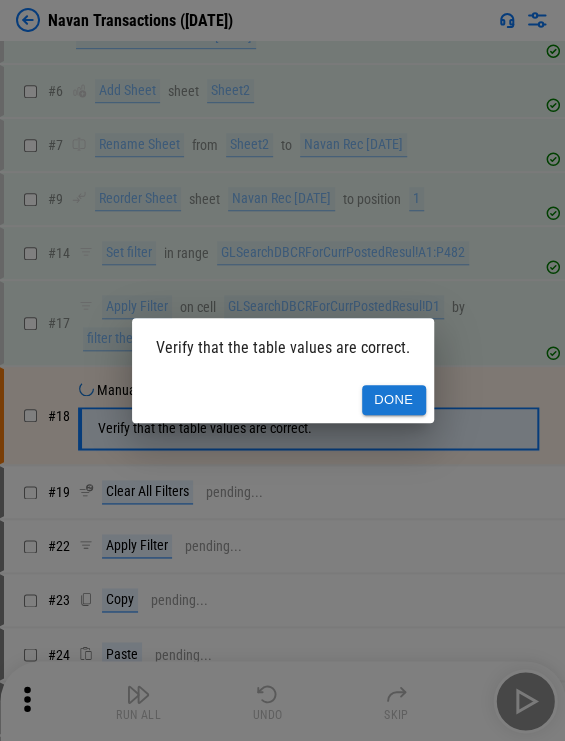 scroll, scrollTop: 252, scrollLeft: 0, axis: vertical 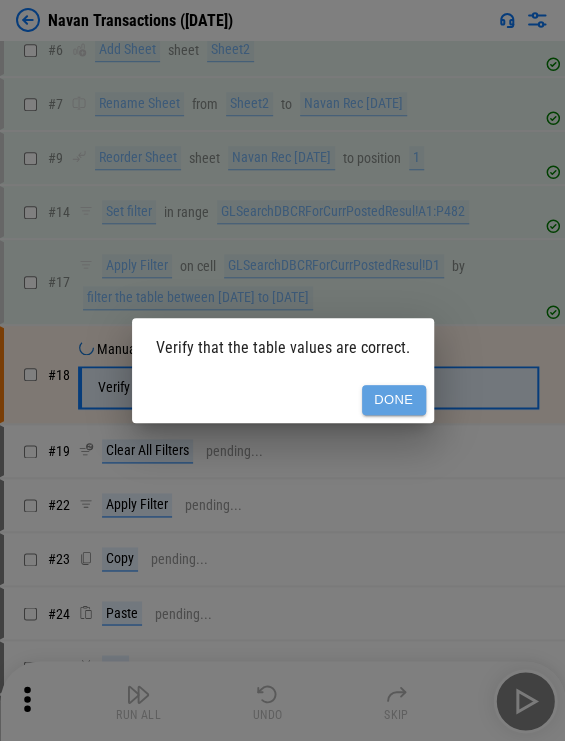 click on "Done" at bounding box center (394, 400) 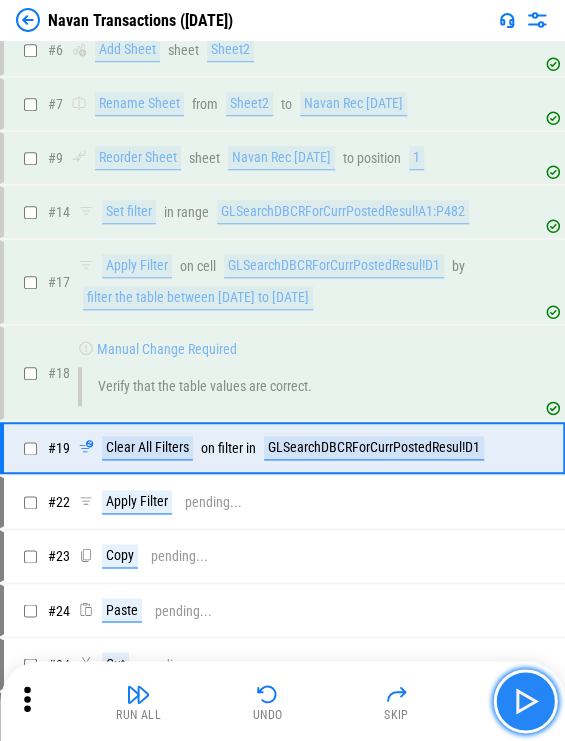 click at bounding box center (525, 701) 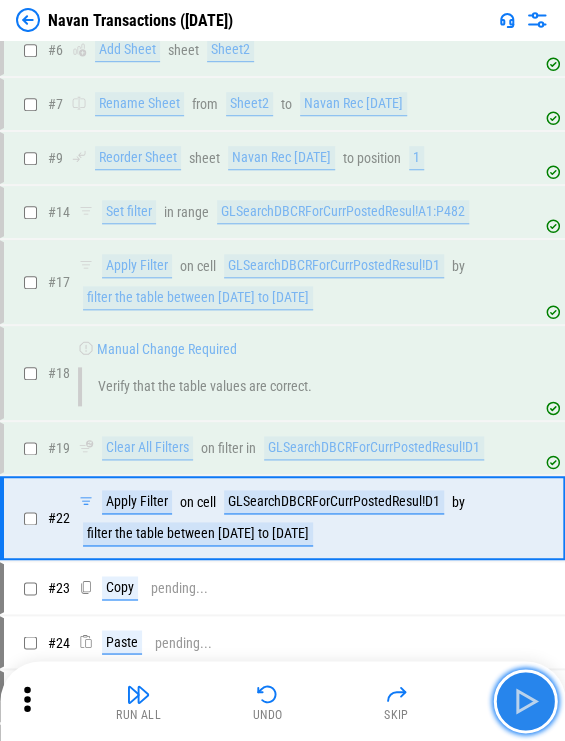 click at bounding box center (525, 701) 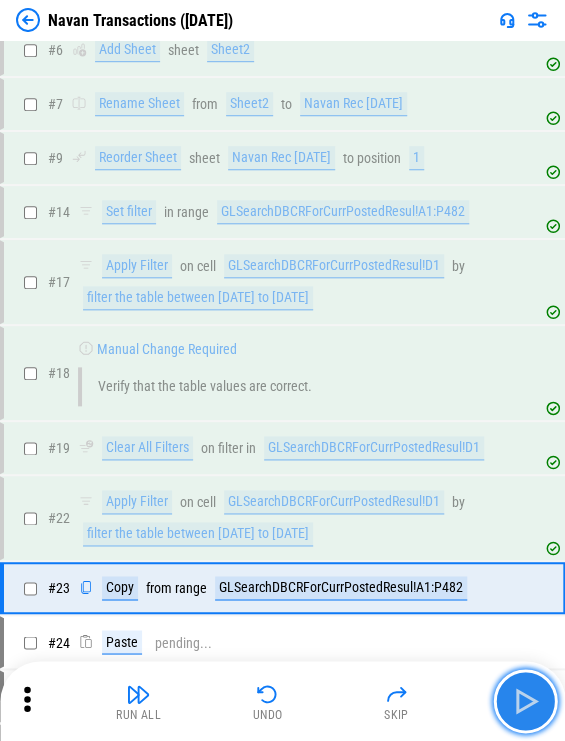 click at bounding box center [525, 701] 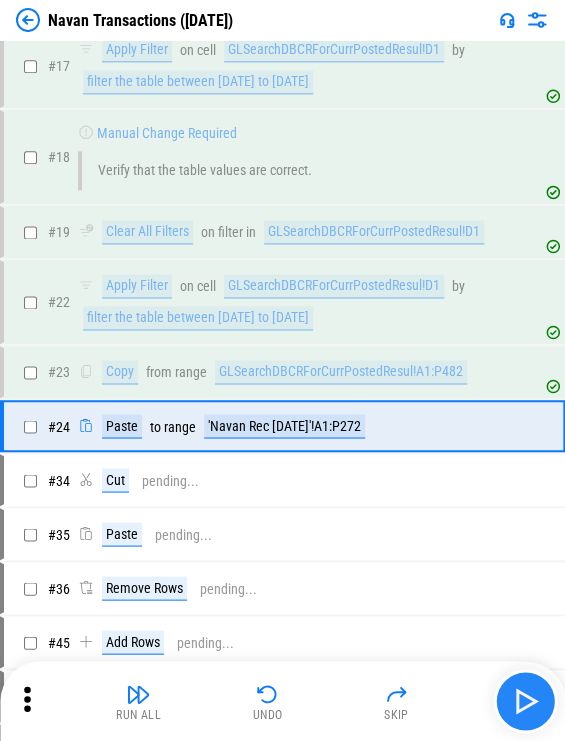 scroll, scrollTop: 518, scrollLeft: 0, axis: vertical 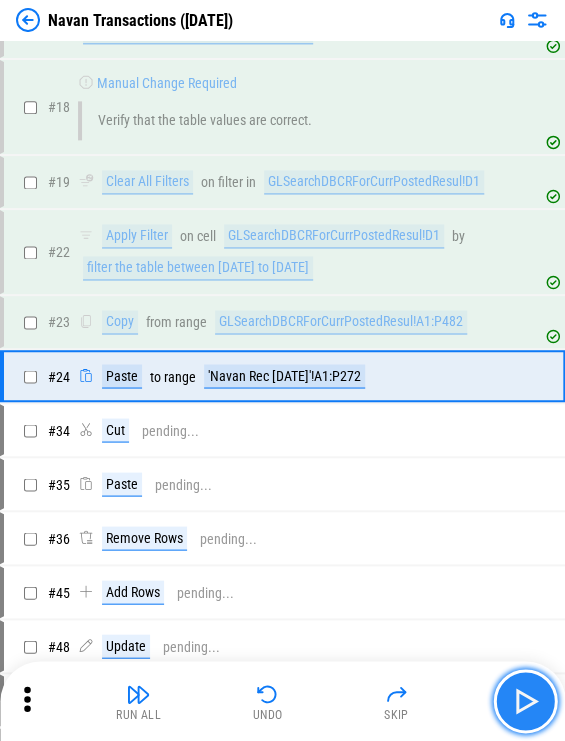 click at bounding box center (525, 701) 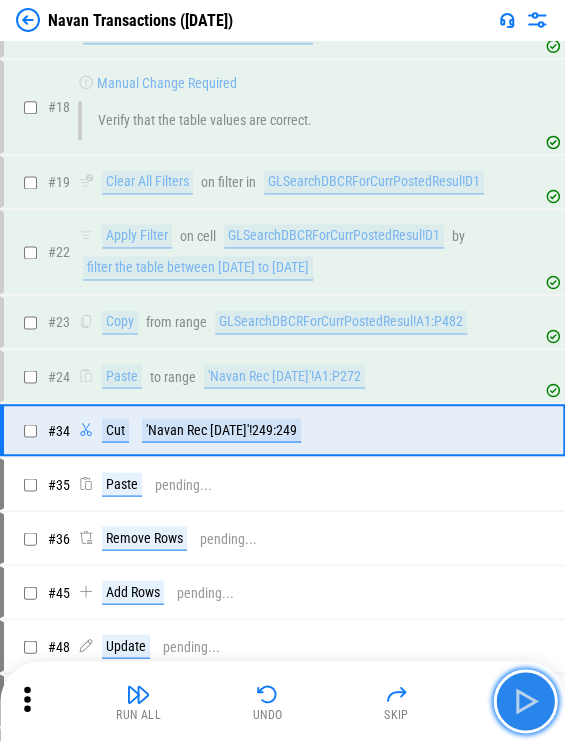 click at bounding box center [525, 701] 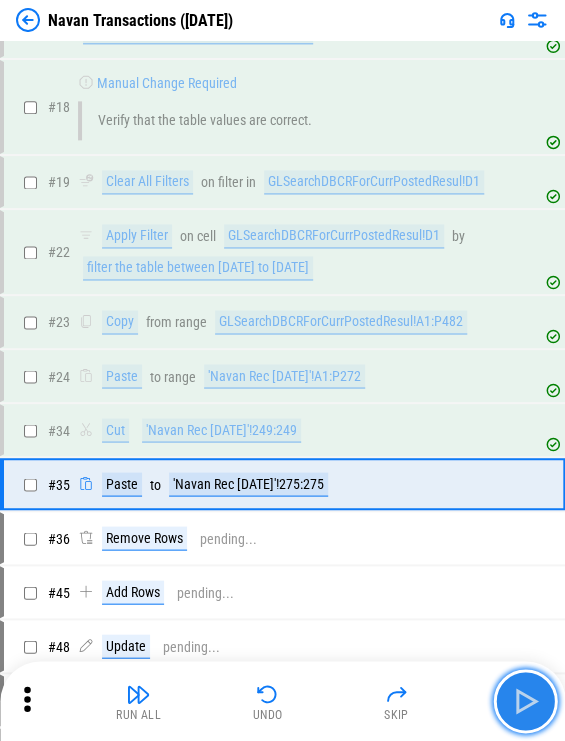 click at bounding box center (525, 701) 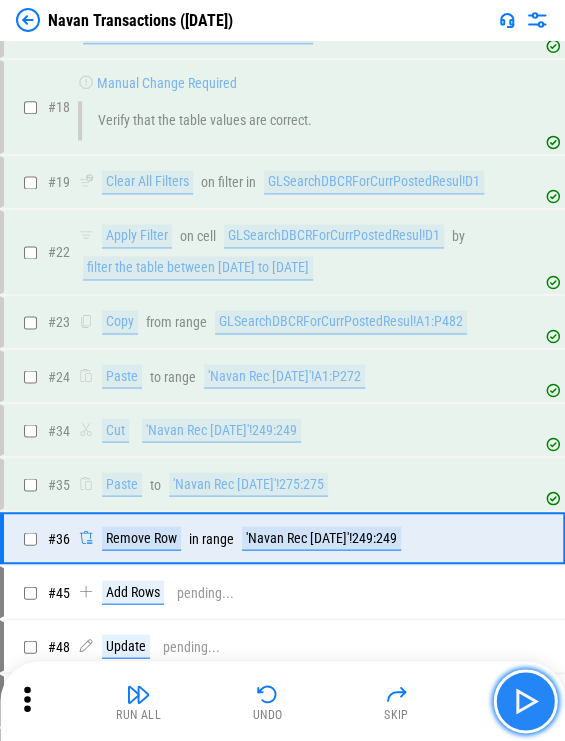 click at bounding box center (525, 701) 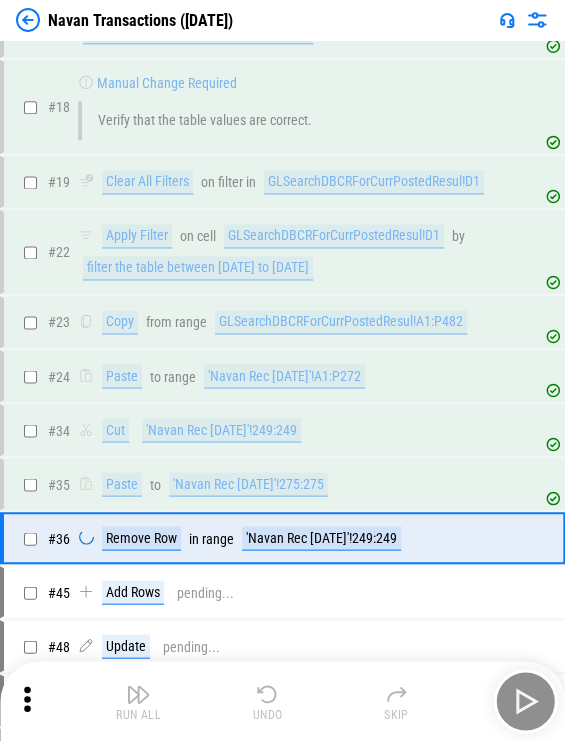 click on "Run All Undo Skip" at bounding box center (284, 701) 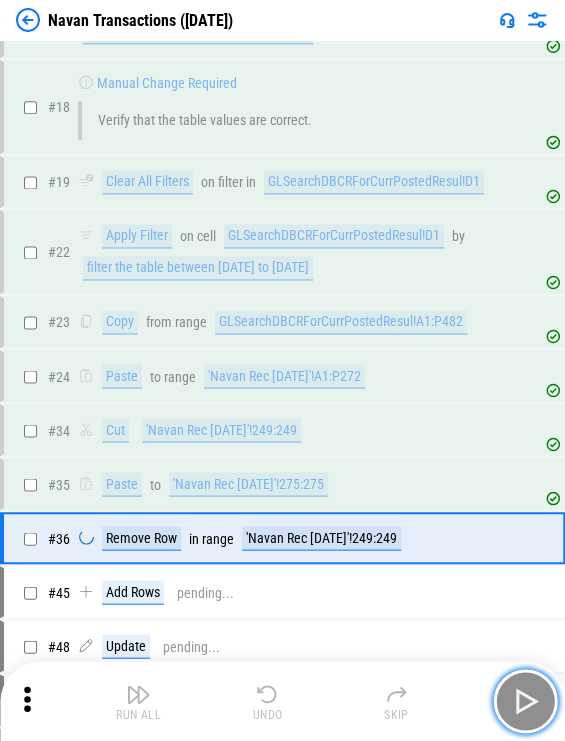 click at bounding box center [525, 701] 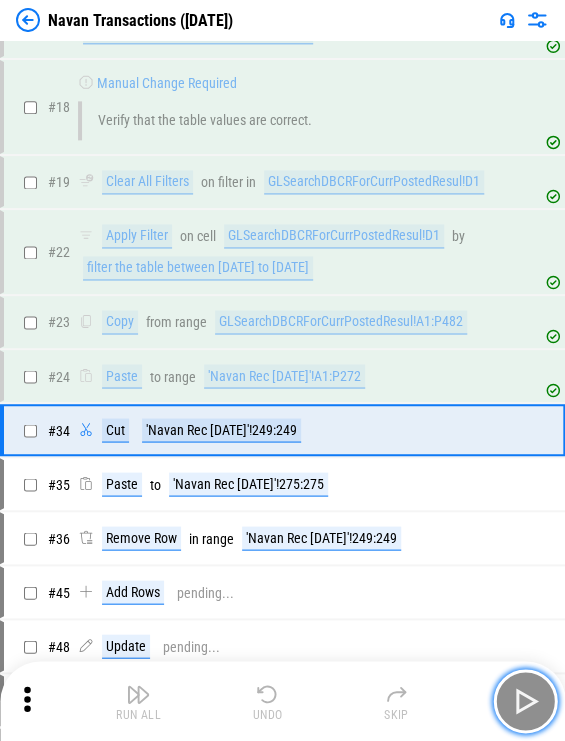 click at bounding box center [525, 701] 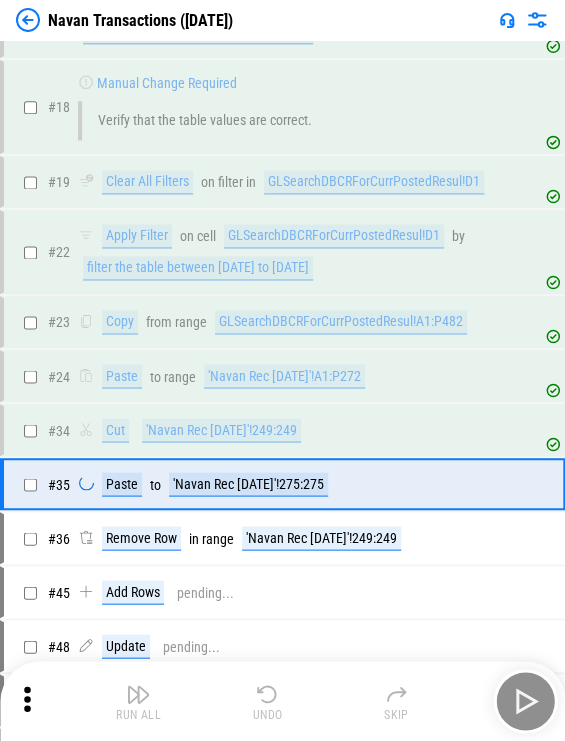 click on "Run All Undo Skip" at bounding box center (284, 701) 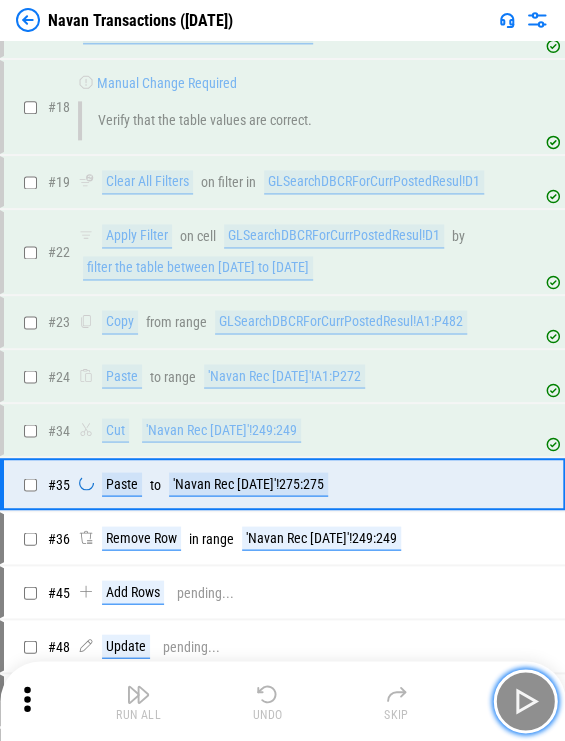 click at bounding box center (525, 701) 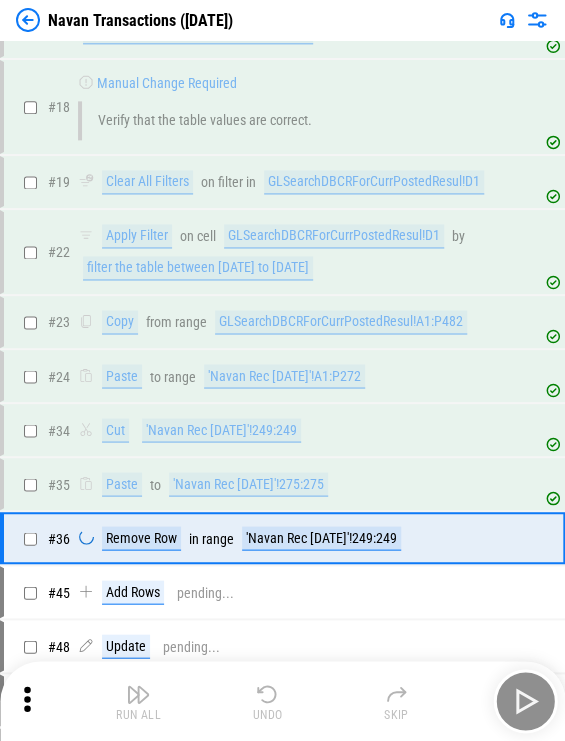 click on "Run All Undo Skip" at bounding box center [284, 701] 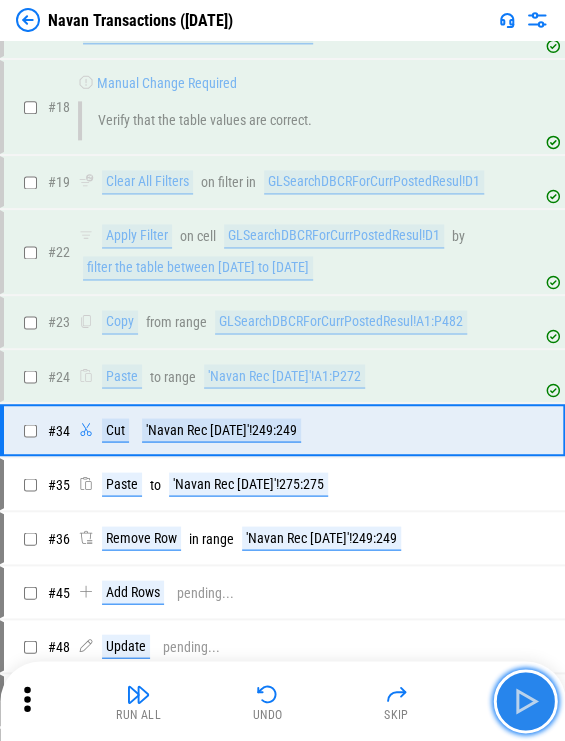 click at bounding box center (525, 701) 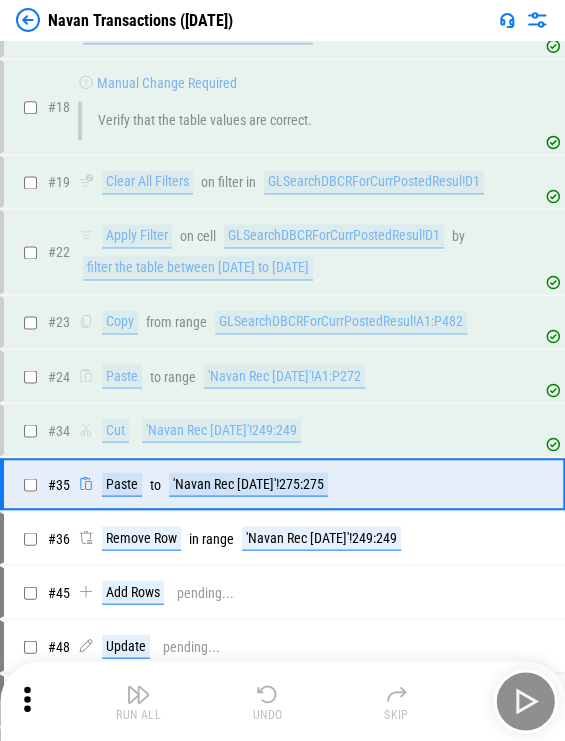 click on "Run All Undo Skip" at bounding box center [284, 701] 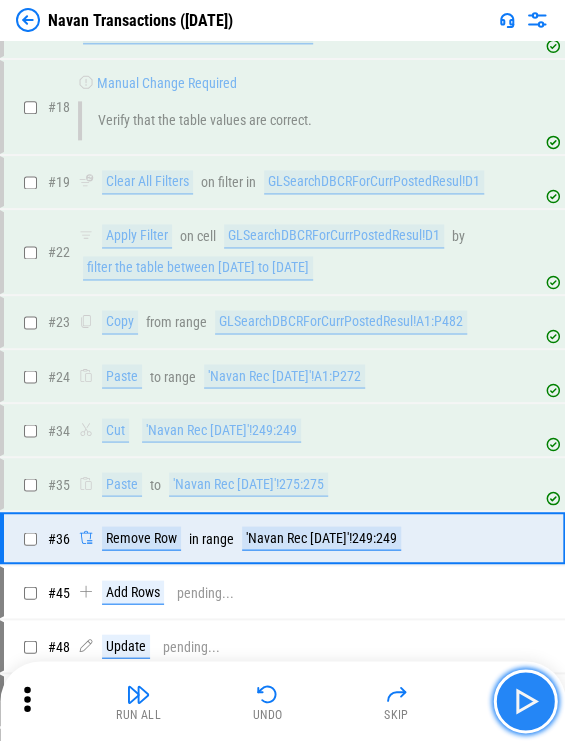 click at bounding box center [525, 701] 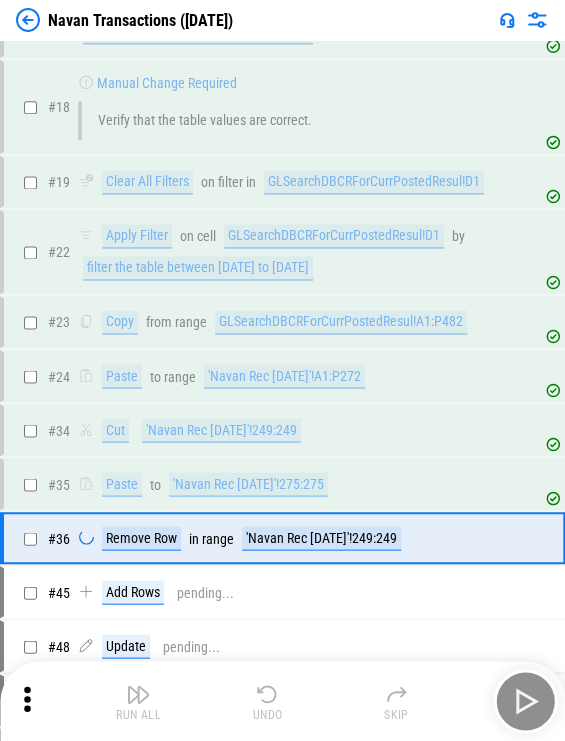 click on "Run All Undo Skip" at bounding box center [284, 701] 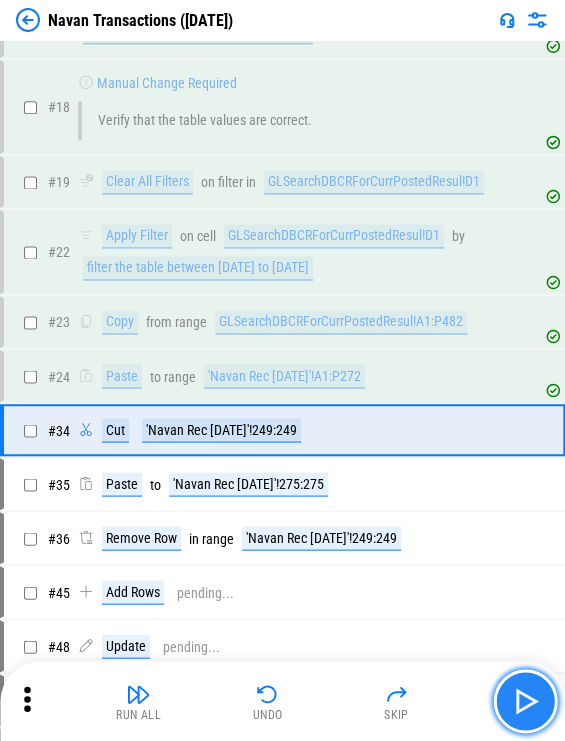 click at bounding box center [525, 701] 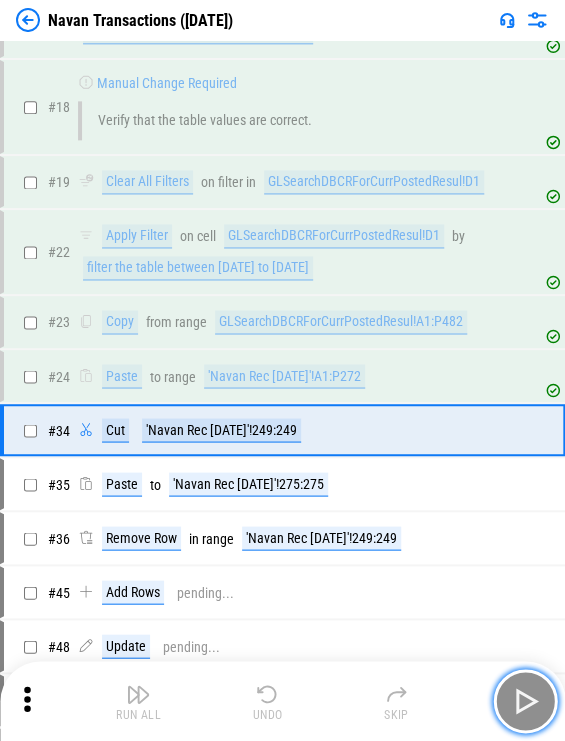 click at bounding box center (525, 701) 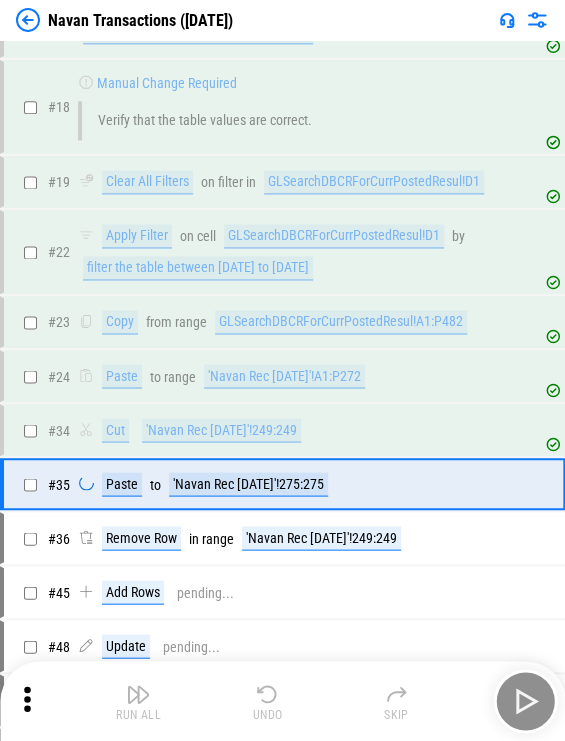 click on "Run All Undo Skip" at bounding box center [284, 701] 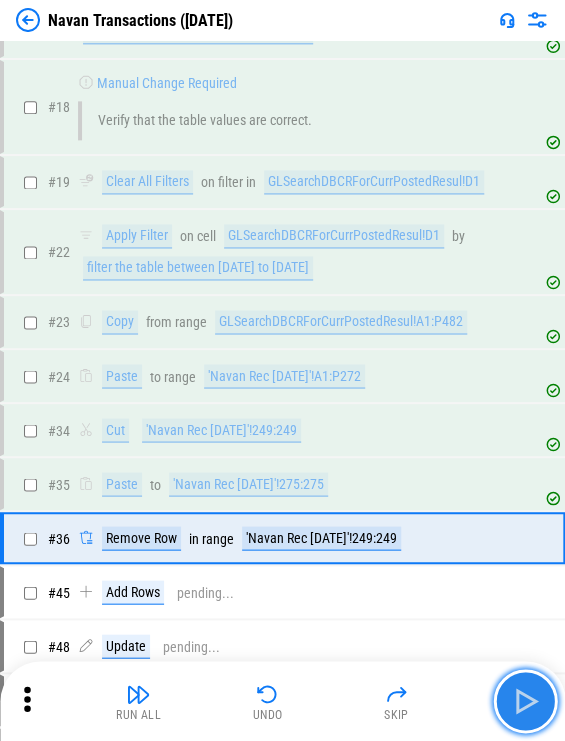 click at bounding box center (525, 701) 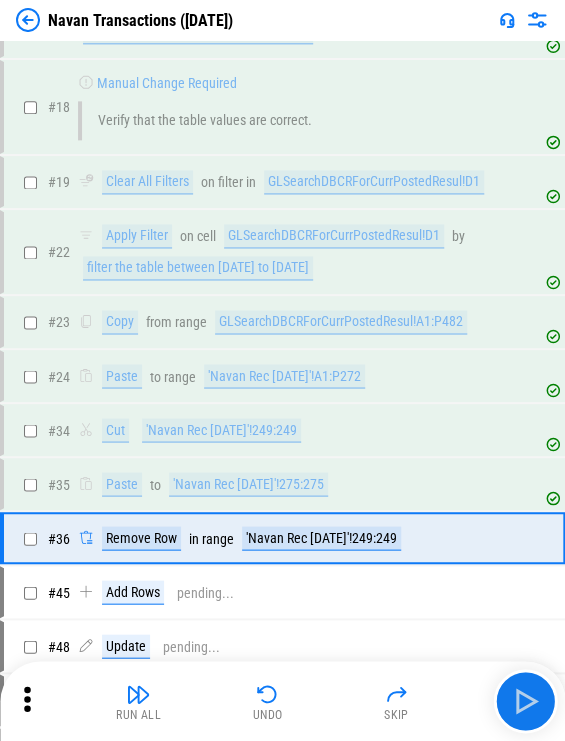 click on "Run All Undo Skip" at bounding box center (284, 701) 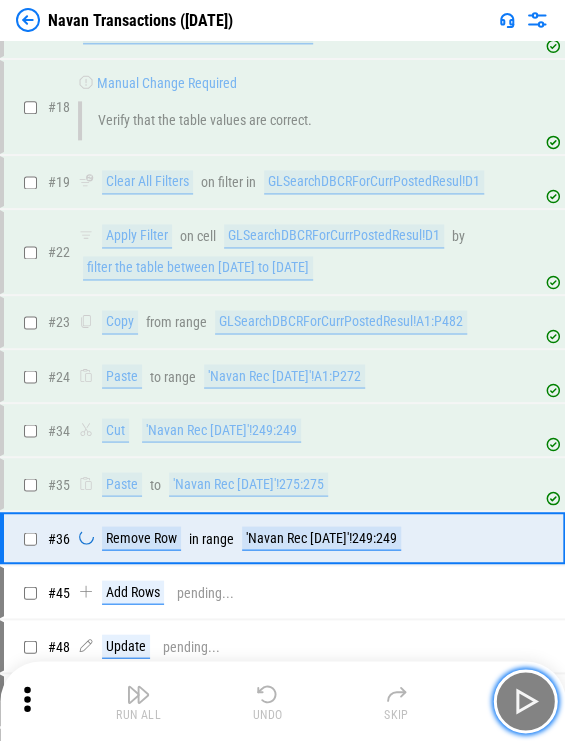 click at bounding box center (525, 701) 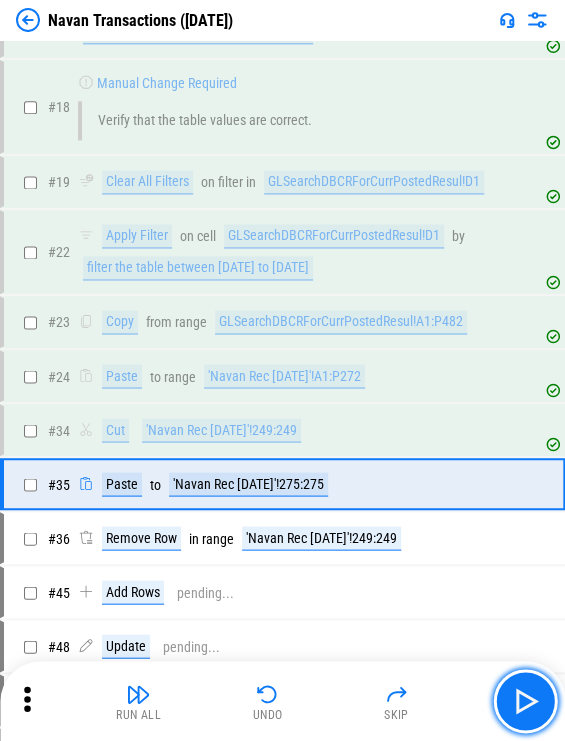 click at bounding box center (525, 701) 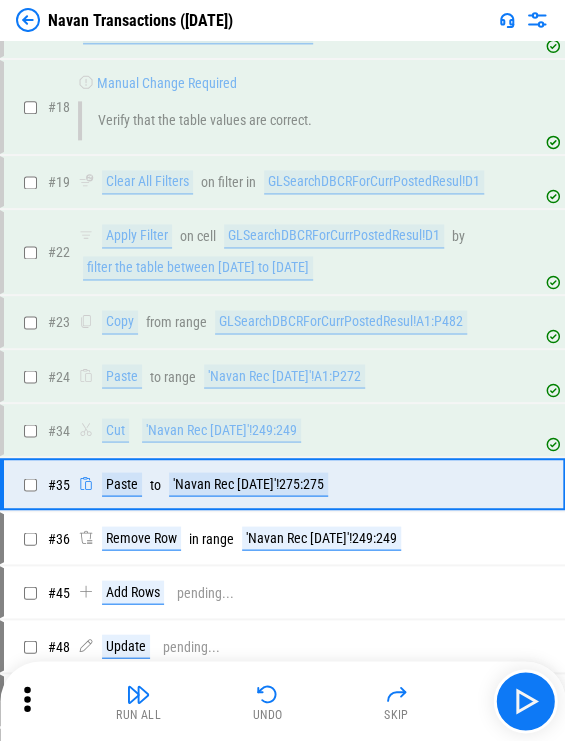 click on "Run All Undo Skip" at bounding box center [284, 701] 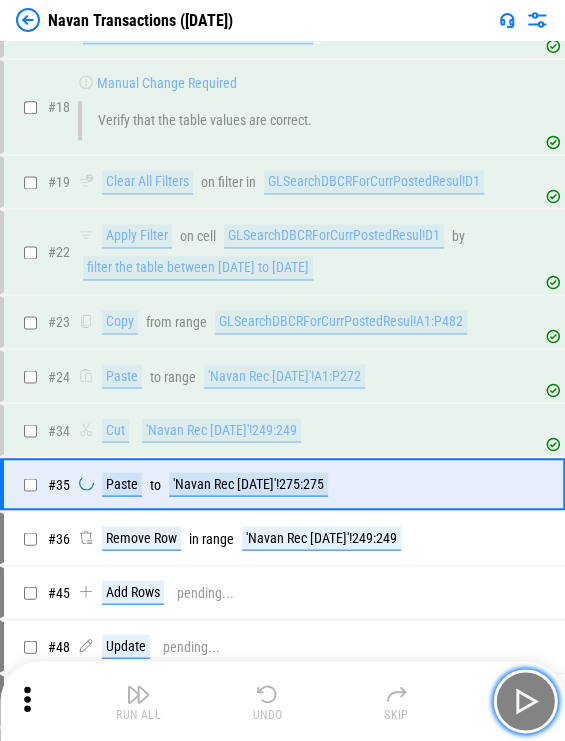 click at bounding box center (525, 701) 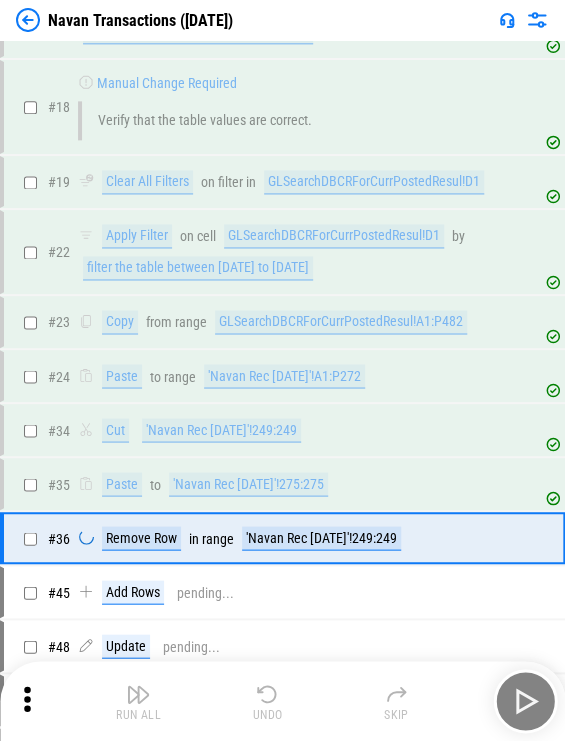 click on "Run All Undo Skip" at bounding box center [284, 701] 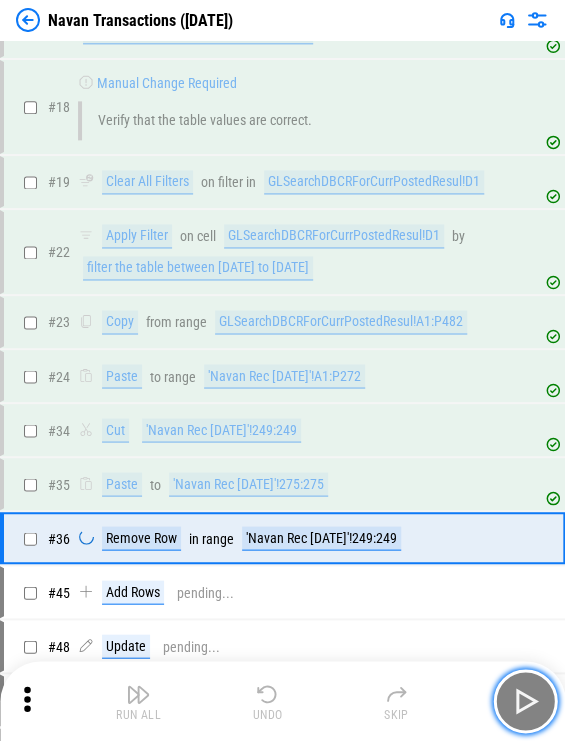 click at bounding box center [525, 701] 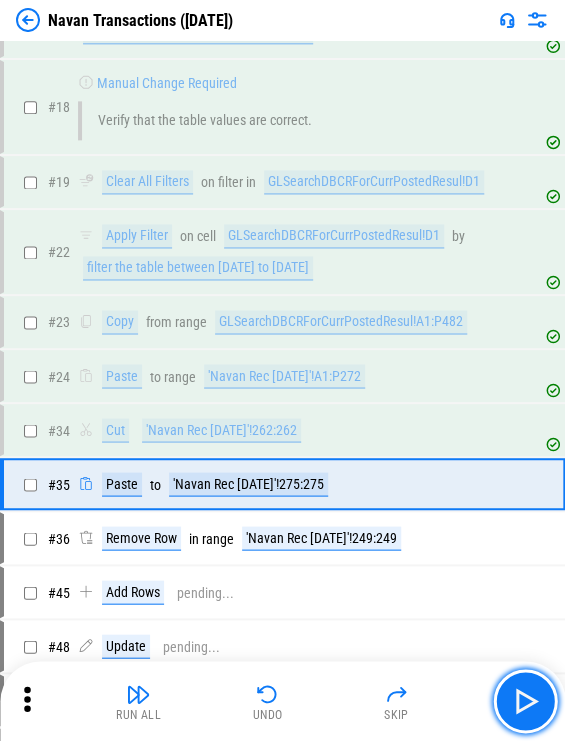click at bounding box center (525, 701) 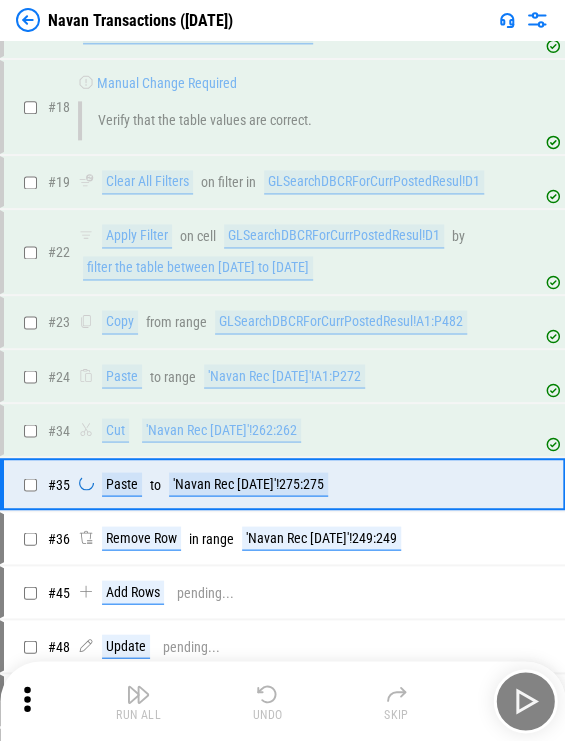 click on "Run All Undo Skip" at bounding box center (284, 701) 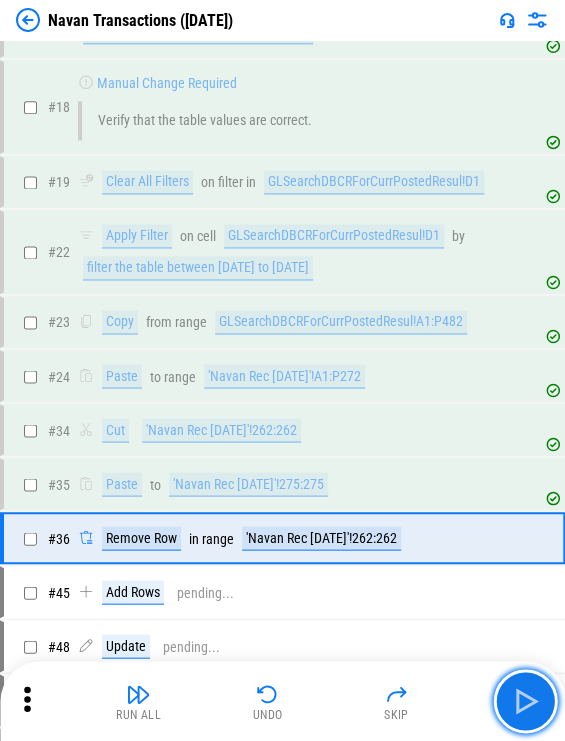 click at bounding box center (525, 701) 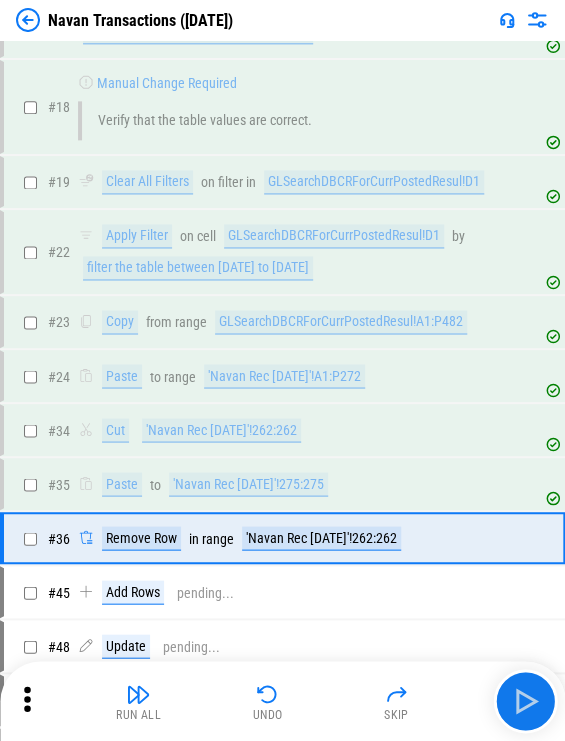 click on "Run All Undo Skip" at bounding box center (284, 701) 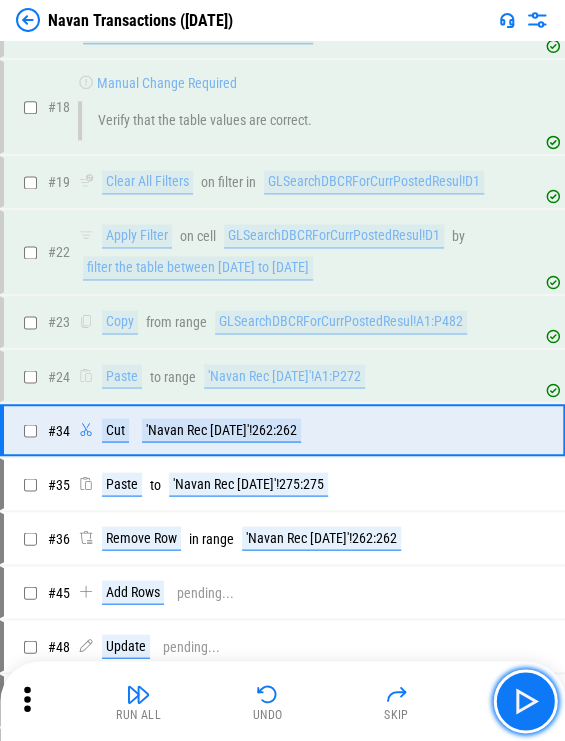 click at bounding box center (525, 701) 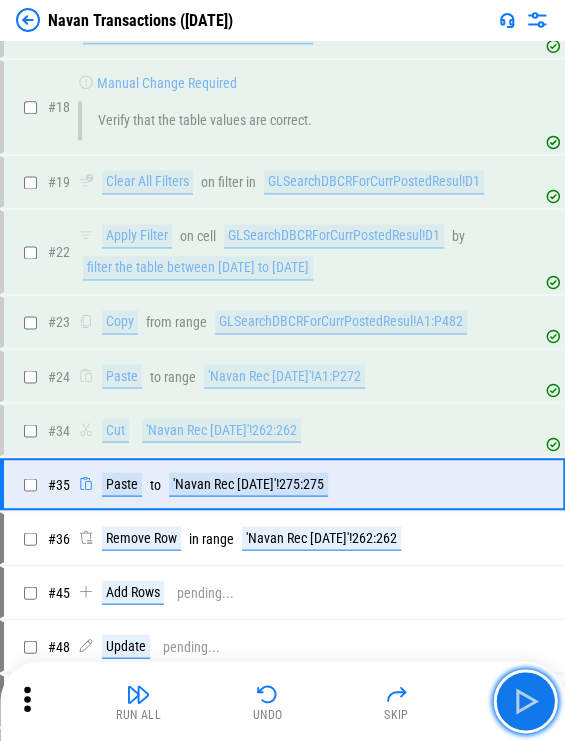 click at bounding box center [525, 701] 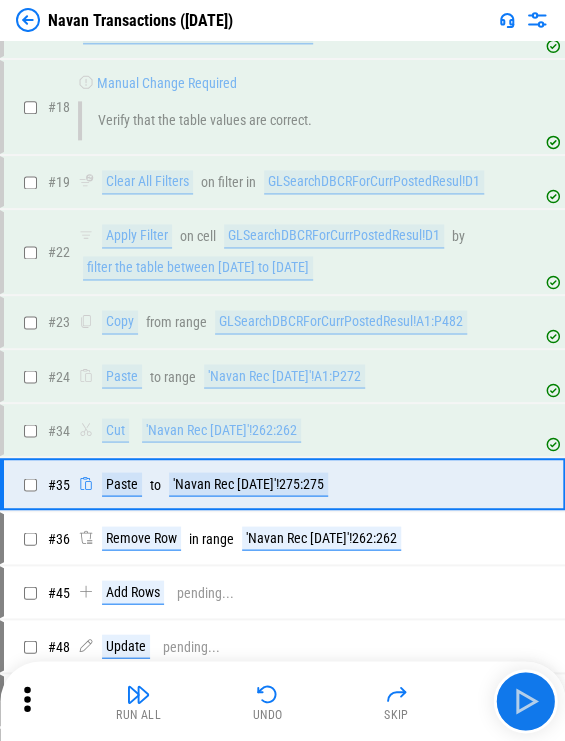 click on "Run All Undo Skip" at bounding box center (284, 701) 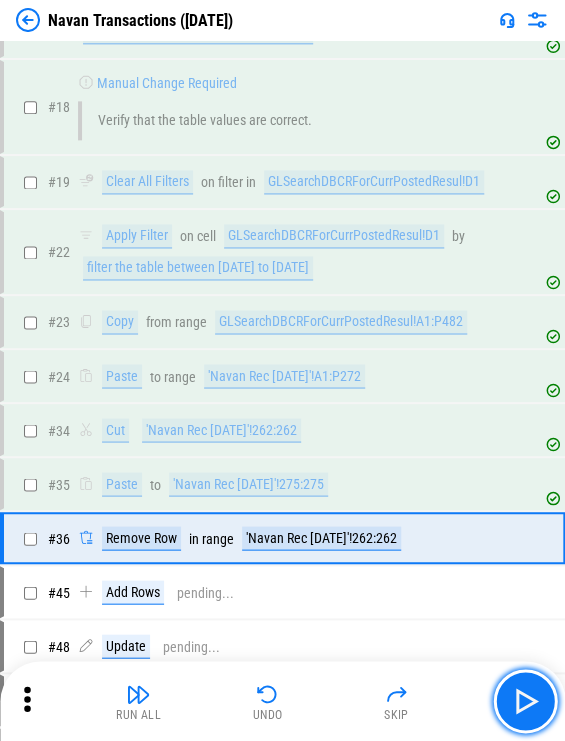 click at bounding box center [525, 701] 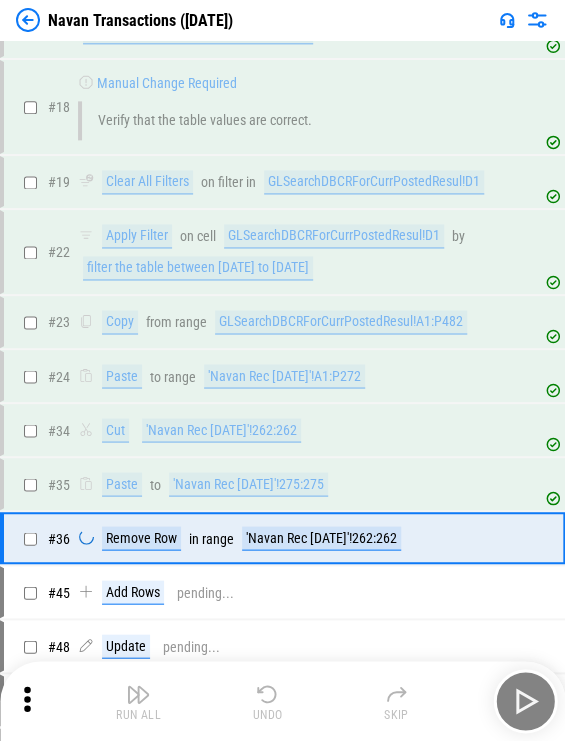click on "Run All Undo Skip" at bounding box center [284, 701] 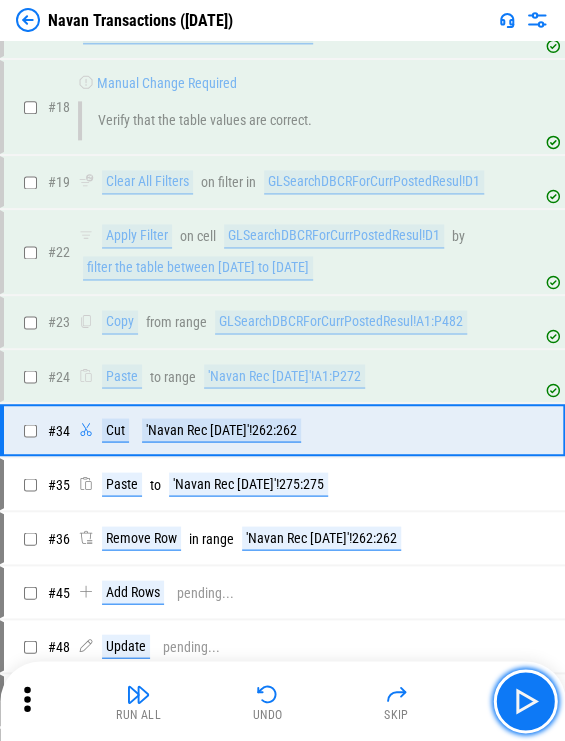 click at bounding box center (525, 701) 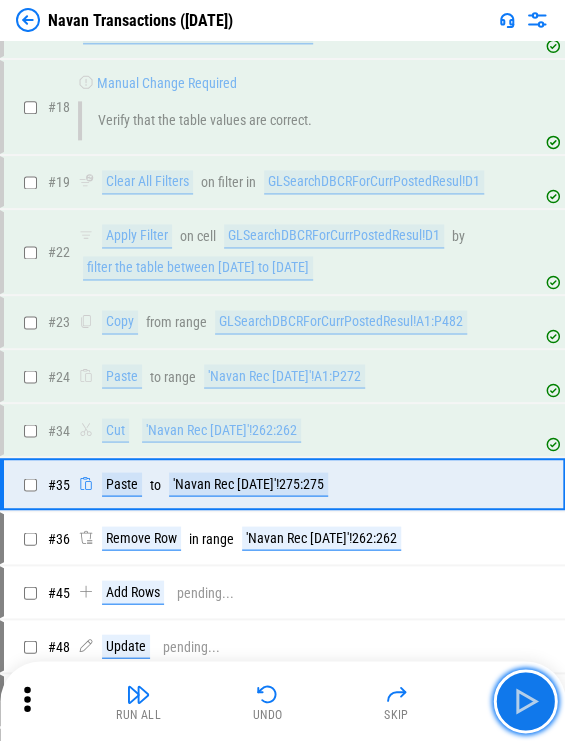 click at bounding box center [525, 701] 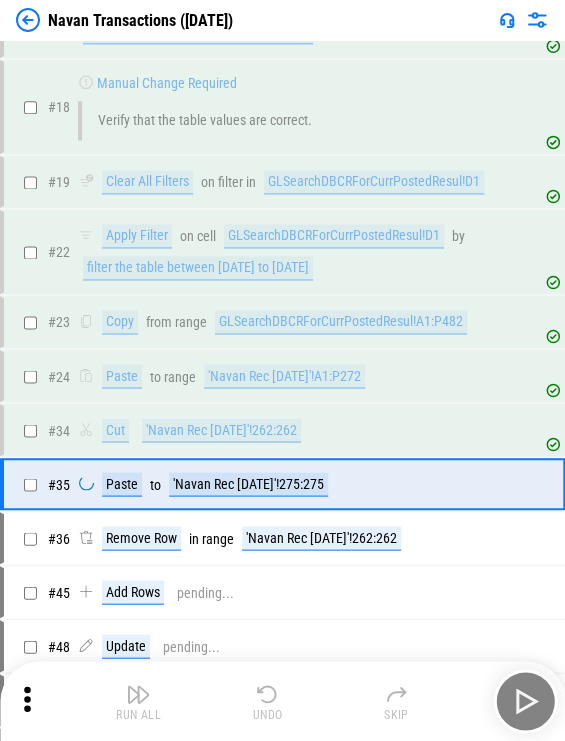 click on "Run All Undo Skip" at bounding box center [284, 701] 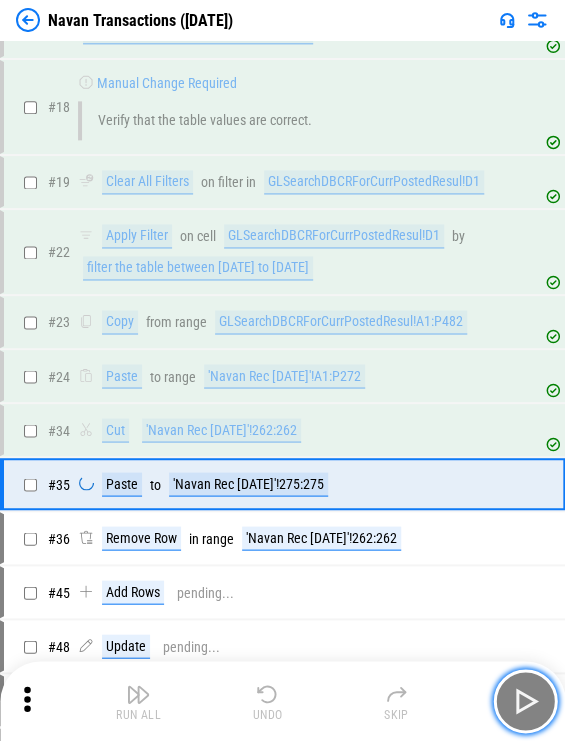 click at bounding box center (525, 701) 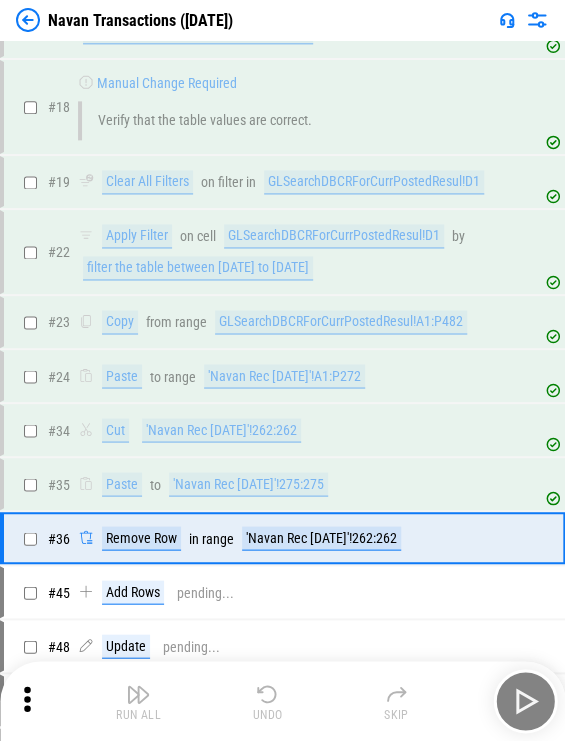 click on "Run All Undo Skip" at bounding box center [284, 701] 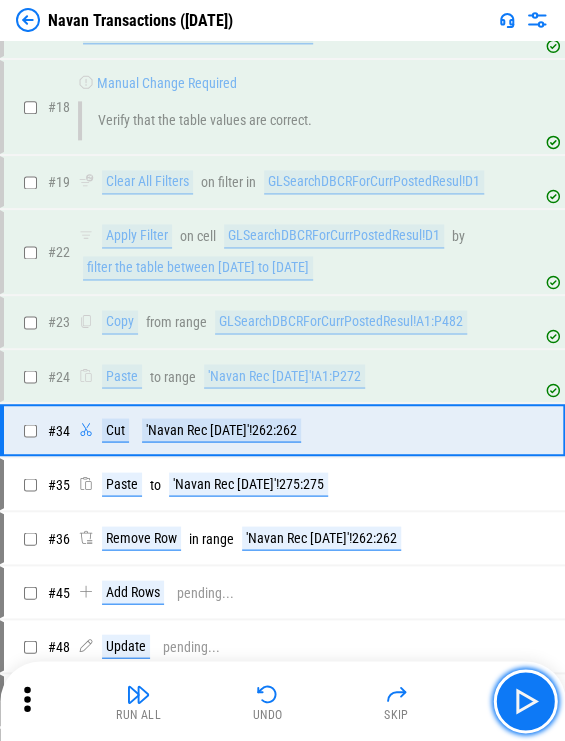 click at bounding box center [525, 701] 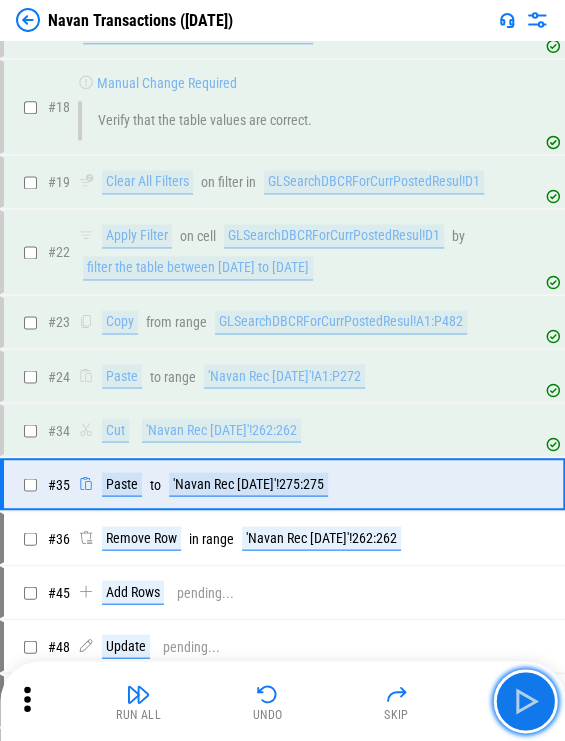 click at bounding box center [525, 701] 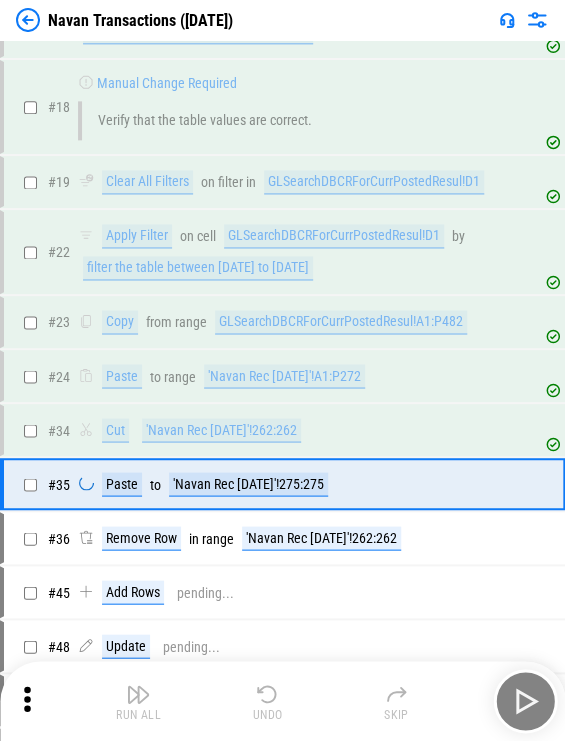 click on "Run All Undo Skip" at bounding box center [284, 701] 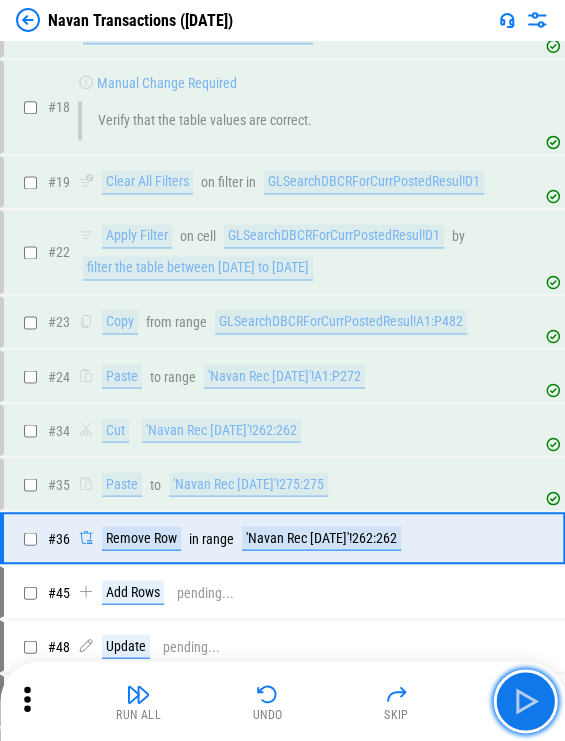 click at bounding box center [525, 701] 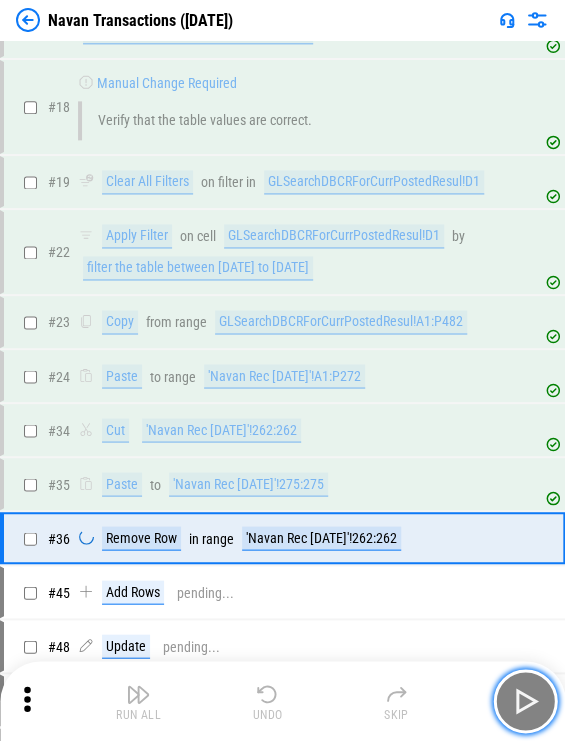 click at bounding box center [525, 701] 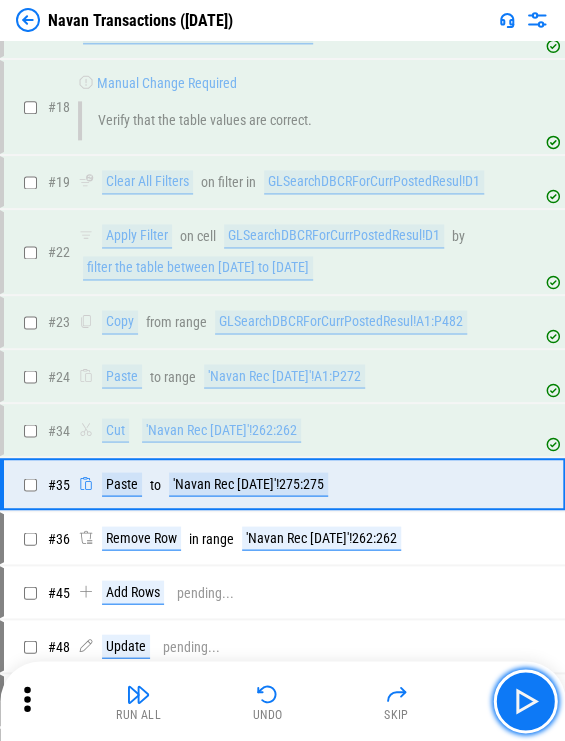 click at bounding box center (525, 701) 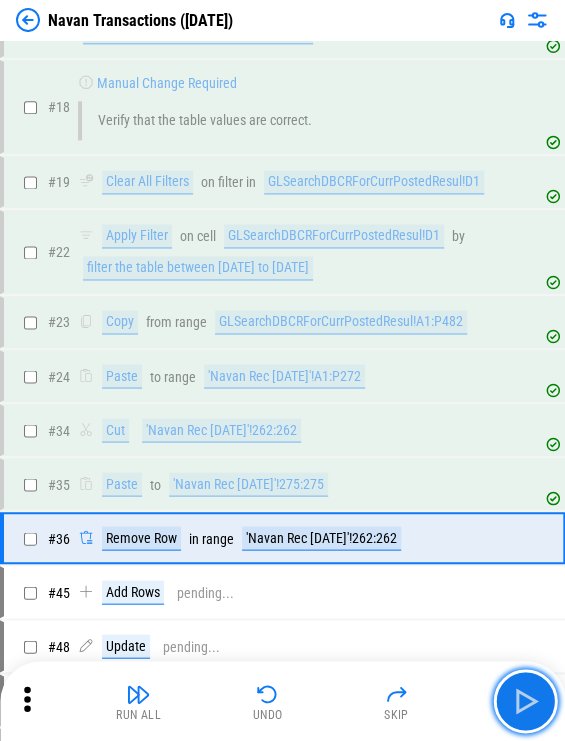 click at bounding box center [525, 701] 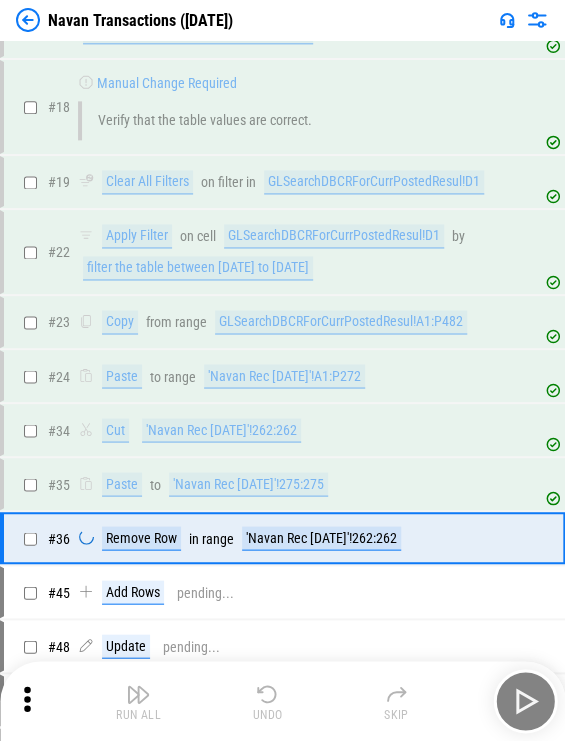 click on "Run All Undo Skip" at bounding box center (284, 701) 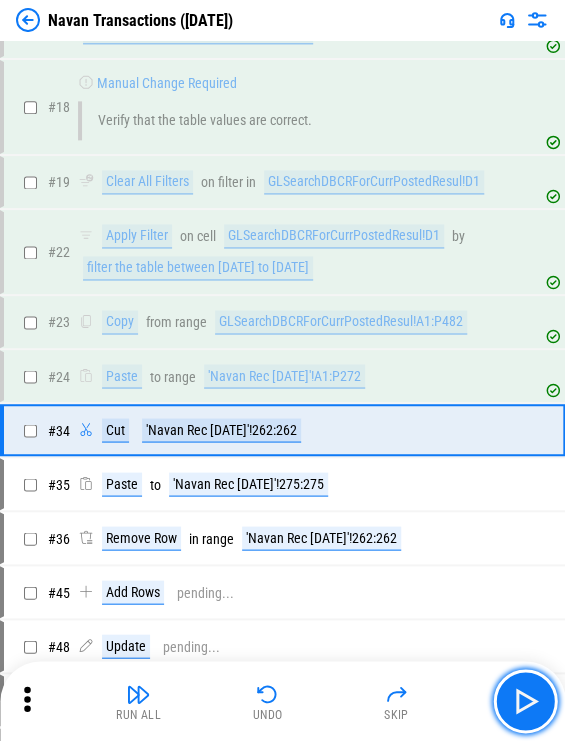 click at bounding box center (525, 701) 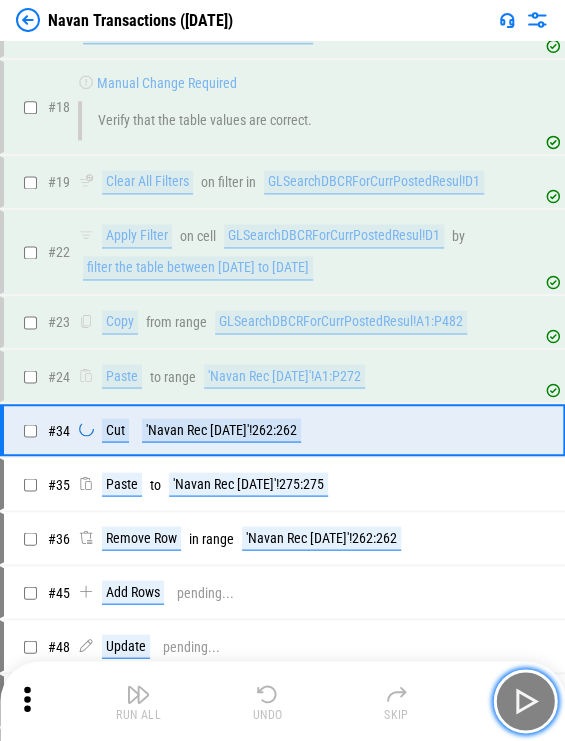 click at bounding box center (525, 701) 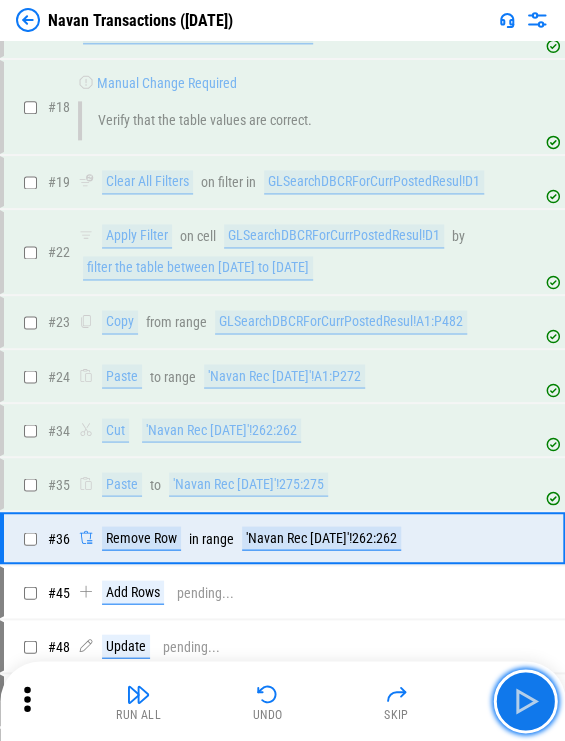 click at bounding box center [525, 701] 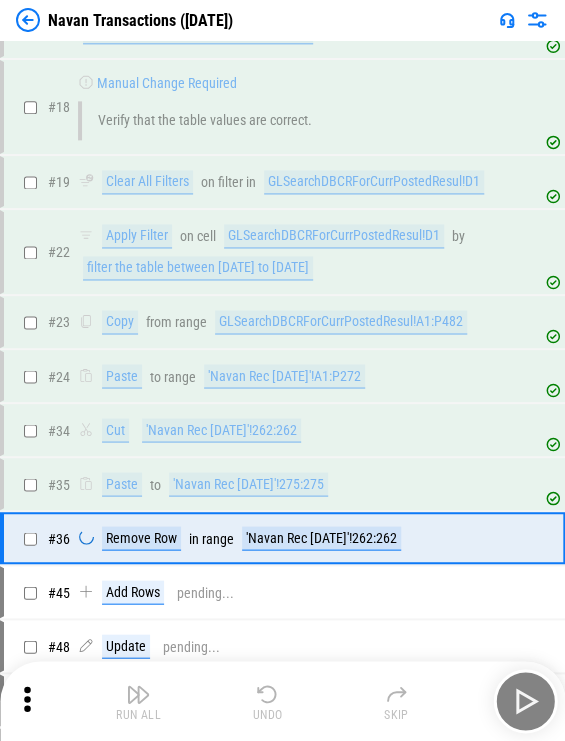 click on "Run All Undo Skip" at bounding box center [284, 701] 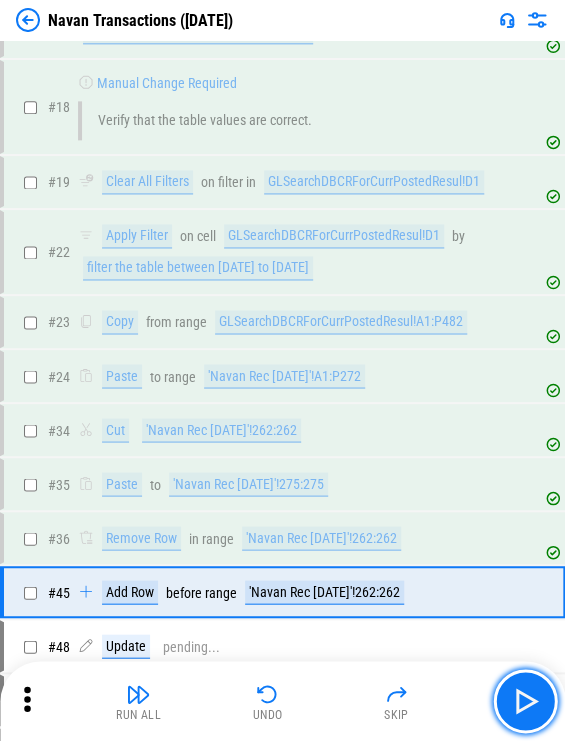 click at bounding box center [525, 701] 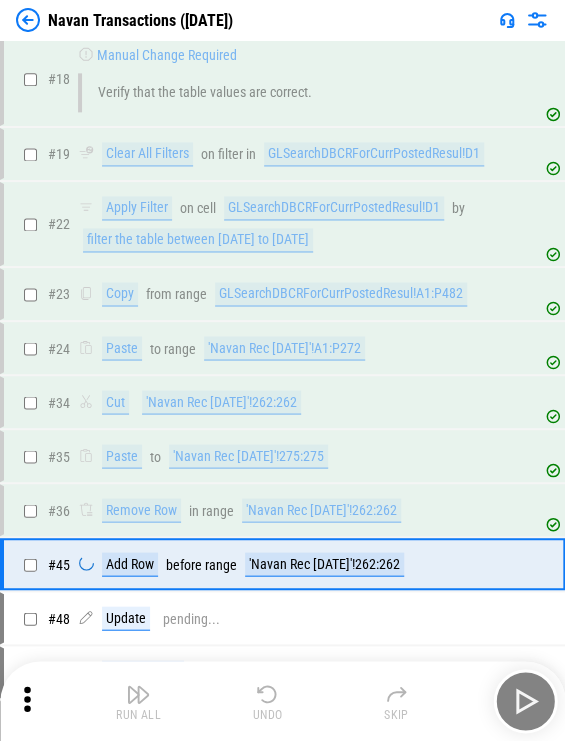 click on "Run All Undo Skip" at bounding box center (284, 701) 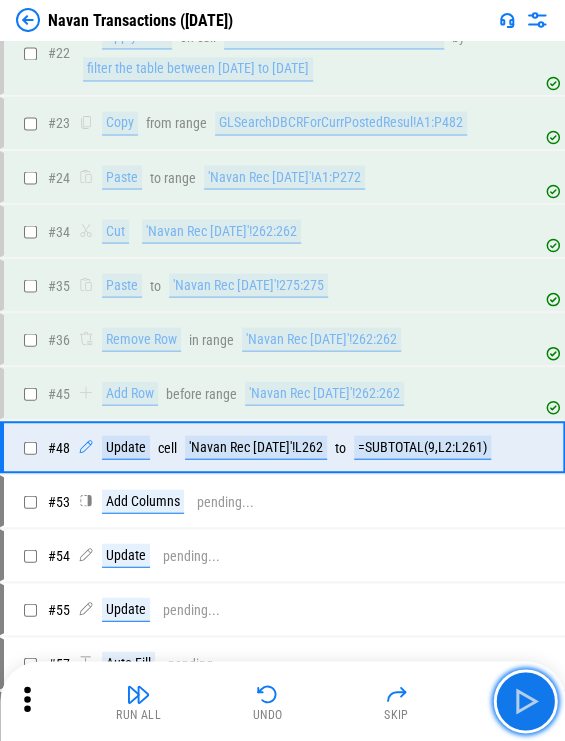 scroll, scrollTop: 785, scrollLeft: 0, axis: vertical 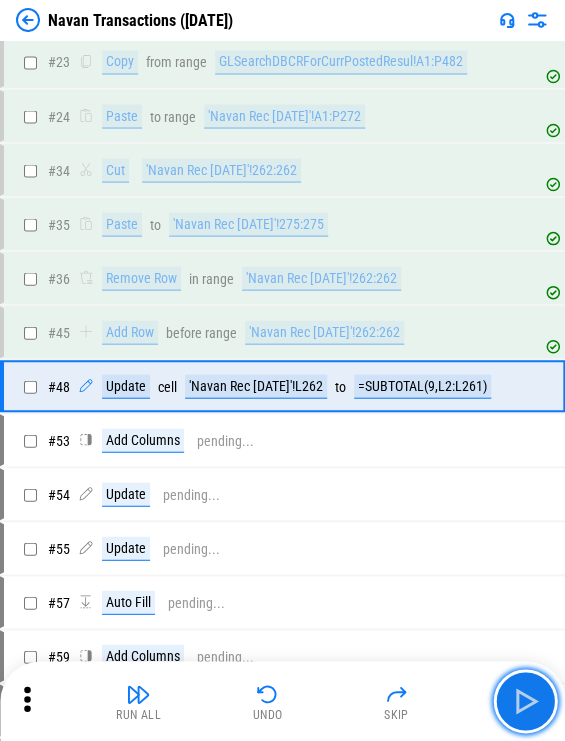 click at bounding box center (525, 701) 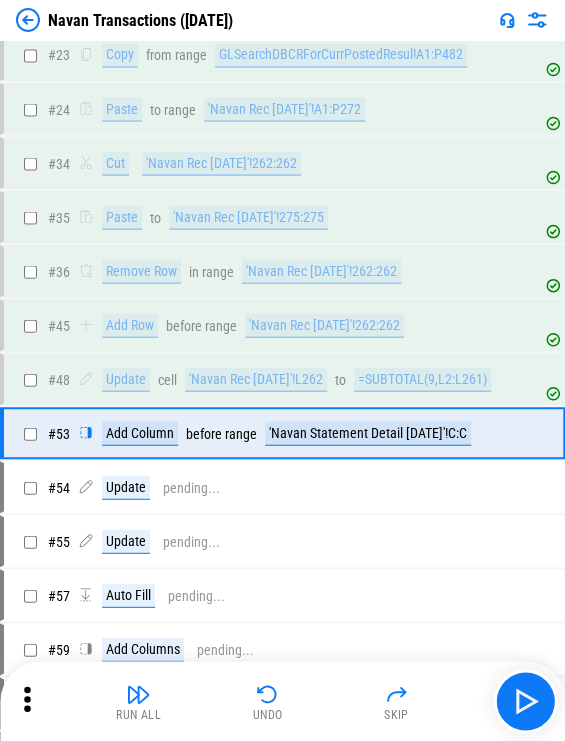click on "Run All Undo Skip" at bounding box center [284, 701] 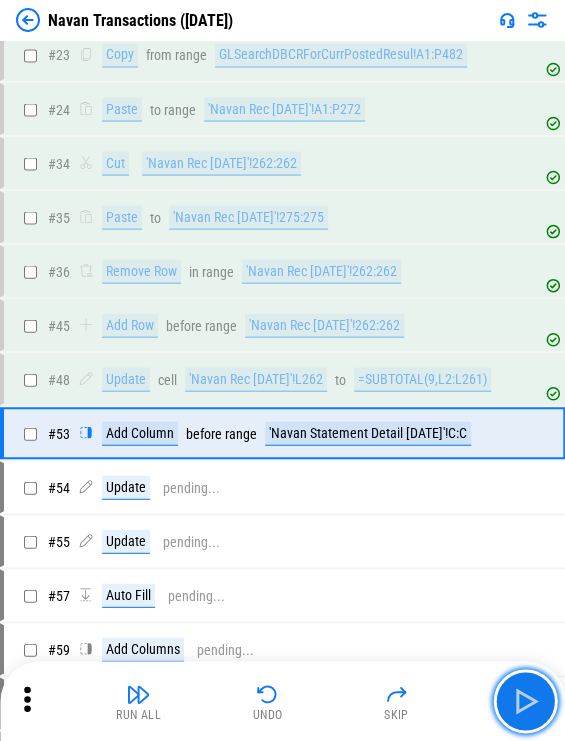 click at bounding box center (525, 701) 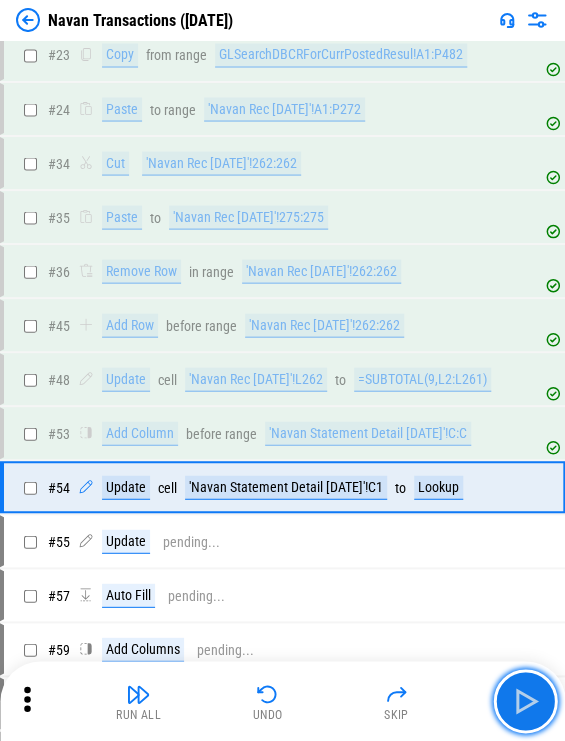 click at bounding box center (525, 701) 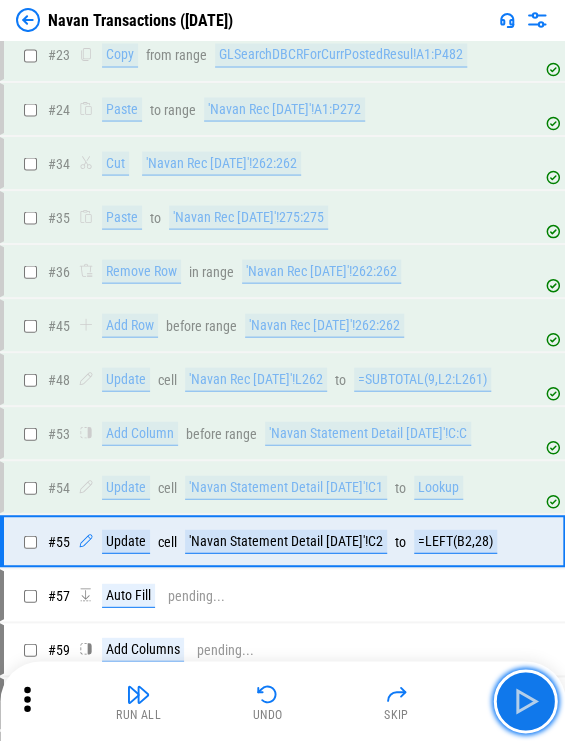 click at bounding box center [525, 701] 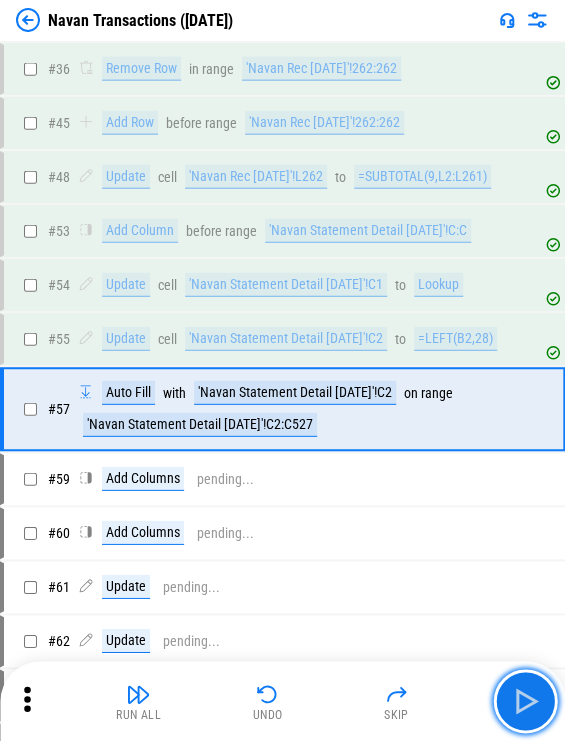 scroll, scrollTop: 1017, scrollLeft: 0, axis: vertical 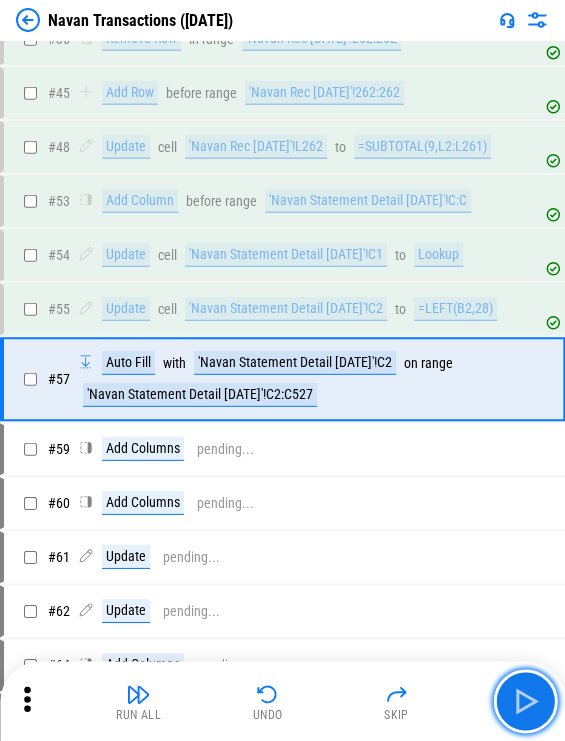 click at bounding box center (525, 701) 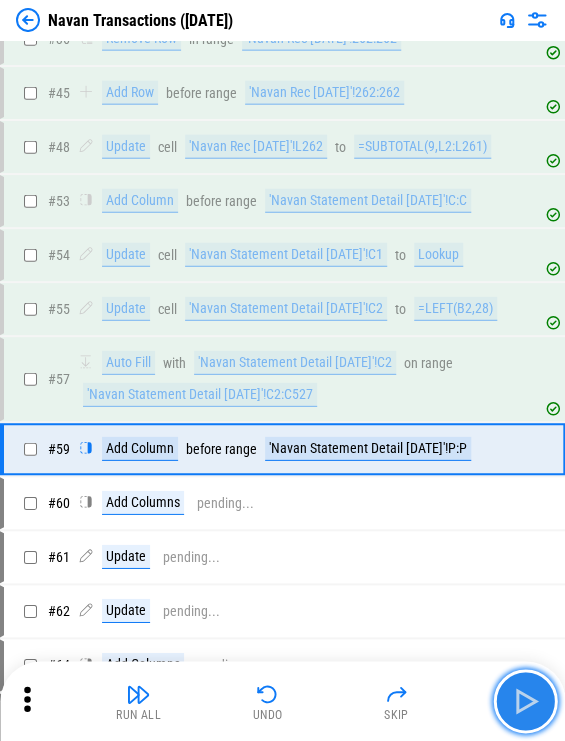 click at bounding box center (525, 701) 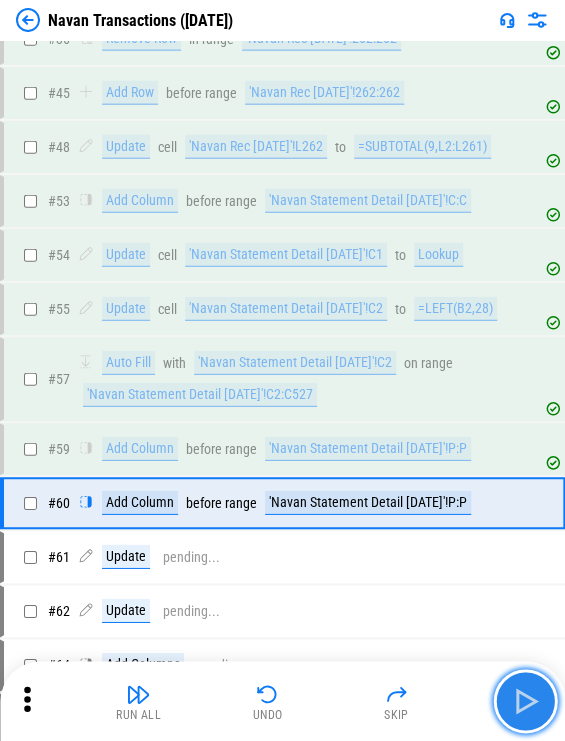 click at bounding box center (525, 701) 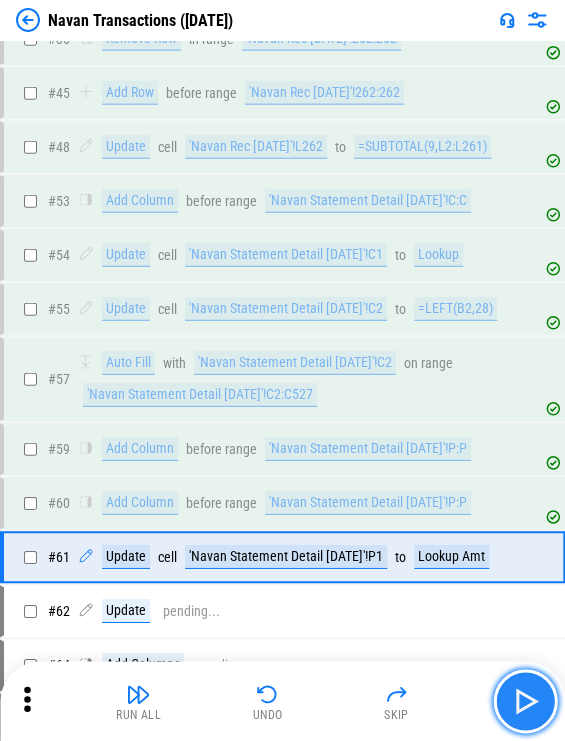 click at bounding box center [525, 701] 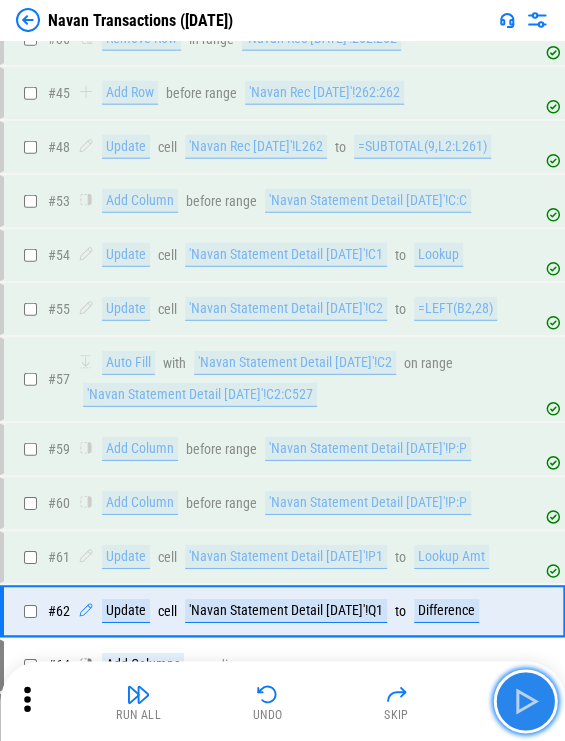click at bounding box center [525, 701] 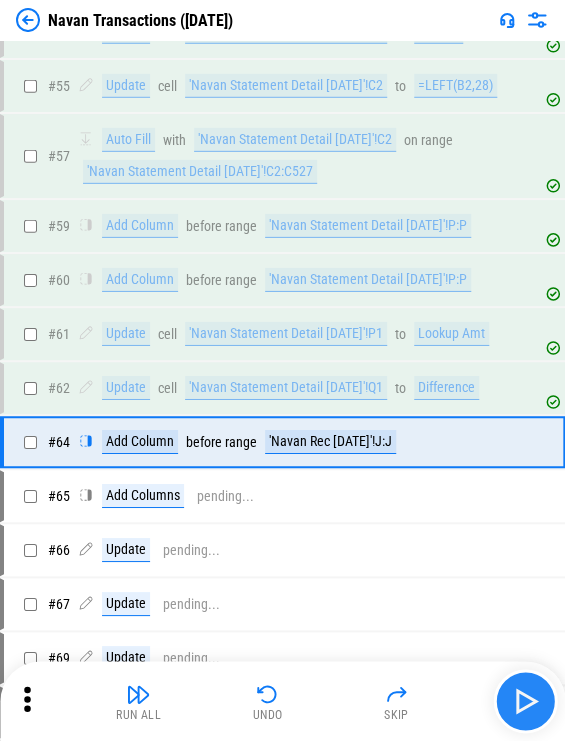 scroll, scrollTop: 1301, scrollLeft: 0, axis: vertical 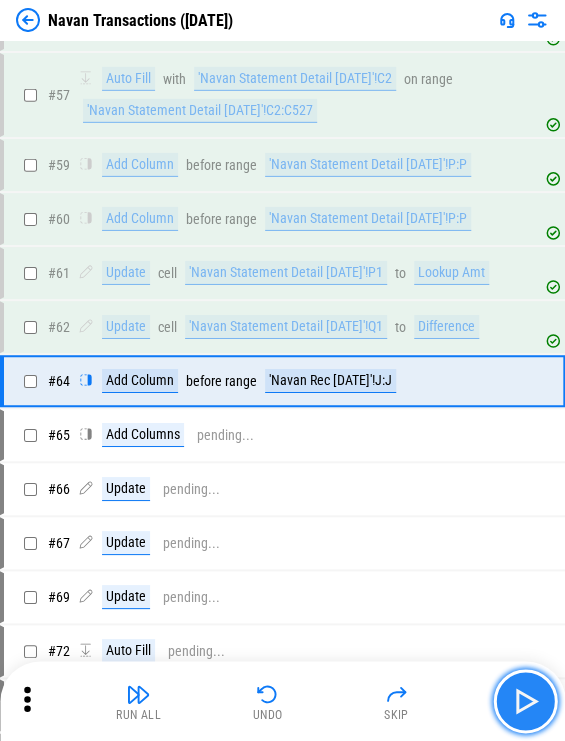 click at bounding box center (525, 701) 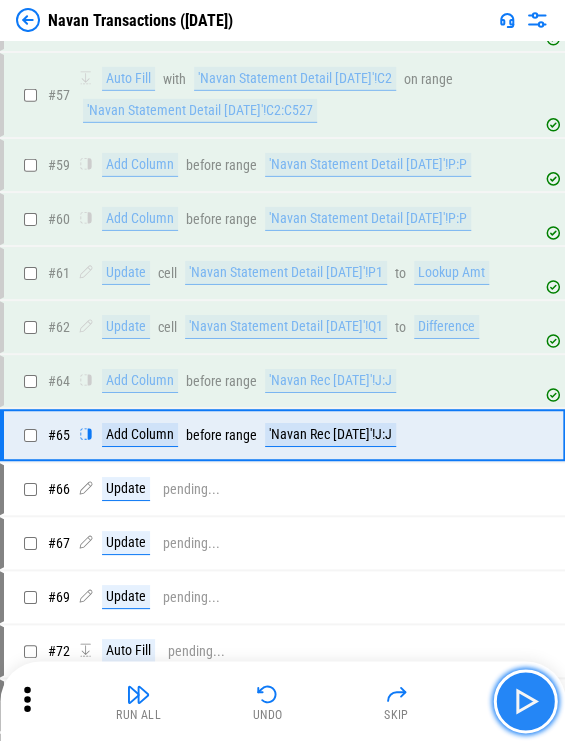 click at bounding box center [525, 701] 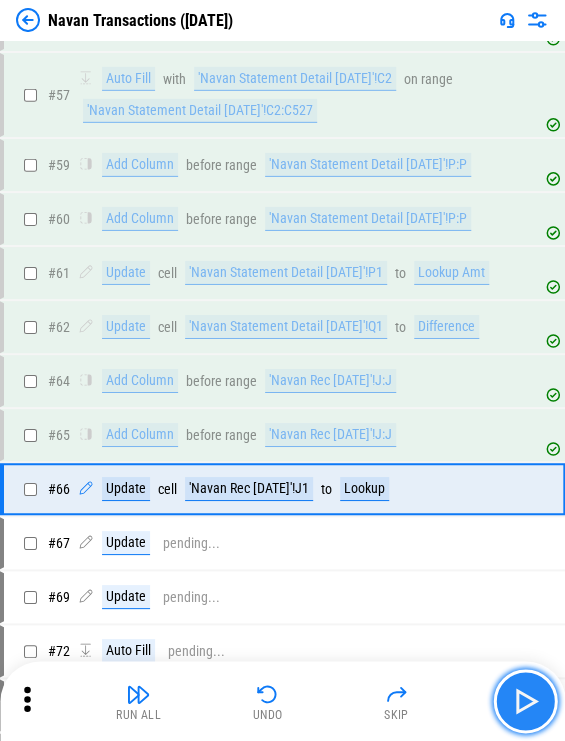 click at bounding box center [525, 701] 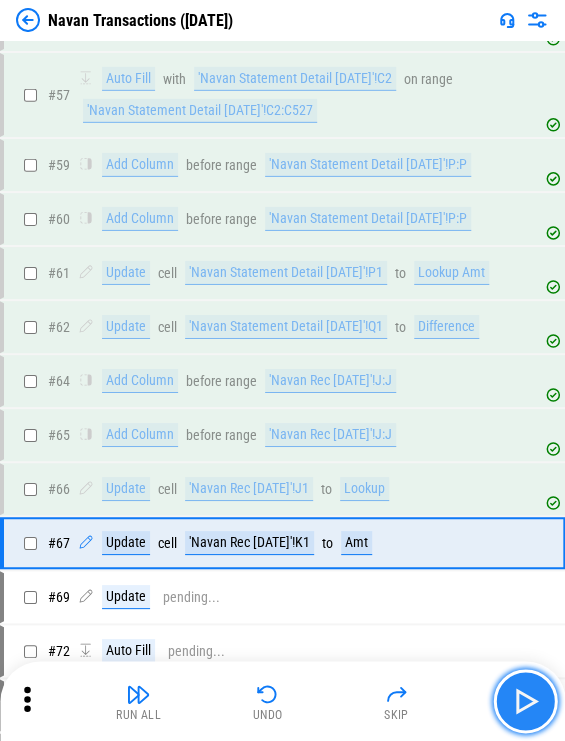 click at bounding box center (525, 701) 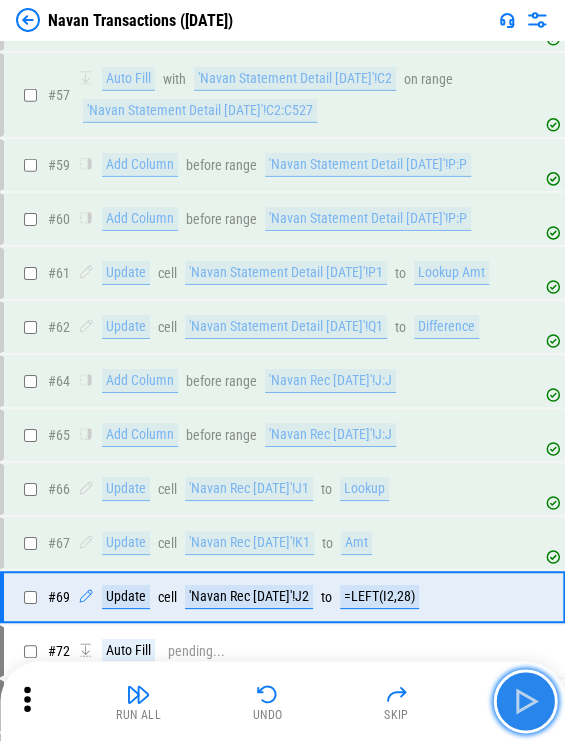 click at bounding box center (525, 701) 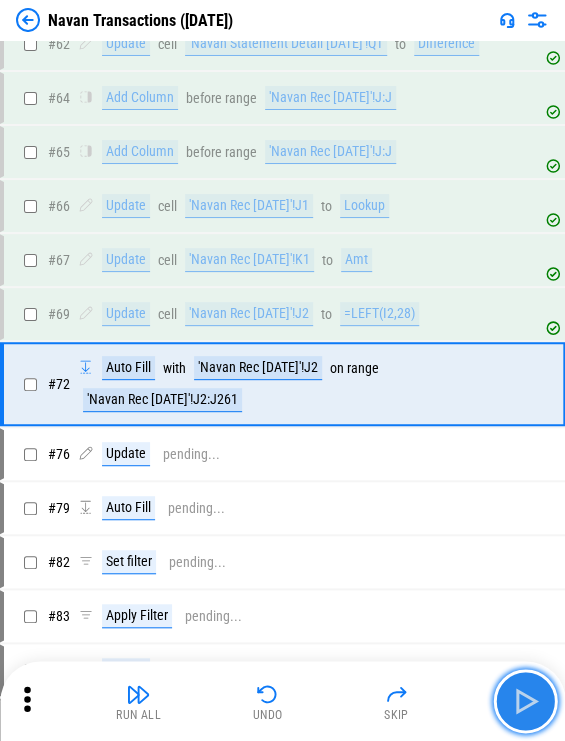 scroll, scrollTop: 1585, scrollLeft: 0, axis: vertical 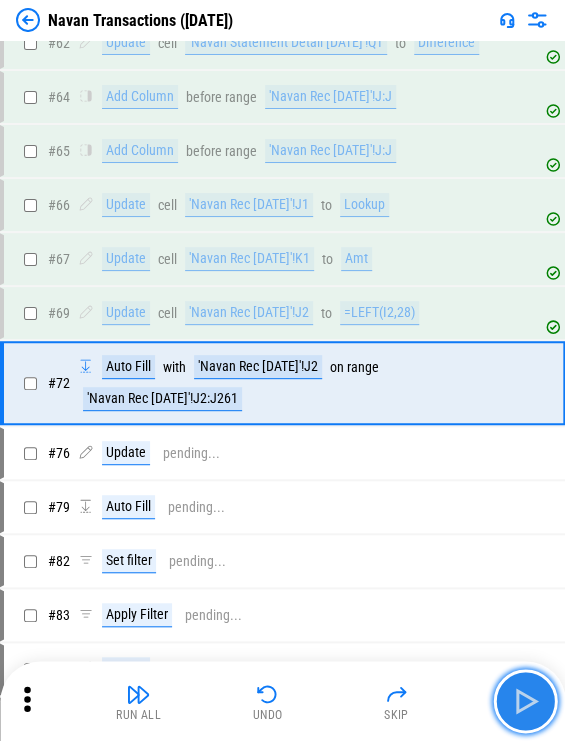 click at bounding box center [525, 701] 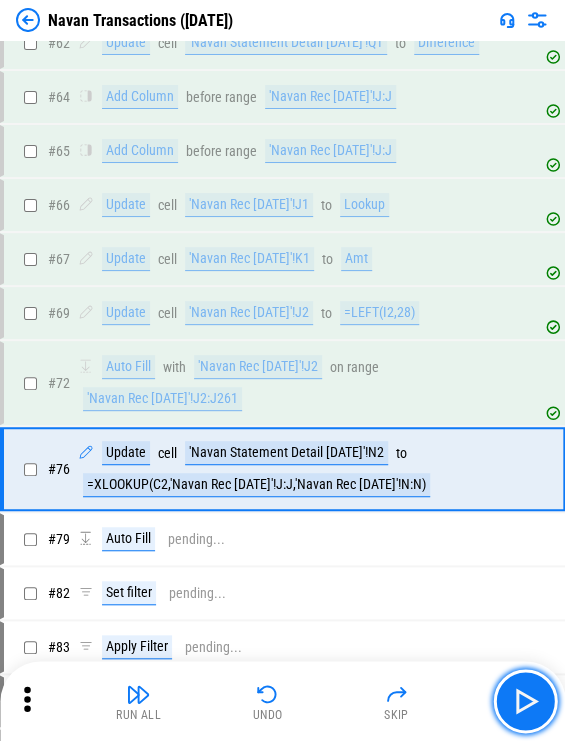 click at bounding box center [525, 701] 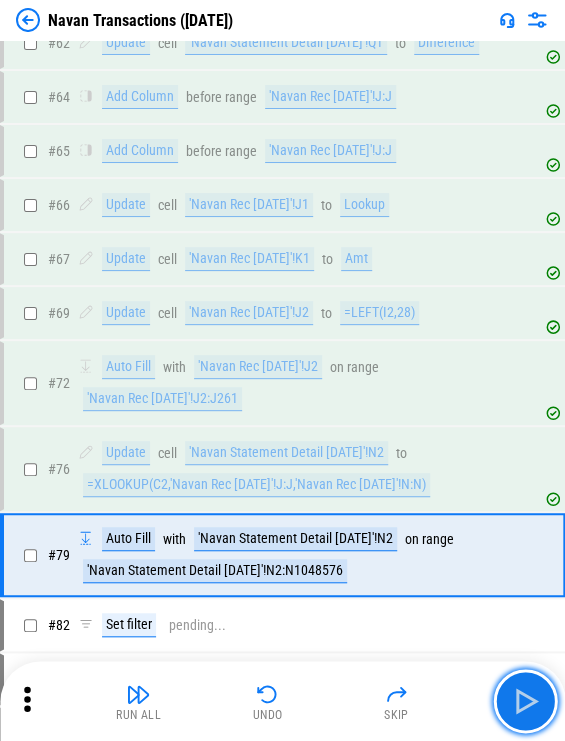 click at bounding box center (525, 701) 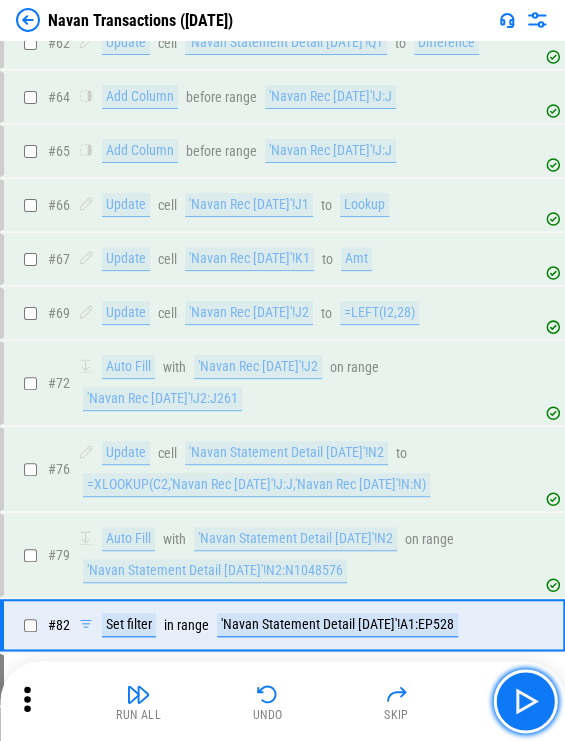 click at bounding box center [525, 701] 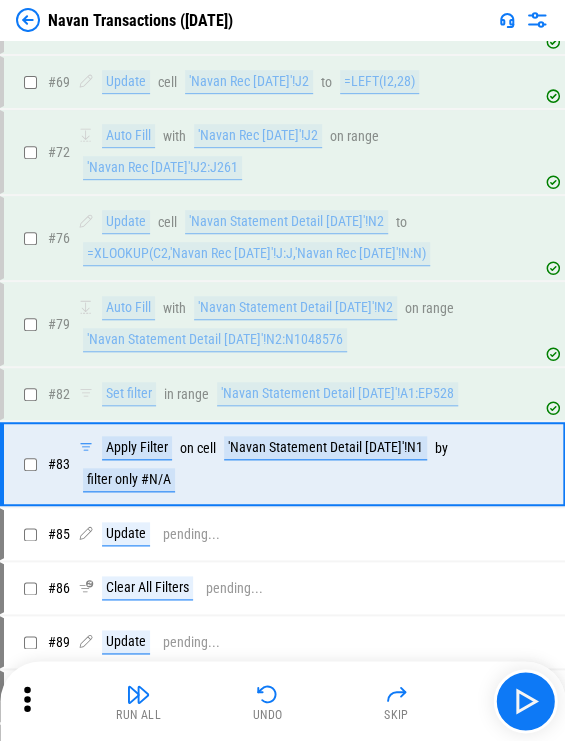 scroll, scrollTop: 1895, scrollLeft: 0, axis: vertical 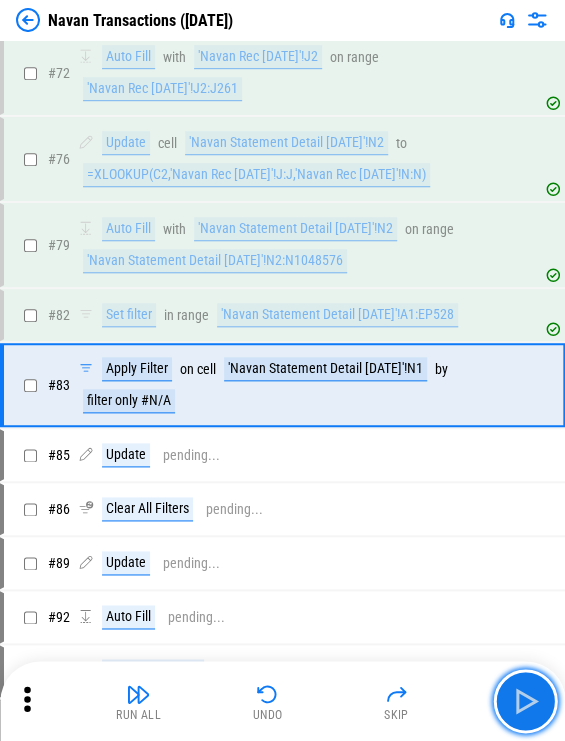 click at bounding box center [525, 701] 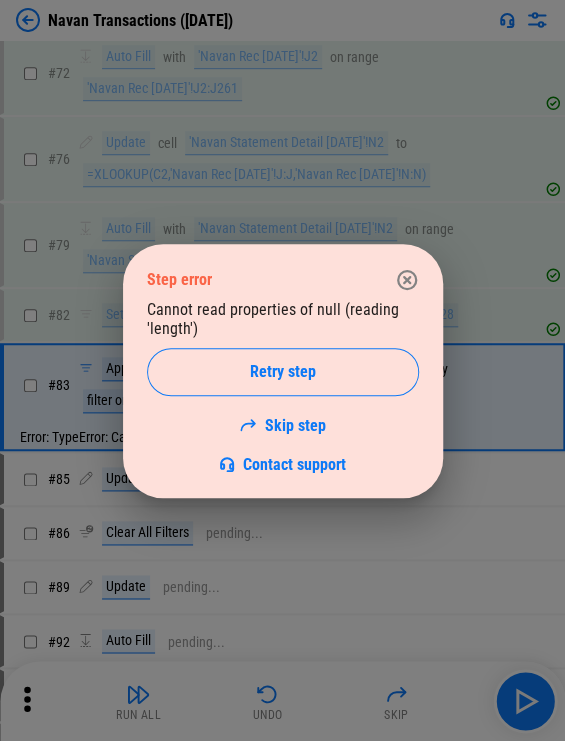 click 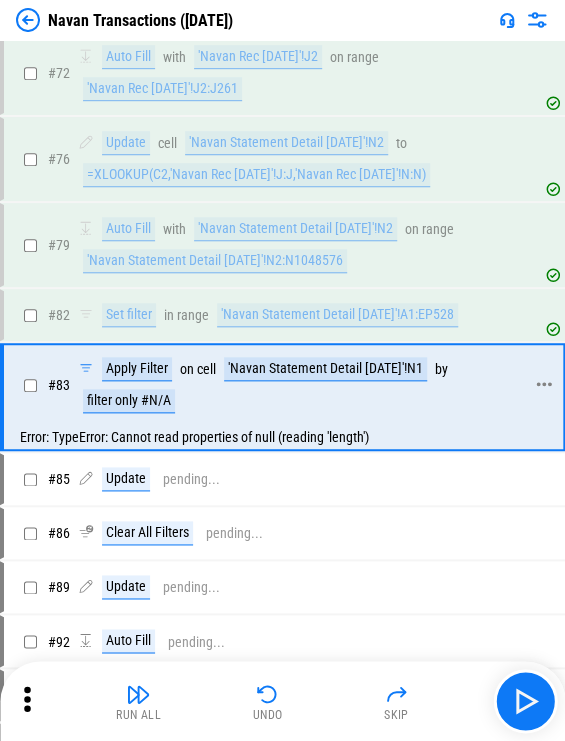 click on "'Navan Statement Detail 05.15.25'!N1" at bounding box center (325, 369) 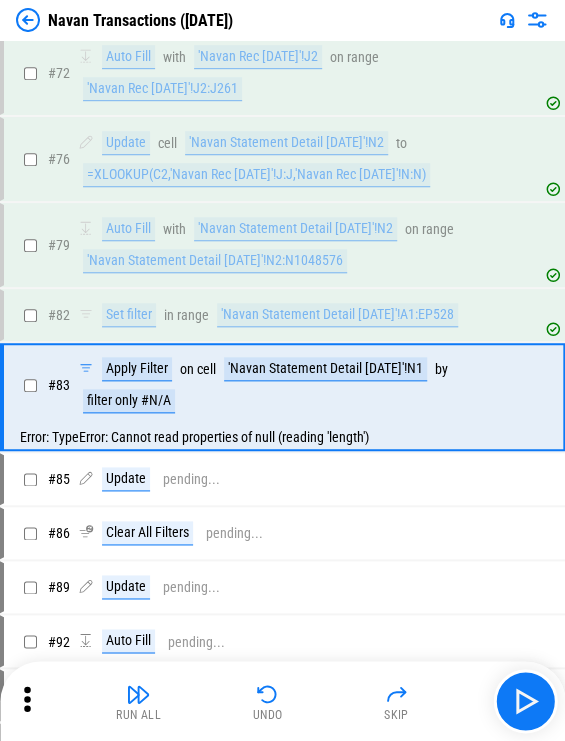 click 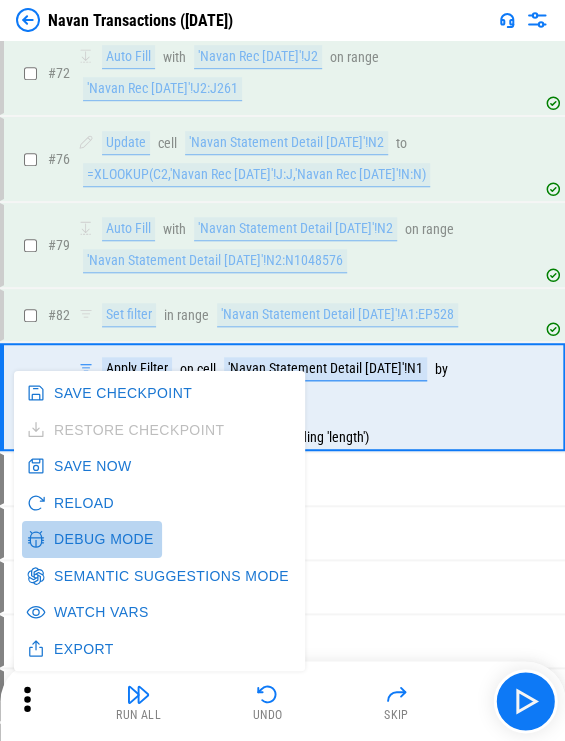 click on "Debug Mode" at bounding box center (92, 539) 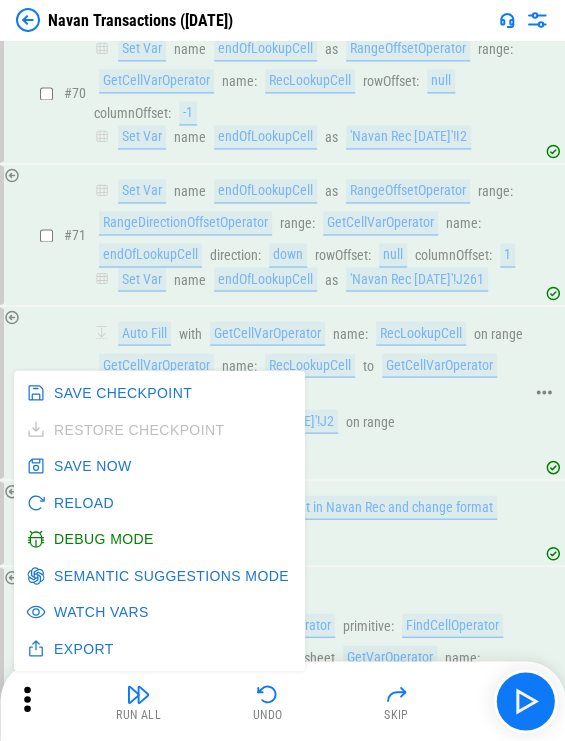 click on "Auto Fill with 'Navan Rec 05.30.25'!J2 on range 'Navan Rec 05.30.25'!J2:J261" at bounding box center [308, 437] 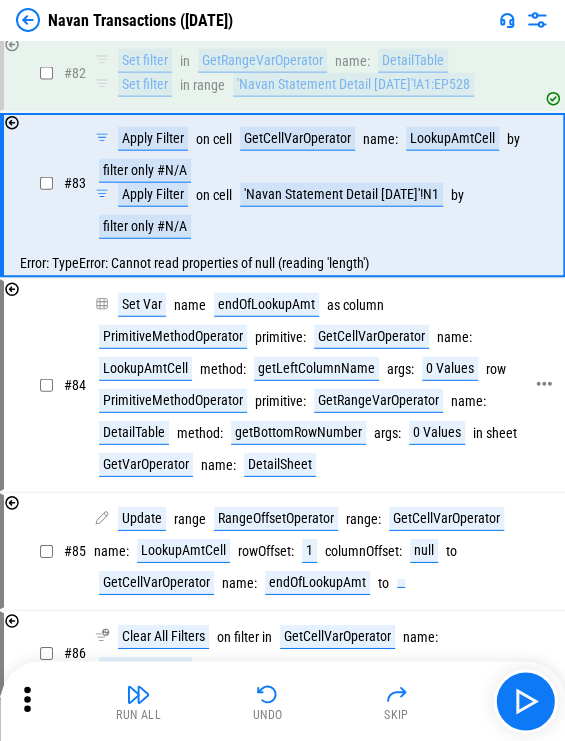 scroll, scrollTop: 12650, scrollLeft: 0, axis: vertical 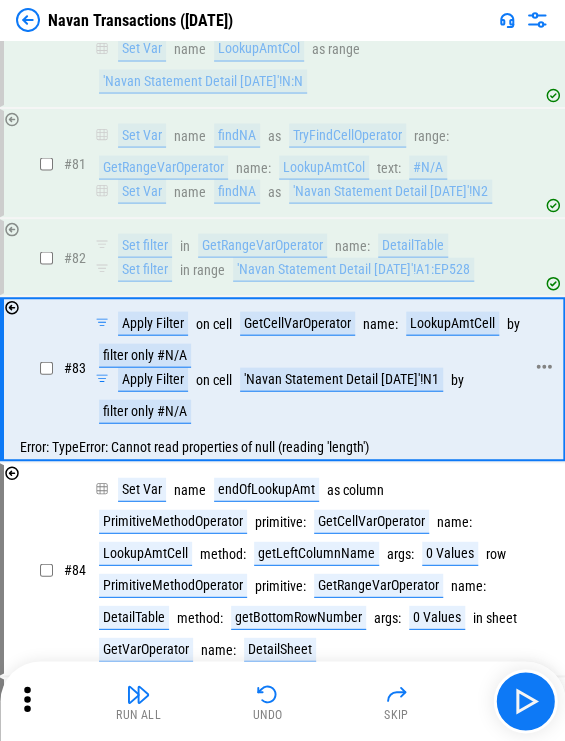 click on "'Navan Statement Detail 05.15.25'!N1" at bounding box center [341, 379] 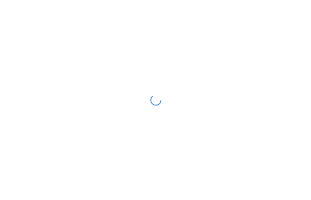 scroll, scrollTop: 0, scrollLeft: 0, axis: both 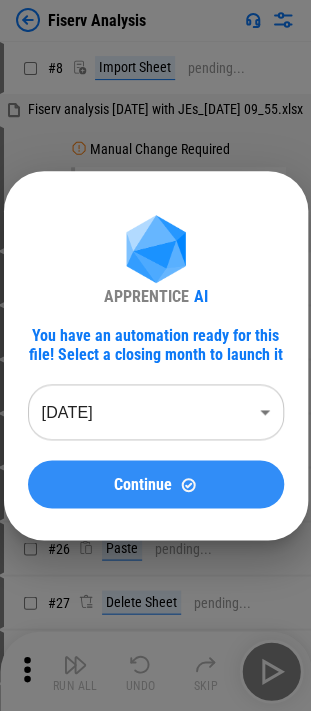 click on "Continue" at bounding box center (143, 484) 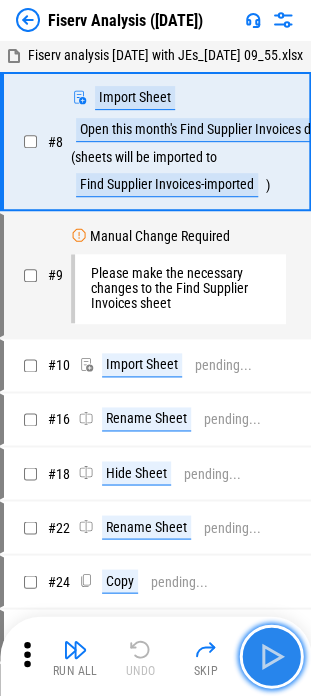 click at bounding box center (271, 656) 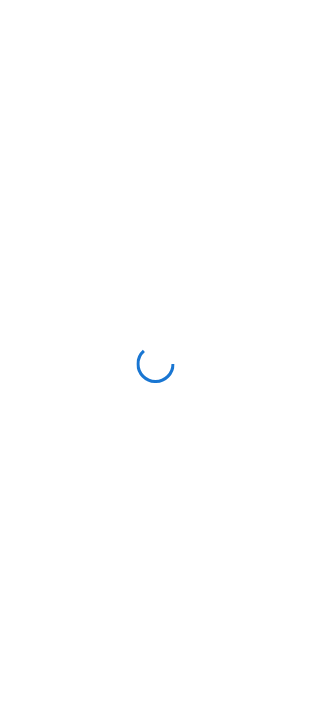 scroll, scrollTop: 0, scrollLeft: 0, axis: both 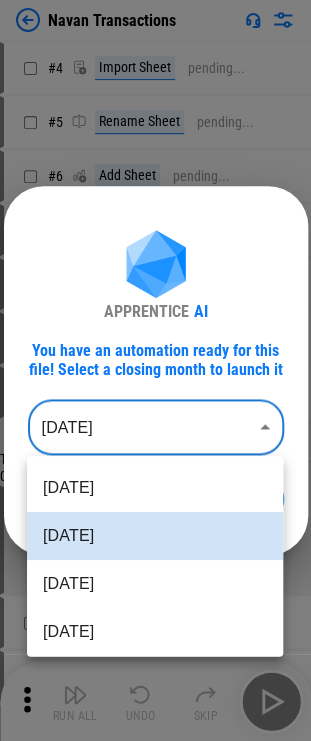click on "Navan Transactions  # 4 Import Sheet pending... # 5 Rename Sheet pending... # 6 Add Sheet pending... # 7 Rename Sheet pending... # 9 Reorder Sheet pending... # 14 Set filter pending... # 17 Apply Filter pending... Tangoe US Navan transactions 06.16 - 05.17.20251_07-09-2025 10_18 (1).xlsx # 18 Manual Change Required Verify that the table values are correct. # 19 Clear All Filters pending... # 22 Apply Filter pending... # 23 Copy pending... # 24 Paste pending... # 34 Cut pending... # 35 Paste pending... # 36 Remove Rows pending... # 45 Add Rows pending... # 48 Update pending... # 53 Add Columns pending... # 54 Update pending... # 55 Update pending... # 57 Auto Fill pending... # 59 Add Columns pending... # 60 Add Columns pending... # 61 Update pending... # 62 Update pending... # 64 Add Columns pending... # 65 Add Columns pending... # 66 Update pending... # 67 Update pending... # 69 Update pending... # 72 Auto Fill pending... # 76 Update pending... # 79 Auto Fill pending... # 82 Set filter pending... # #" at bounding box center (155, 370) 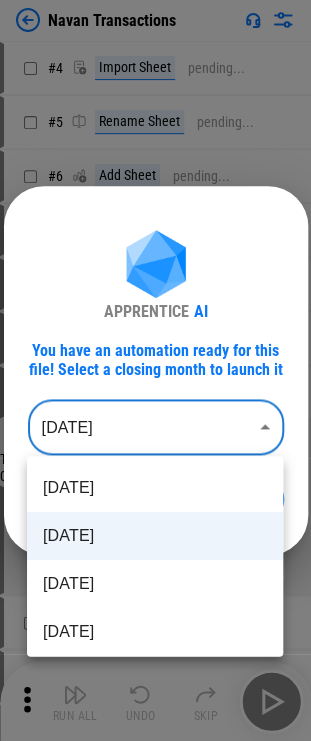 type on "********" 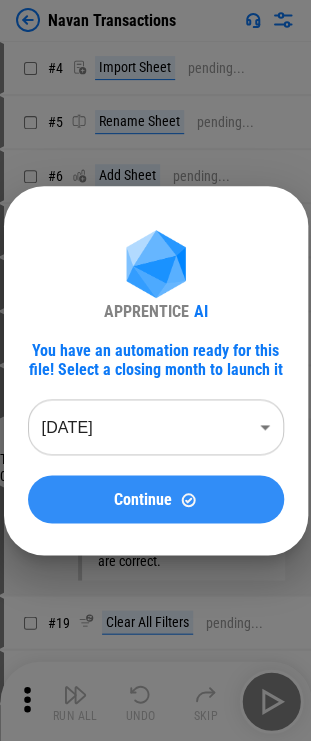 click on "Continue" at bounding box center (156, 499) 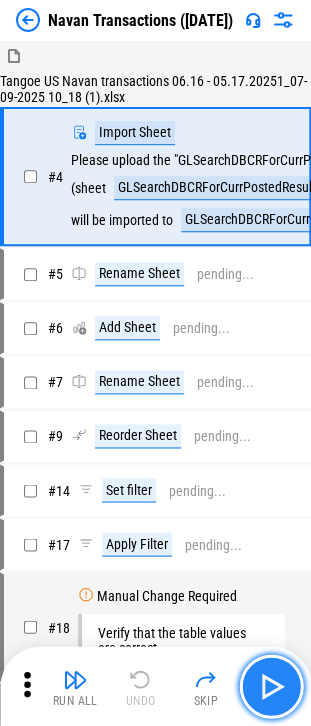 click at bounding box center [271, 686] 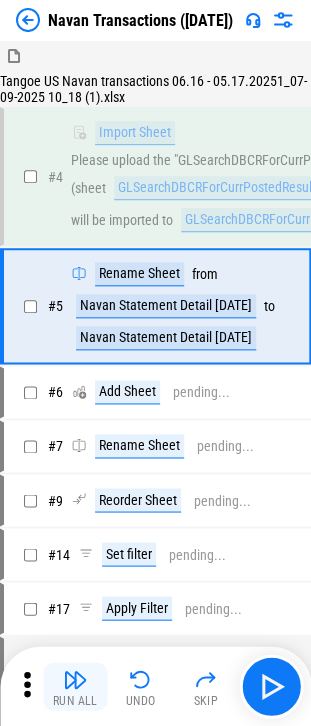 click on "Run All" at bounding box center (75, 700) 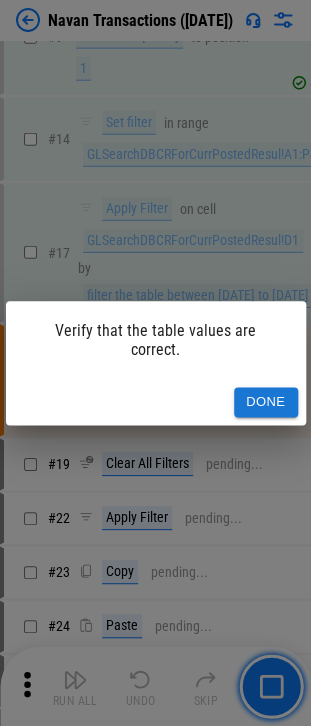 scroll, scrollTop: 571, scrollLeft: 0, axis: vertical 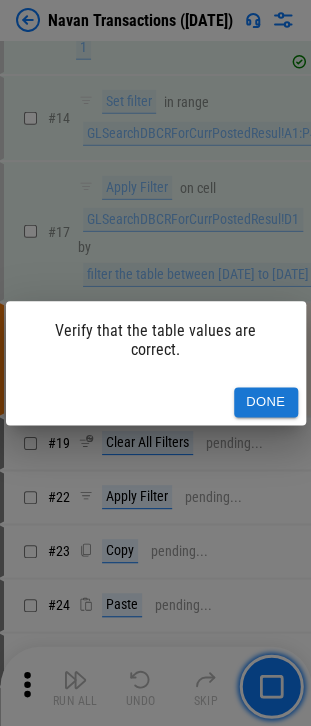 click on "Done" at bounding box center [266, 402] 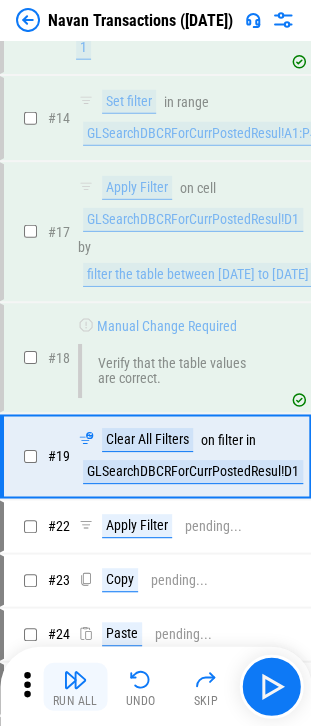 click on "Run All" at bounding box center [75, 700] 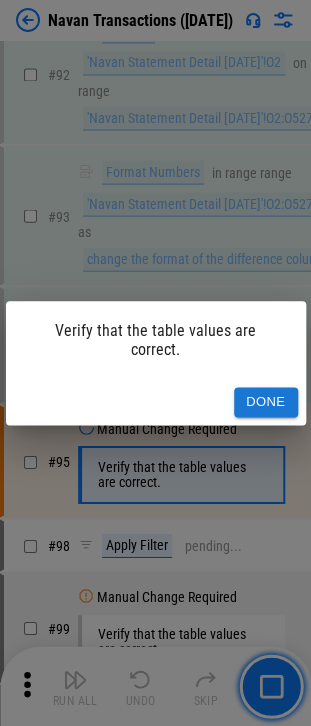 scroll, scrollTop: 4174, scrollLeft: 0, axis: vertical 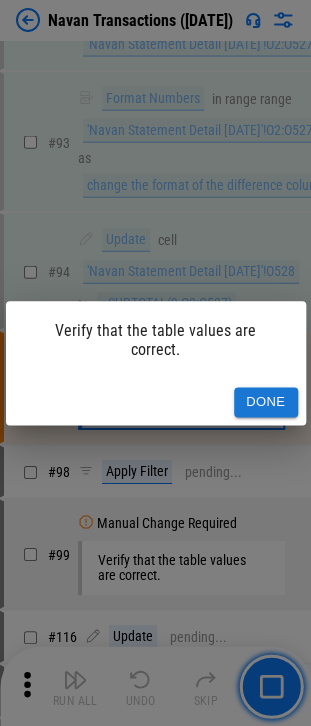 click on "Done" at bounding box center (156, 402) 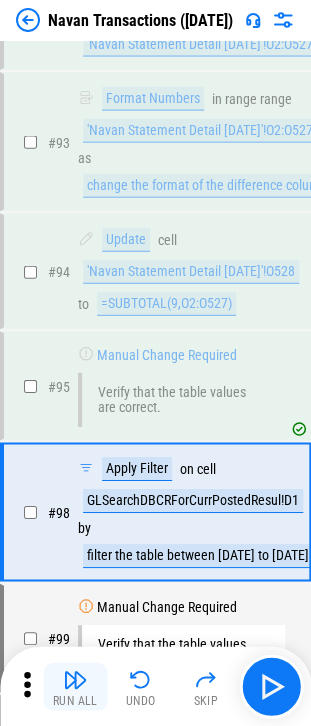 click on "Run All" at bounding box center (75, 686) 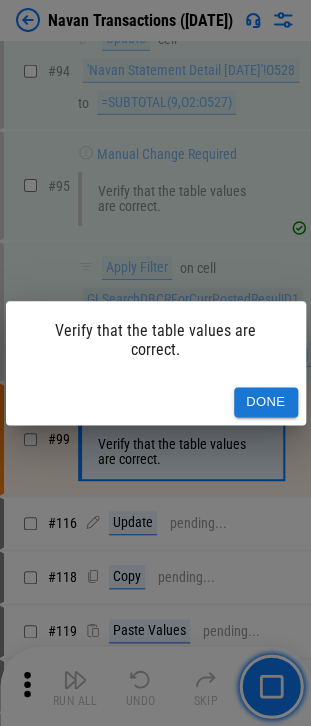 scroll, scrollTop: 4402, scrollLeft: 0, axis: vertical 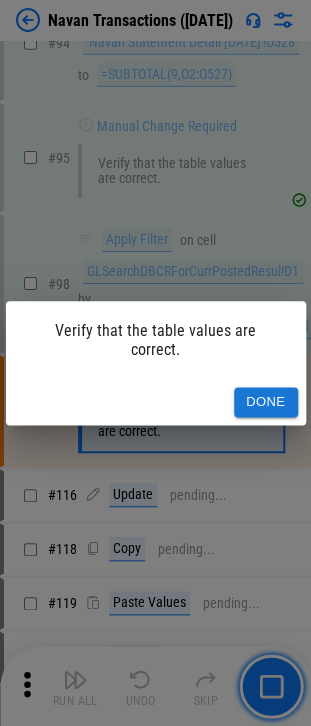 click on "Done" at bounding box center [156, 402] 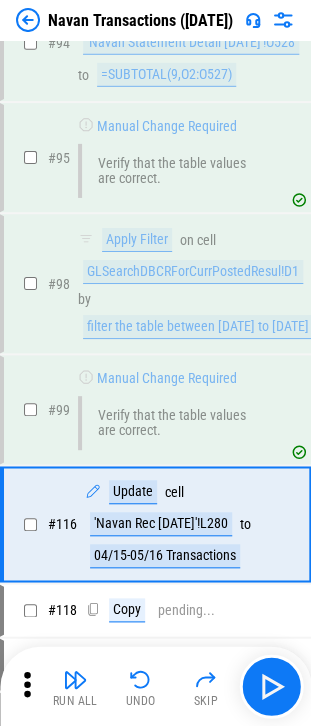 click on "Run All Undo Skip" at bounding box center (157, 686) 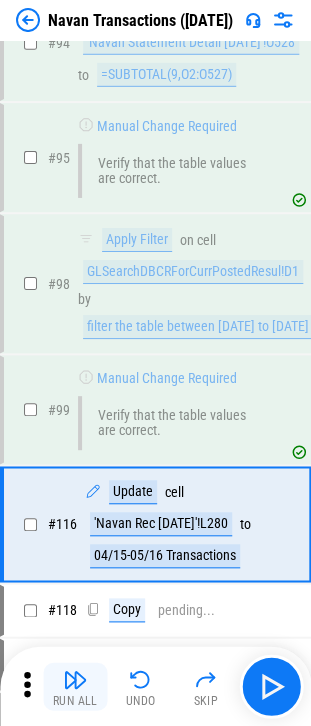 click at bounding box center [75, 679] 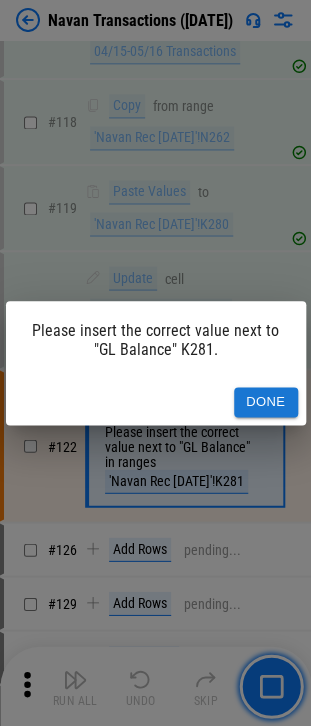scroll, scrollTop: 4938, scrollLeft: 0, axis: vertical 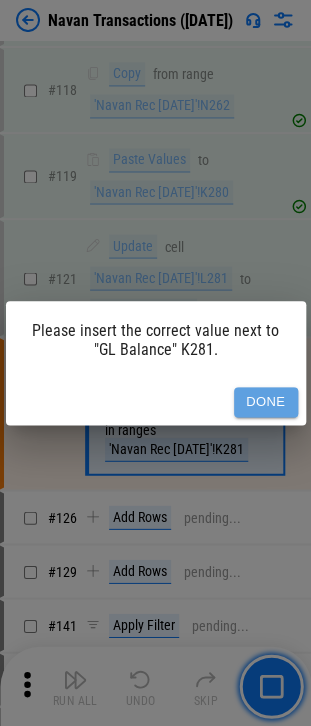 click on "Done" at bounding box center [266, 402] 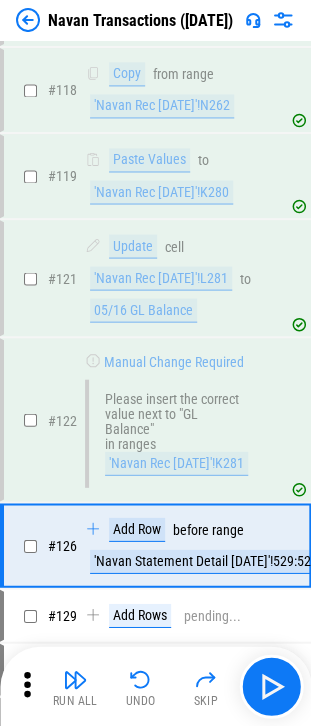 click on "Run All" at bounding box center [75, 686] 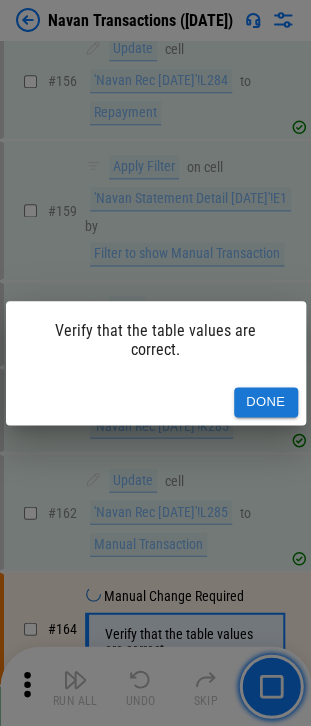 click on "Done" at bounding box center (266, 402) 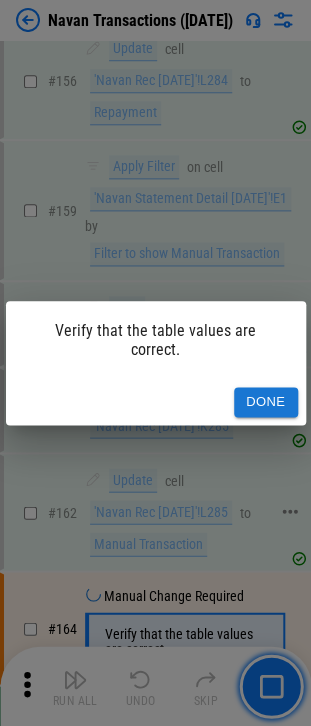 scroll, scrollTop: 6660, scrollLeft: 0, axis: vertical 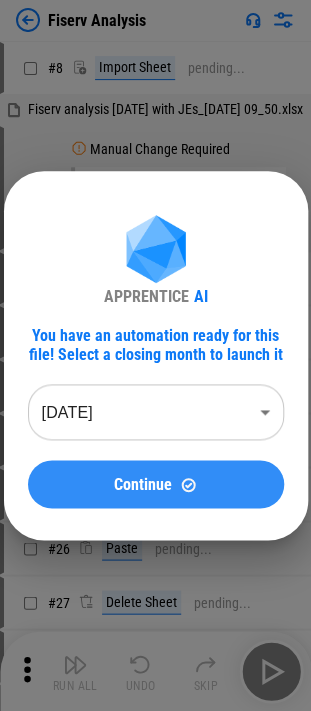click on "Continue" at bounding box center [156, 484] 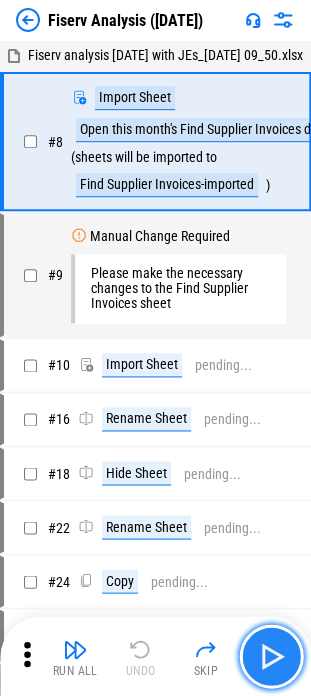 click at bounding box center [271, 656] 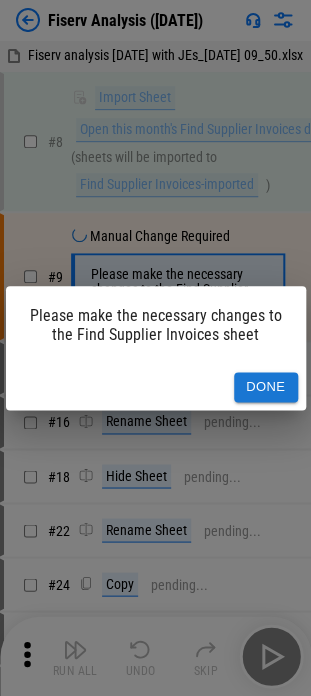 drag, startPoint x: 272, startPoint y: 408, endPoint x: 271, endPoint y: 397, distance: 11.045361 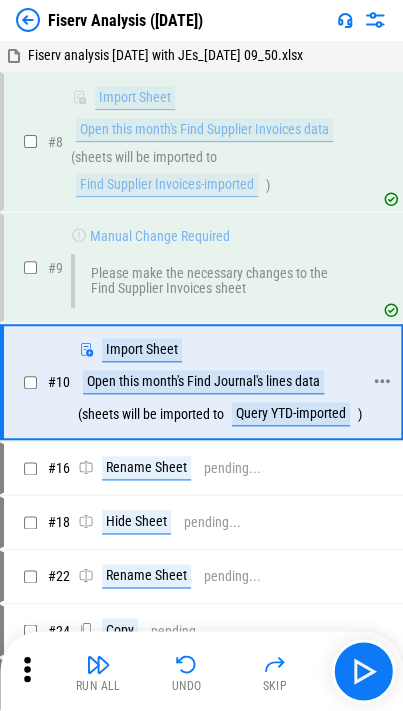 click on "Open this month's Find Journal's lines data" at bounding box center [203, 382] 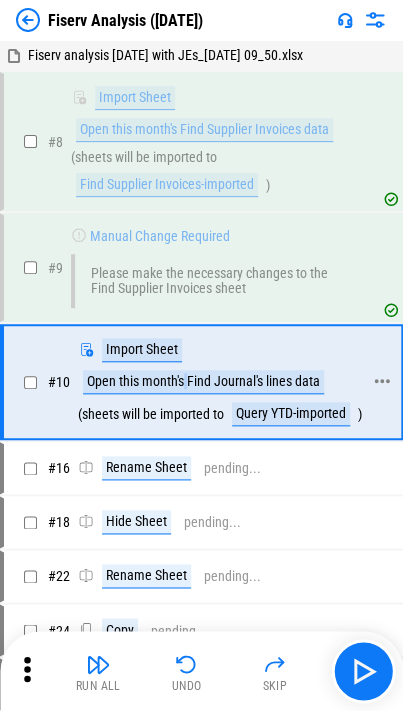click on "Open this month's Find Journal's lines data" at bounding box center [203, 382] 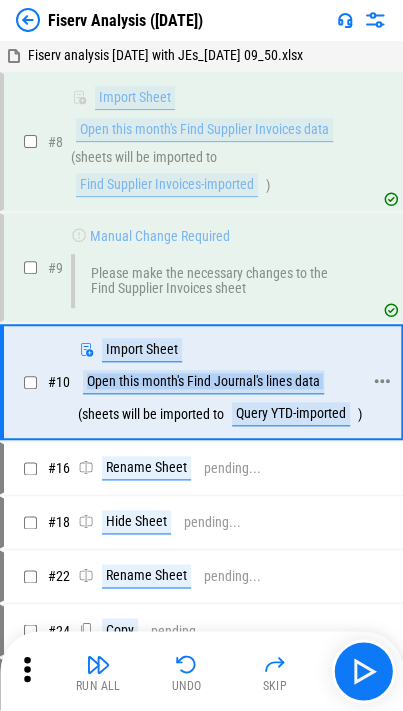 click on "Open this month's Find Journal's lines data" at bounding box center (203, 382) 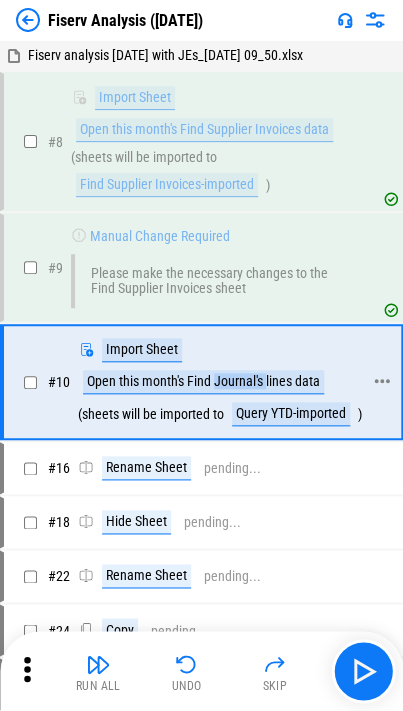 click on "Import Sheet Open this month's Find Journal's lines data ( sheets will be imported to Query YTD-imported )" at bounding box center [227, 382] 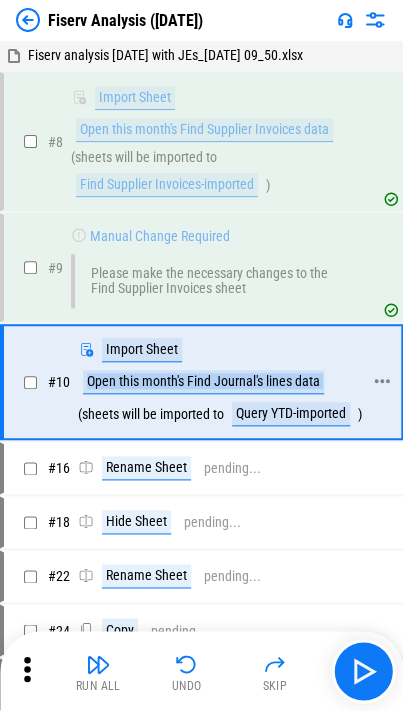 click on "Import Sheet Open this month's Find Journal's lines data ( sheets will be imported to Query YTD-imported )" at bounding box center [227, 382] 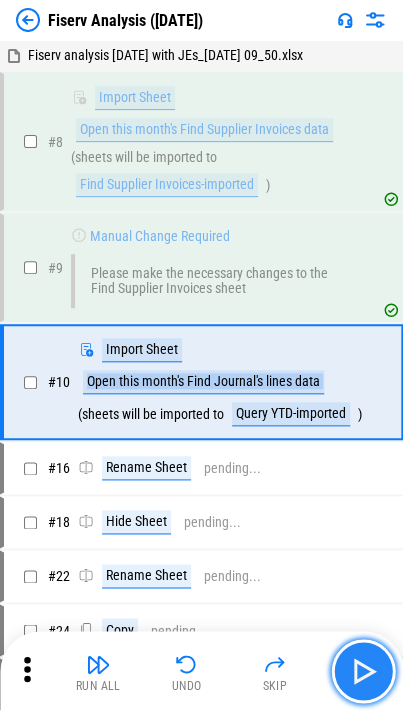 click at bounding box center (363, 671) 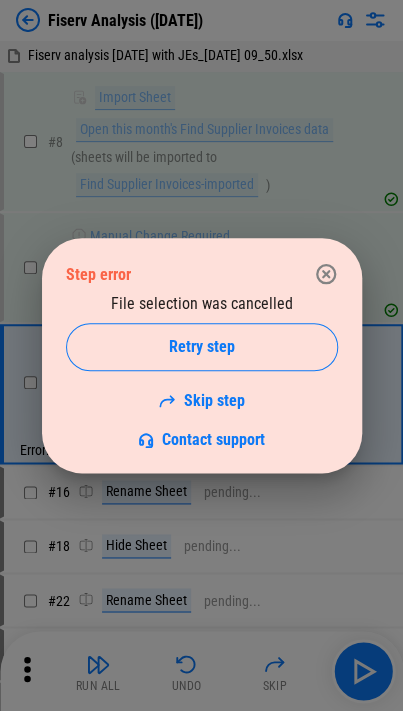 click at bounding box center [326, 274] 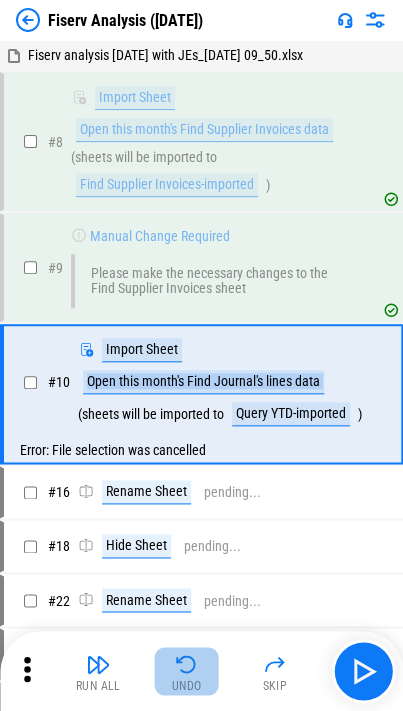 click on "Undo" at bounding box center [187, 671] 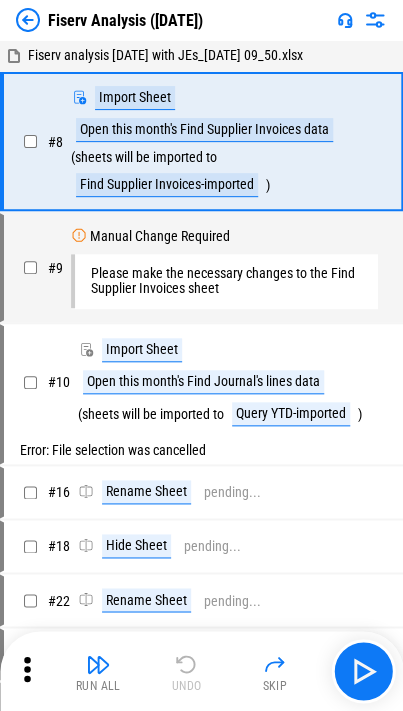 click on "Run All Undo Skip" at bounding box center [203, 671] 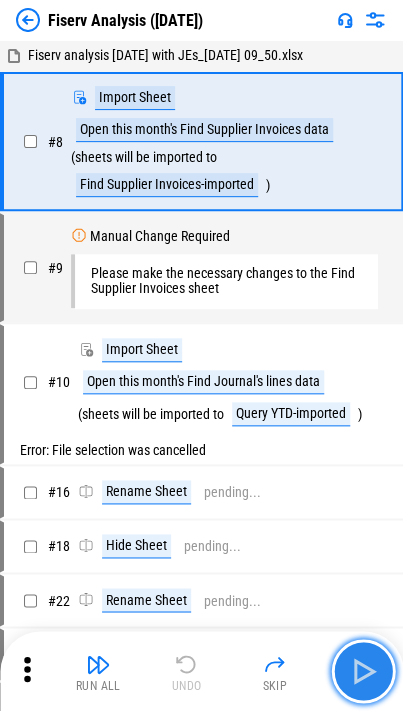 click at bounding box center [363, 671] 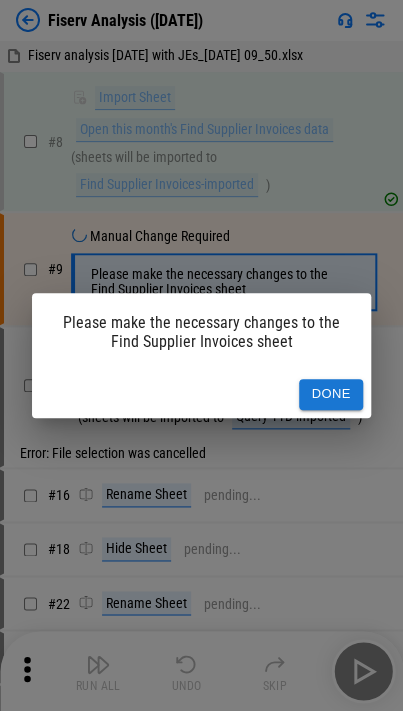 click on "Done" at bounding box center [331, 394] 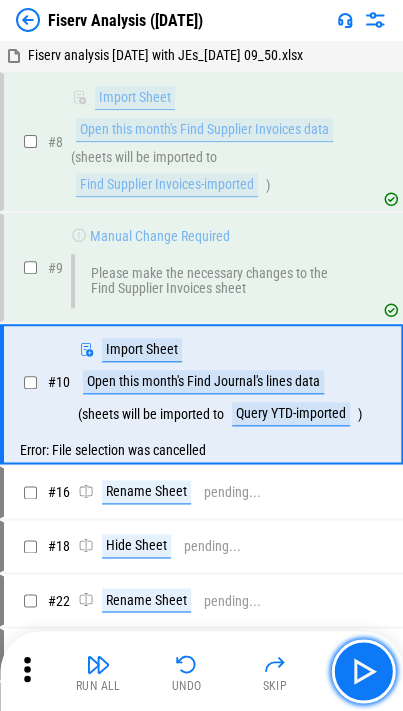 click at bounding box center (363, 671) 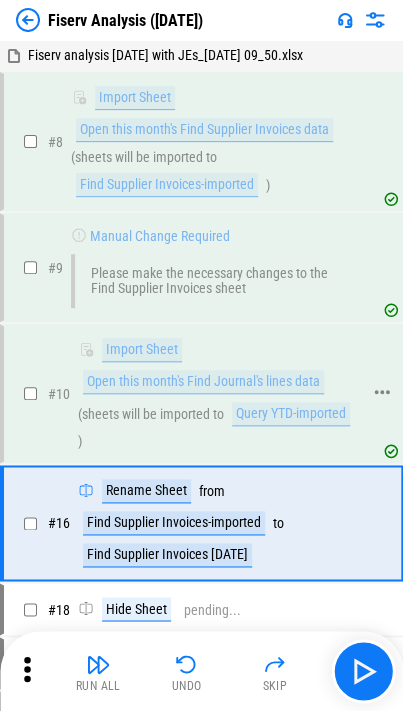 click on "Import Sheet Open this month's Find Journal's lines data ( sheets will be imported to Query YTD-imported )" at bounding box center [219, 393] 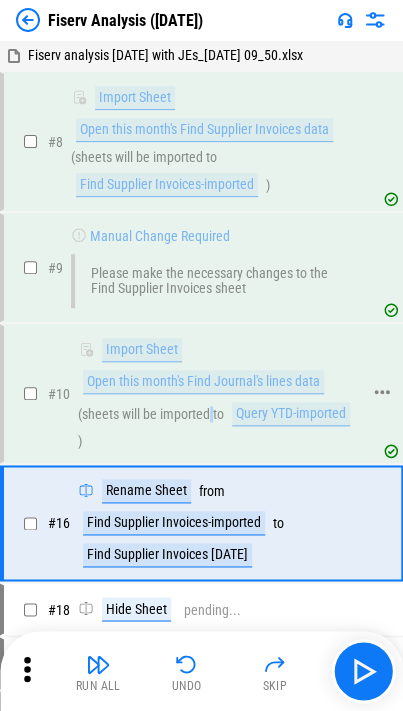 click on "Import Sheet Open this month's Find Journal's lines data ( sheets will be imported to Query YTD-imported )" at bounding box center [219, 393] 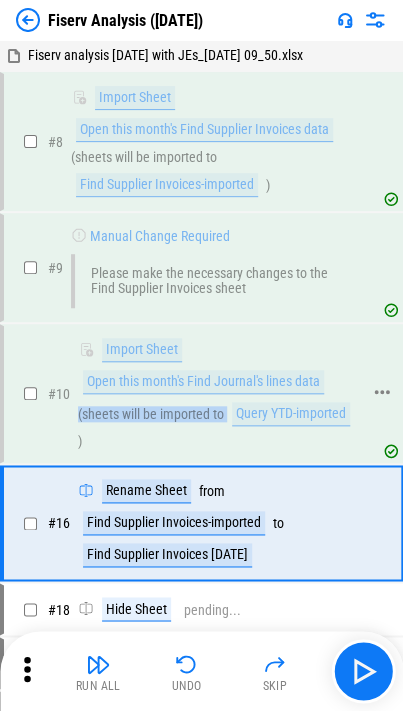 click on "Import Sheet Open this month's Find Journal's lines data ( sheets will be imported to Query YTD-imported )" at bounding box center (219, 393) 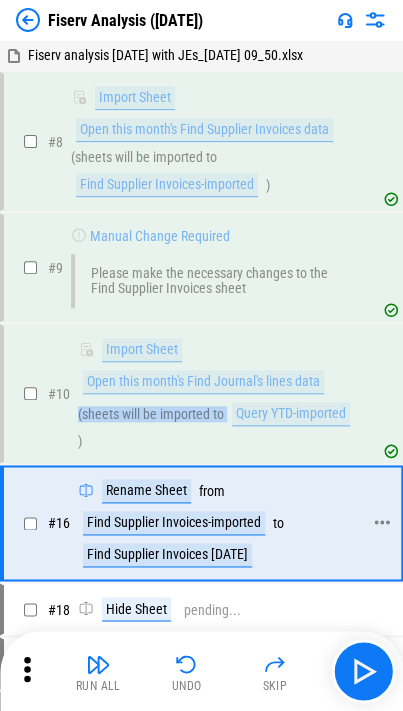 click on "Rename Sheet from Find Supplier Invoices-imported to Find Supplier Invoices [DATE]" at bounding box center (227, 523) 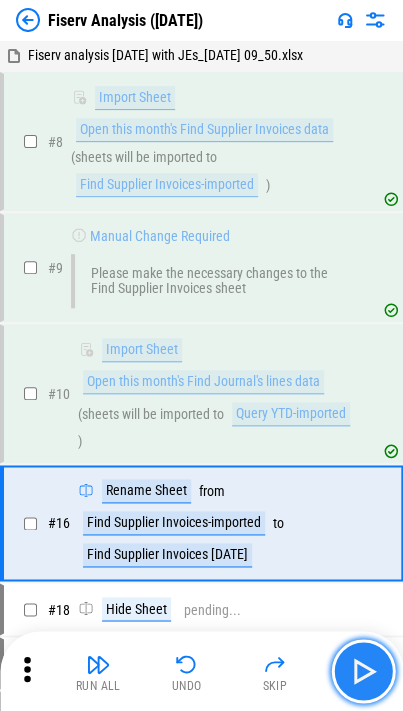click at bounding box center [363, 671] 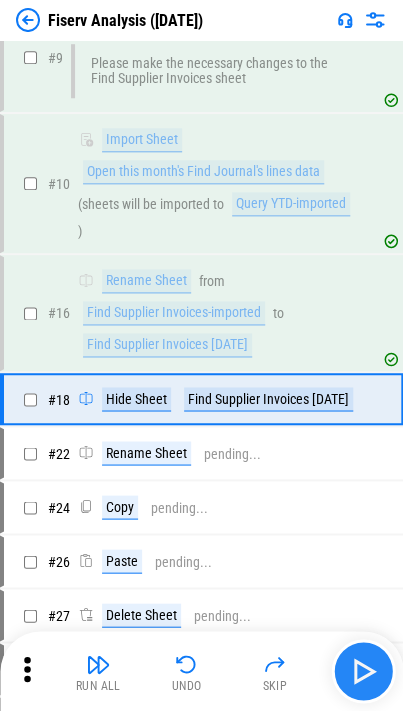 scroll, scrollTop: 250, scrollLeft: 0, axis: vertical 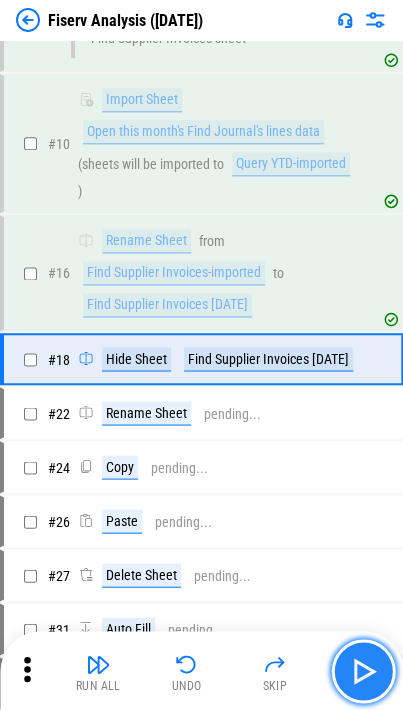 click at bounding box center (363, 671) 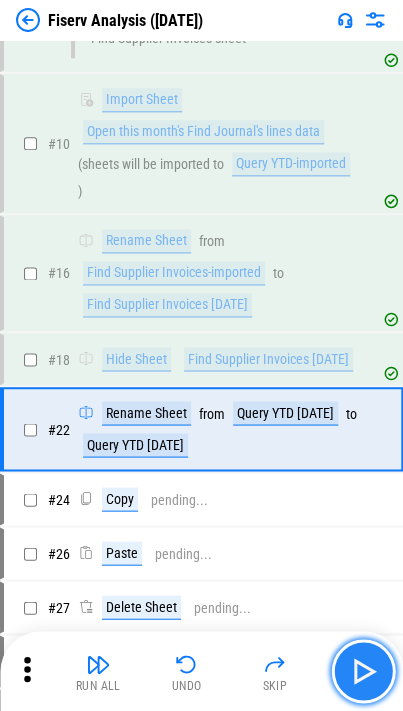 click at bounding box center (363, 671) 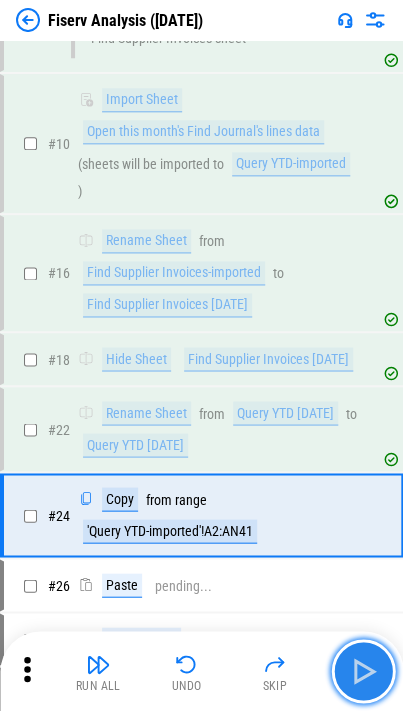 click at bounding box center (363, 671) 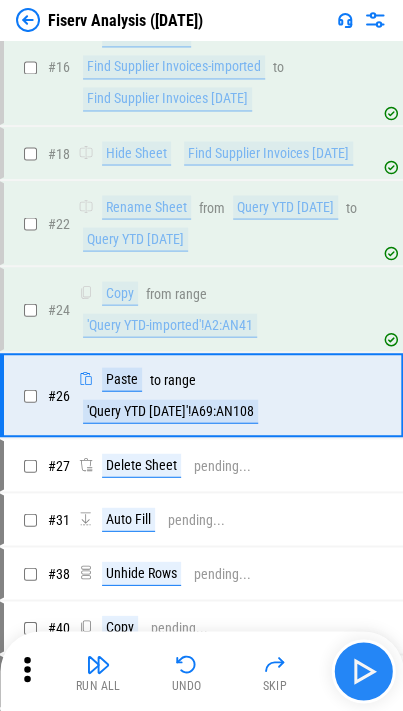 scroll, scrollTop: 490, scrollLeft: 0, axis: vertical 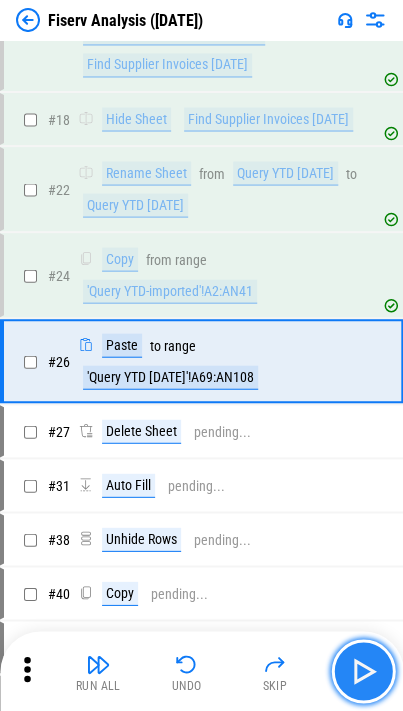 click at bounding box center (363, 671) 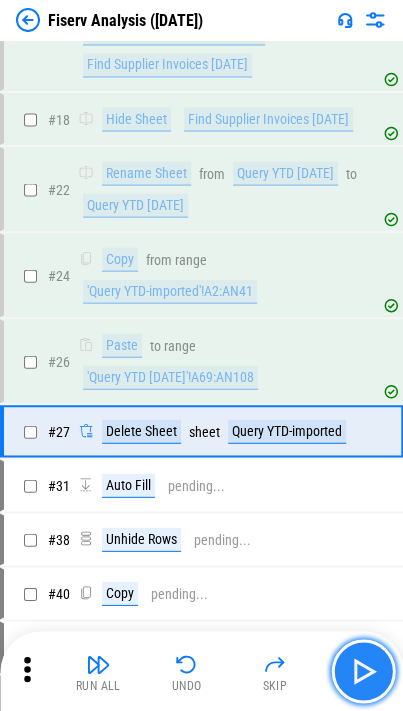 click at bounding box center [363, 671] 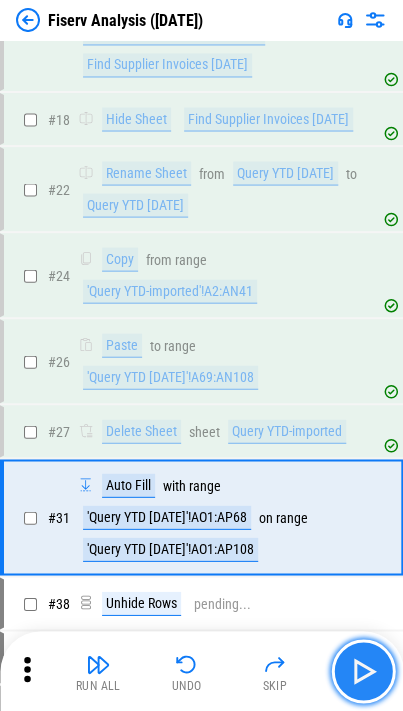 click at bounding box center (363, 671) 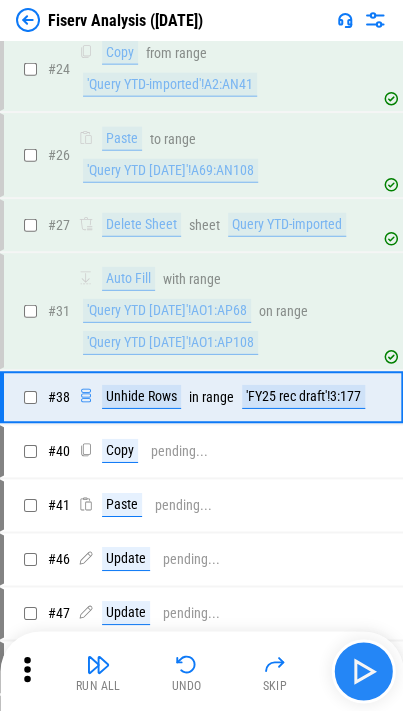 scroll, scrollTop: 730, scrollLeft: 0, axis: vertical 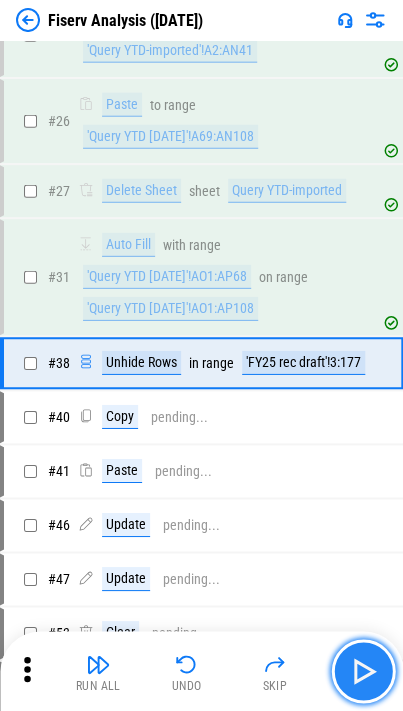 click at bounding box center (363, 671) 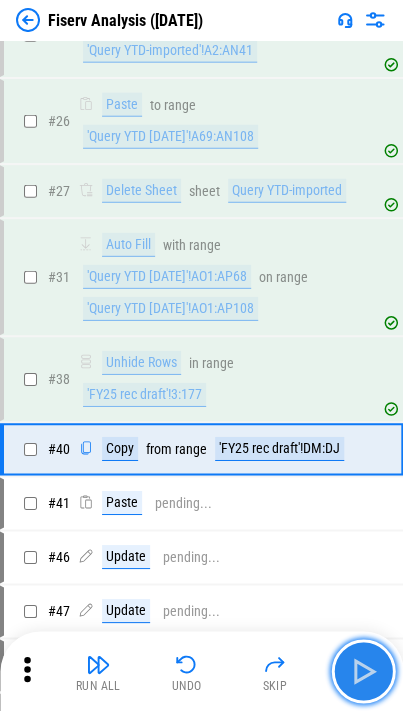 click at bounding box center (363, 671) 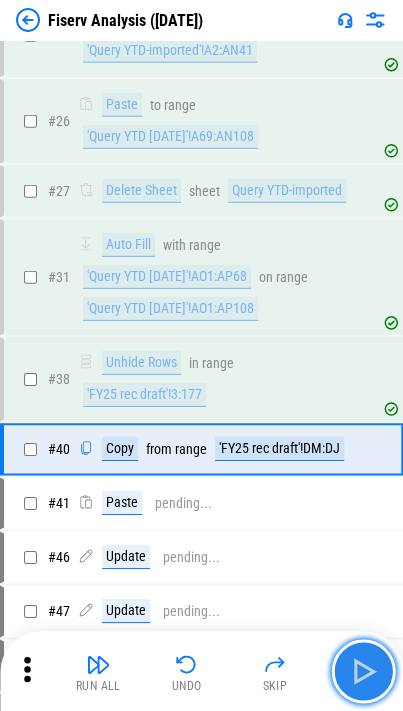 click at bounding box center [363, 671] 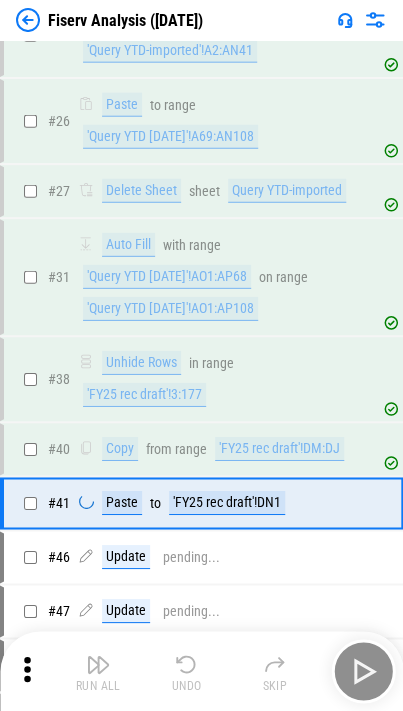 click on "Run All Undo Skip" at bounding box center (203, 671) 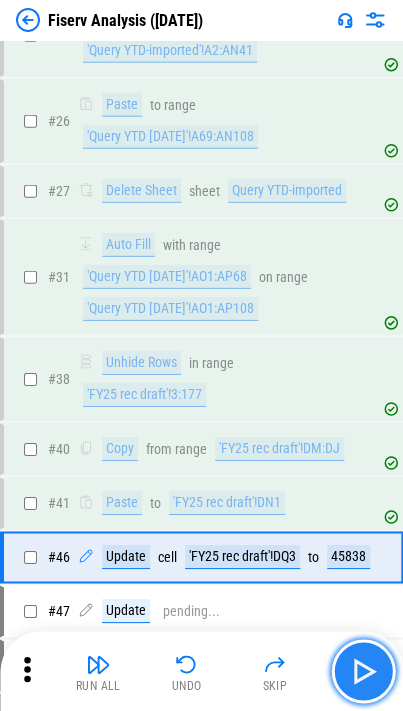 click at bounding box center (363, 671) 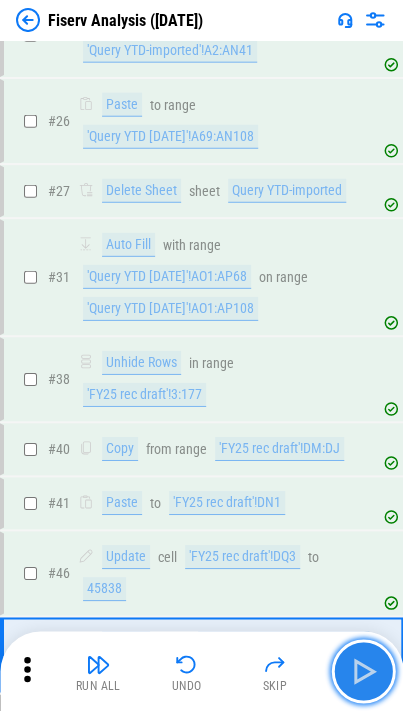 click at bounding box center [363, 671] 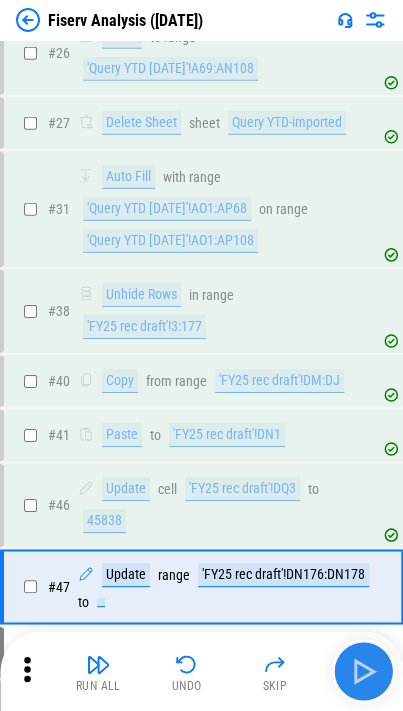 click on "Run All Undo Skip" at bounding box center (203, 671) 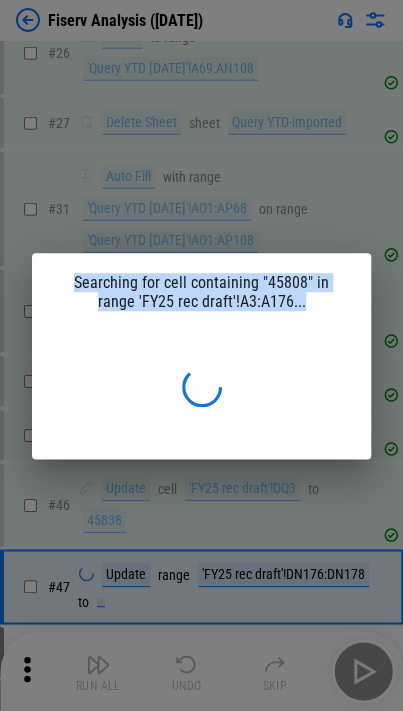 click on "Searching for cell containing "45808" in range 'FY25 rec draft'!A3:A176..." at bounding box center (201, 355) 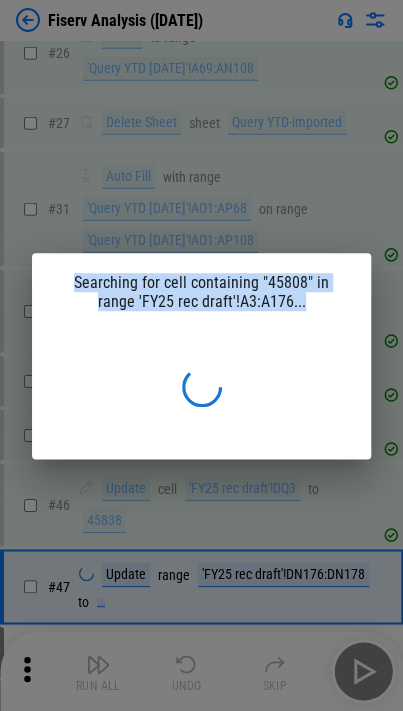 click on "Searching for cell containing "45808" in range 'FY25 rec draft'!A3:A176..." at bounding box center (201, 292) 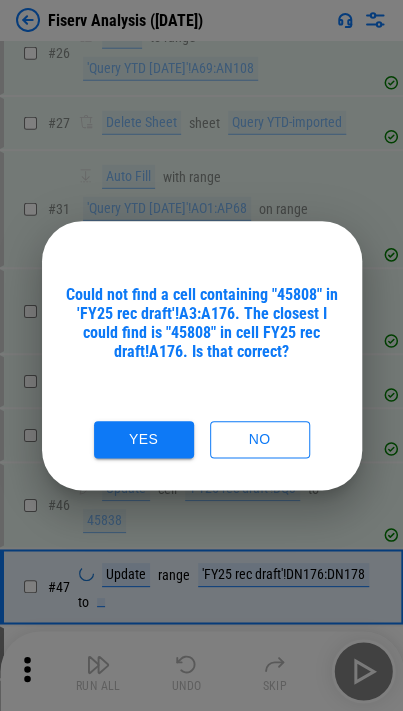 click on "Could not find a cell containing "45808" in 'FY25 rec draft'!A3:A176. The closest I could find is "45808" in cell FY25 rec draft!A176. Is that correct?" at bounding box center [202, 323] 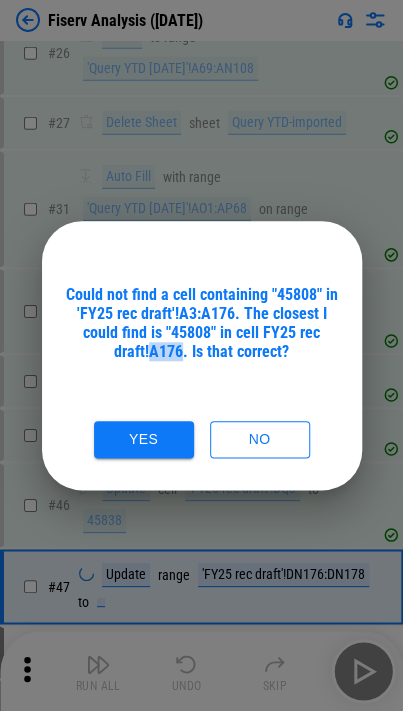 click on "Could not find a cell containing "45808" in 'FY25 rec draft'!A3:A176. The closest I could find is "45808" in cell FY25 rec draft!A176. Is that correct?" at bounding box center (202, 323) 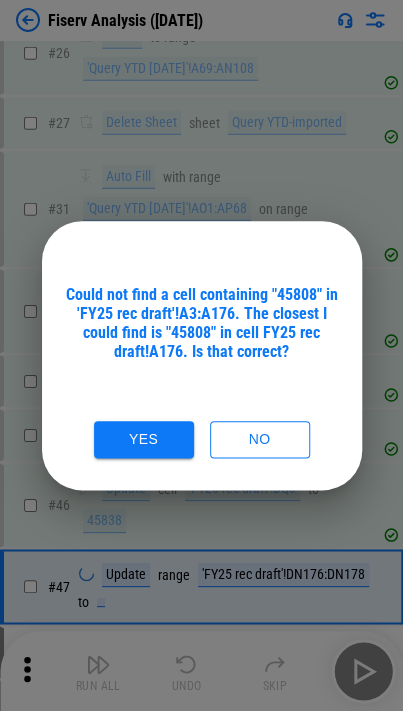 click on "Could not find a cell containing "45808" in 'FY25 rec draft'!A3:A176. The closest I could find is "45808" in cell FY25 rec draft!A176. Is that correct?" at bounding box center (202, 323) 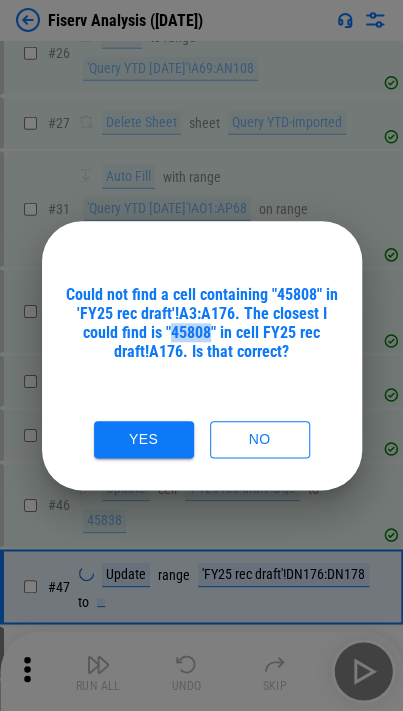 click on "Could not find a cell containing "45808" in 'FY25 rec draft'!A3:A176. The closest I could find is "45808" in cell FY25 rec draft!A176. Is that correct?" at bounding box center (202, 323) 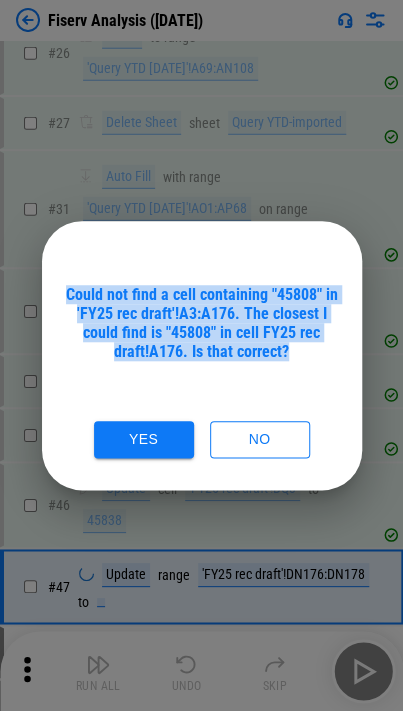 click on "Could not find a cell containing "45808" in 'FY25 rec draft'!A3:A176. The closest I could find is "45808" in cell FY25 rec draft!A176. Is that correct?" at bounding box center (202, 323) 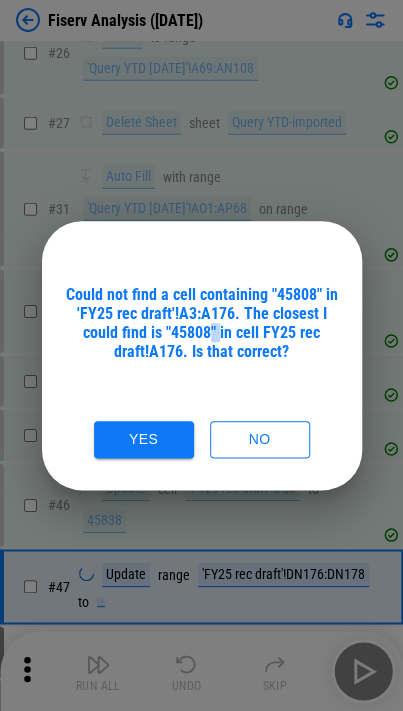 click on "Could not find a cell containing "45808" in 'FY25 rec draft'!A3:A176. The closest I could find is "45808" in cell FY25 rec draft!A176. Is that correct?" at bounding box center [202, 323] 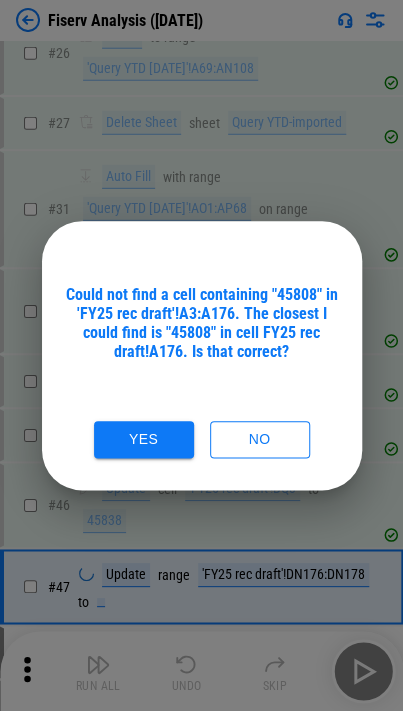 click on "Could not find a cell containing "45808" in 'FY25 rec draft'!A3:A176. The closest I could find is "45808" in cell FY25 rec draft!A176. Is that correct?" at bounding box center [202, 323] 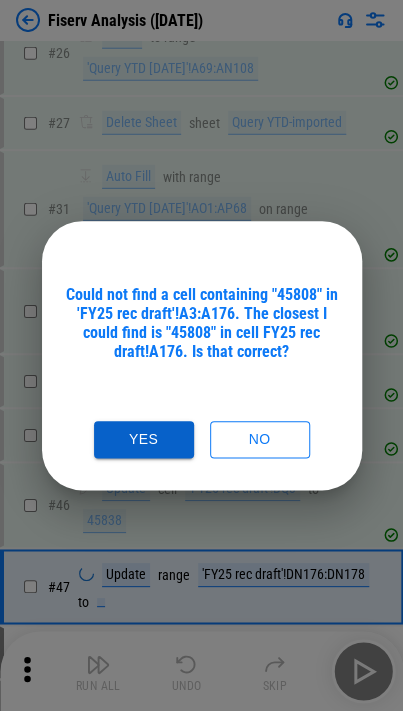 click on "Yes" at bounding box center [144, 439] 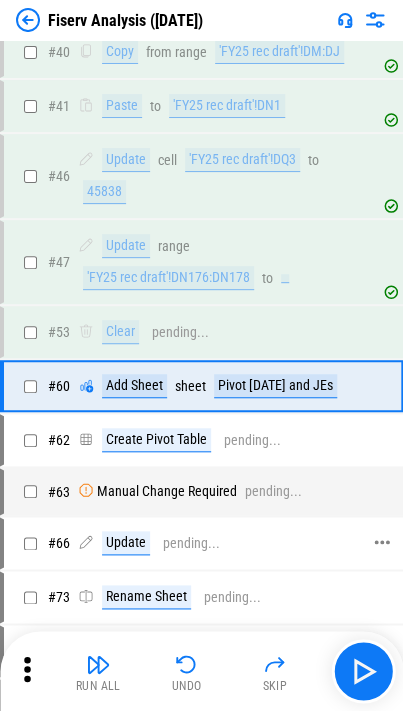 scroll, scrollTop: 1147, scrollLeft: 0, axis: vertical 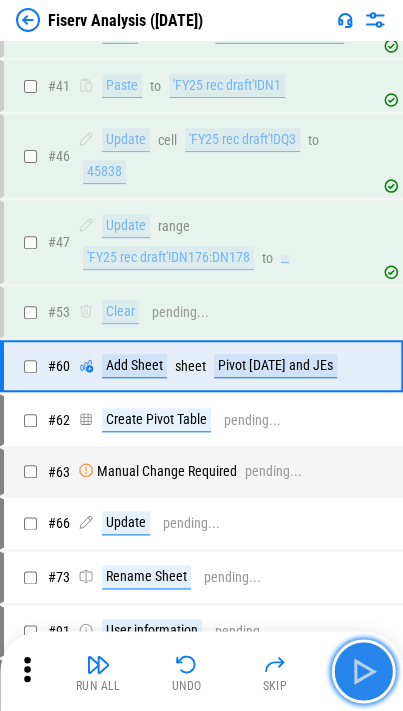 click at bounding box center (363, 671) 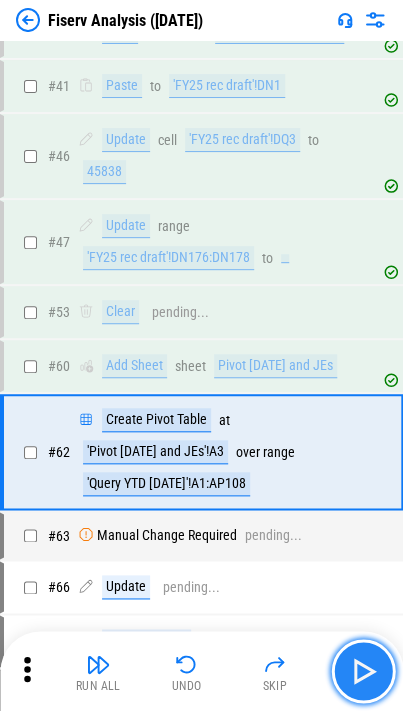 click at bounding box center [363, 671] 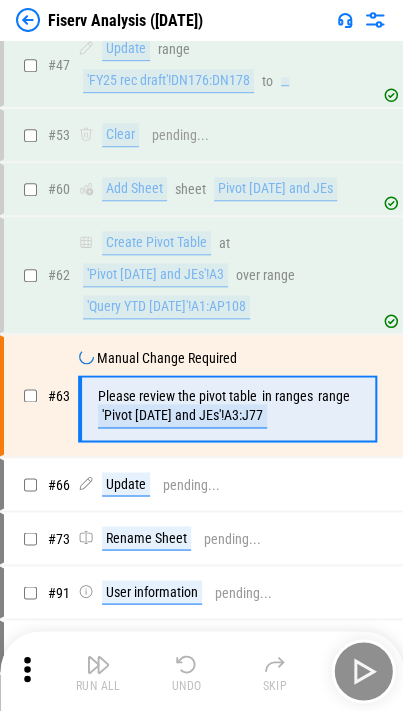 scroll, scrollTop: 1352, scrollLeft: 0, axis: vertical 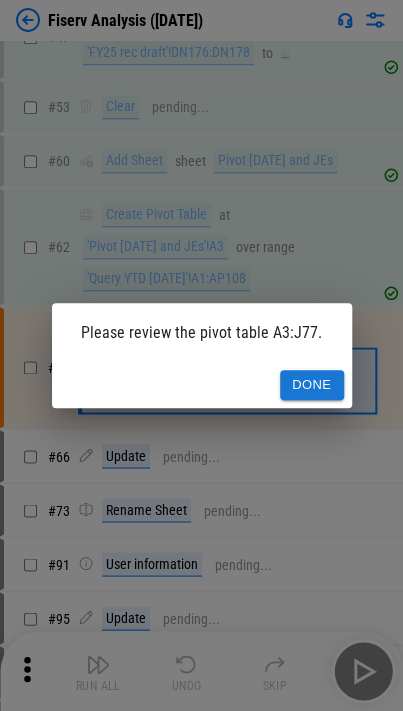 click on "Please review the pivot table
A3:J77." at bounding box center (202, 332) 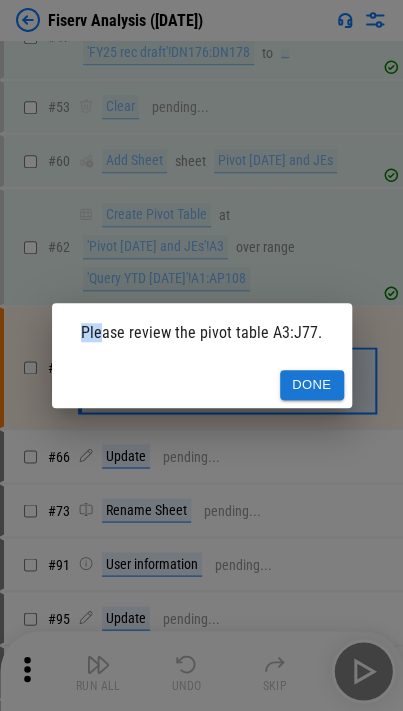 drag, startPoint x: 80, startPoint y: 328, endPoint x: 102, endPoint y: 327, distance: 22.022715 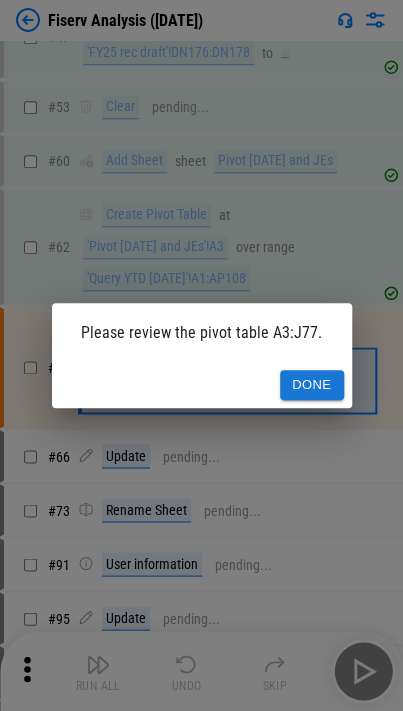click on "Please review the pivot table
A3:J77." at bounding box center (202, 332) 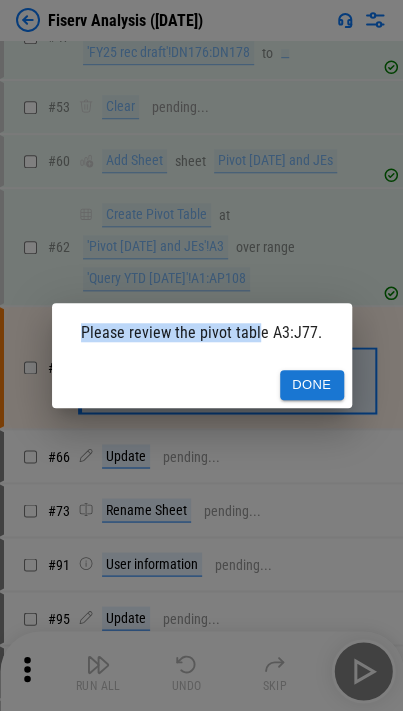 drag, startPoint x: 89, startPoint y: 329, endPoint x: 259, endPoint y: 332, distance: 170.02647 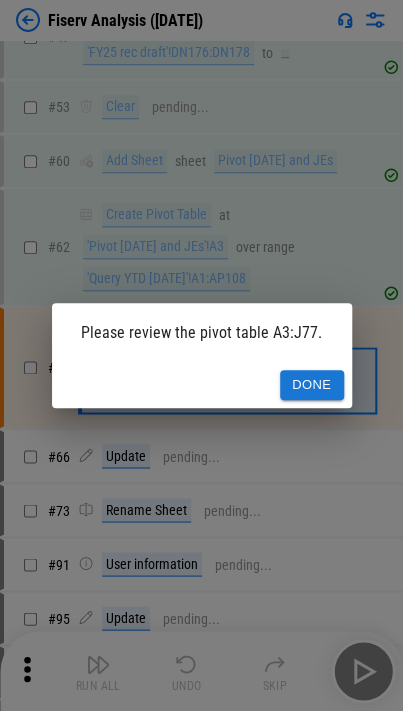 click on "Please review the pivot table
A3:J77." at bounding box center (202, 332) 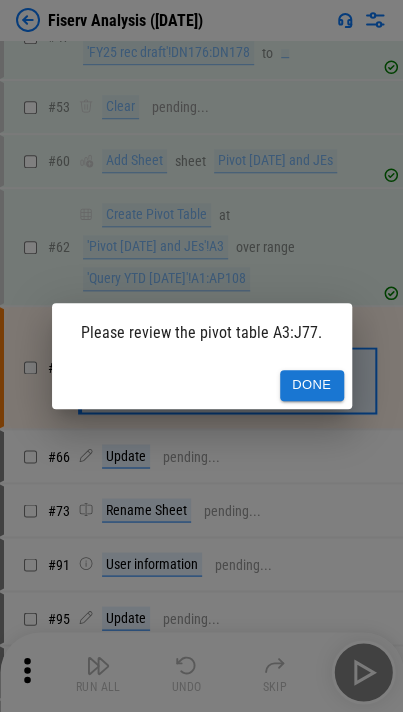 click on "Done" at bounding box center [202, 385] 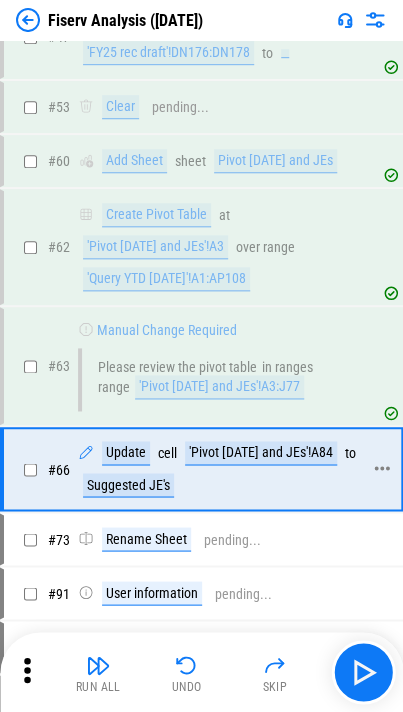 click on "Update cell 'Pivot [DATE] and JEs'!A84 to Suggested JE's" at bounding box center (227, 469) 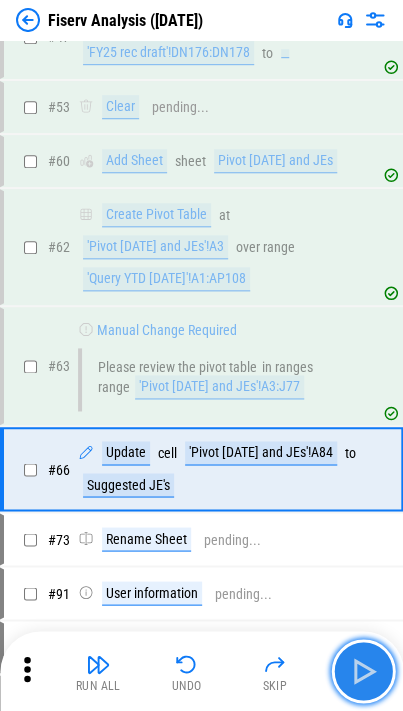 click at bounding box center [363, 671] 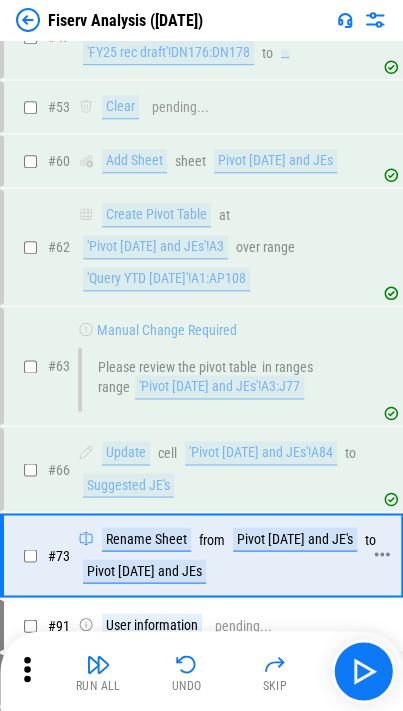 click on "Pivot [DATE] and JE's" at bounding box center [295, 539] 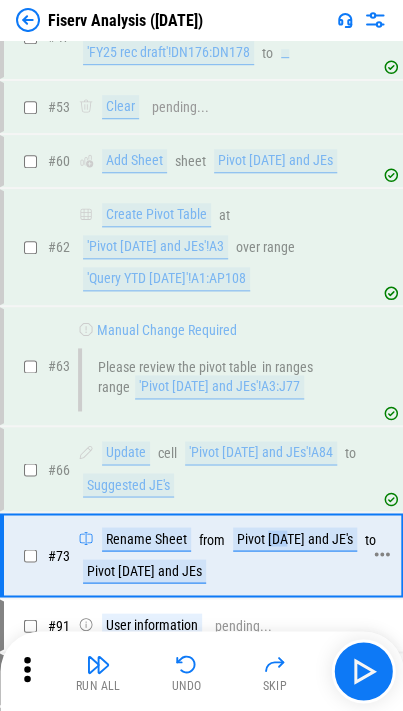 click on "Pivot [DATE] and JE's" at bounding box center [295, 539] 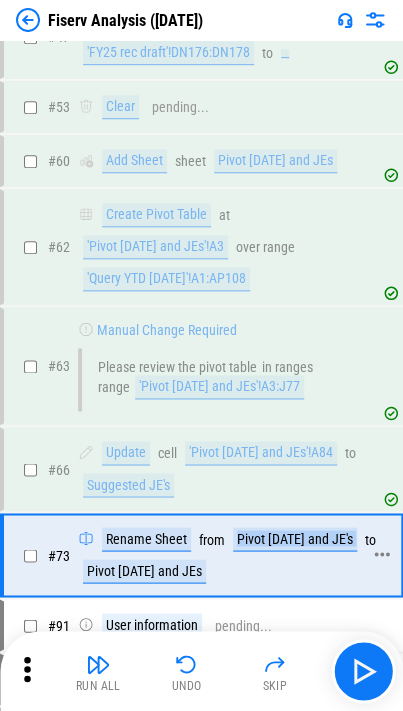 click on "Pivot [DATE] and JE's" at bounding box center [295, 539] 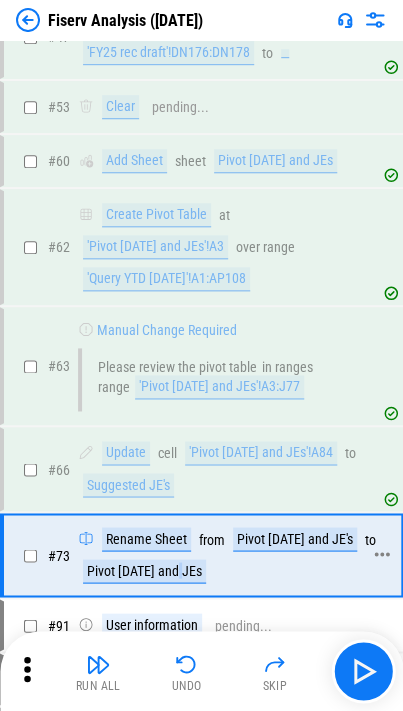 click on "Pivot [DATE] and JEs" at bounding box center [144, 571] 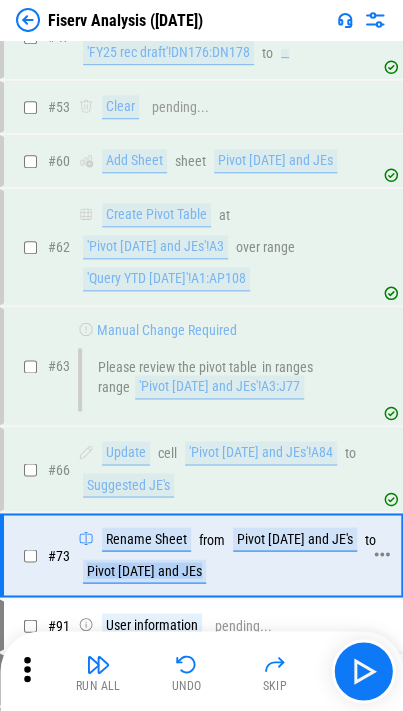click on "Pivot [DATE] and JEs" at bounding box center [144, 571] 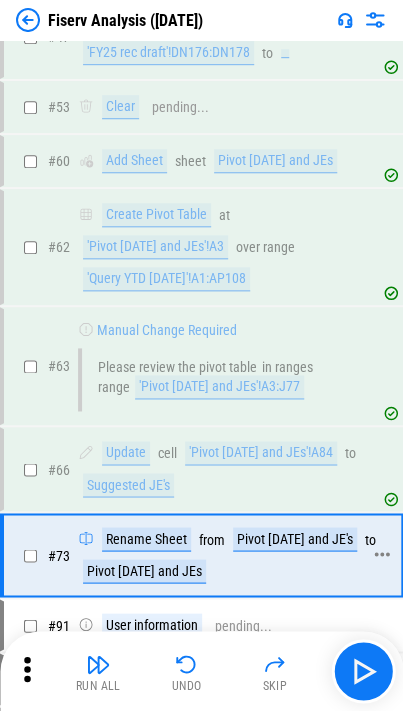 click on "Pivot [DATE] and JE's" at bounding box center (295, 539) 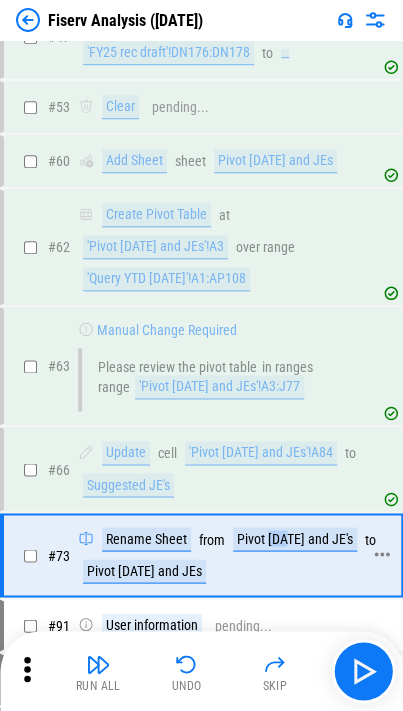 click on "Pivot [DATE] and JE's" at bounding box center (295, 539) 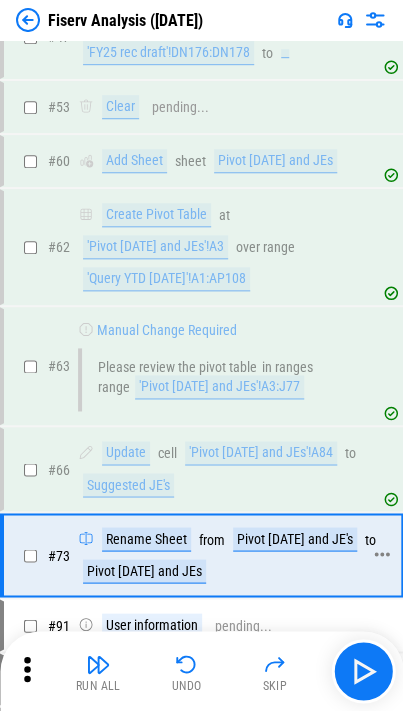 click on "# 73 Rename Sheet from Pivot [DATE] and JE's to Pivot [DATE] and JEs" at bounding box center (200, 555) 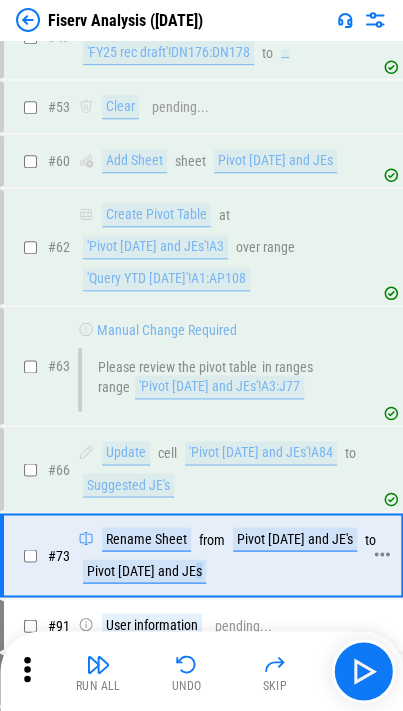click on "# 73 Rename Sheet from Pivot [DATE] and JE's to Pivot [DATE] and JEs" at bounding box center (200, 555) 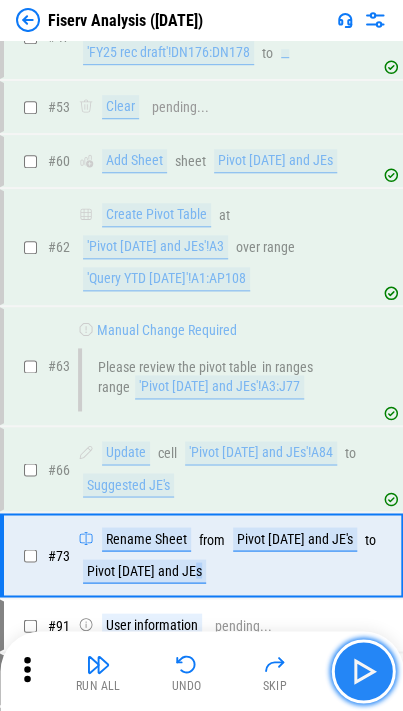 click at bounding box center (363, 671) 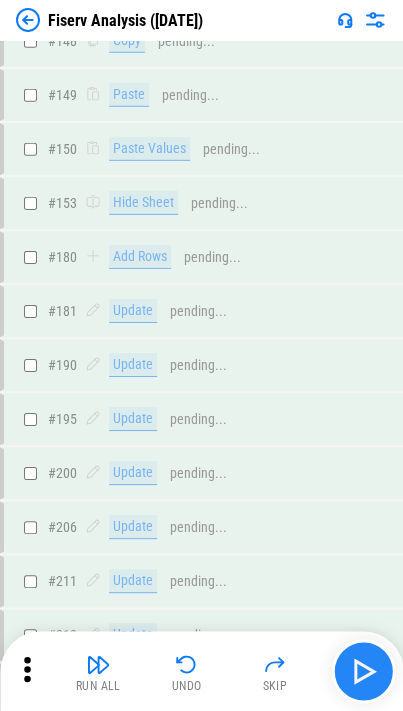 scroll, scrollTop: 3840, scrollLeft: 0, axis: vertical 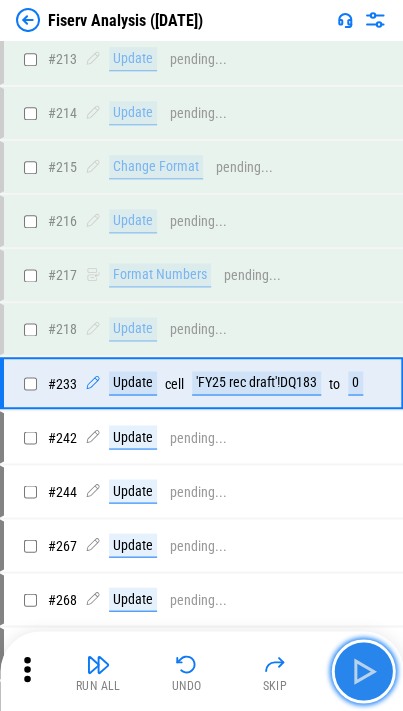 click at bounding box center [363, 671] 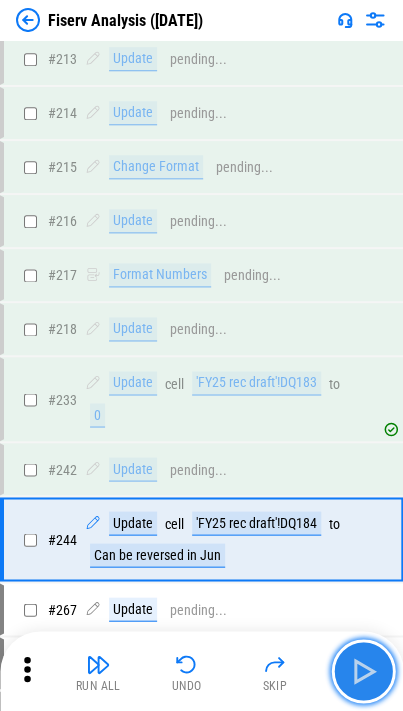 click at bounding box center (363, 671) 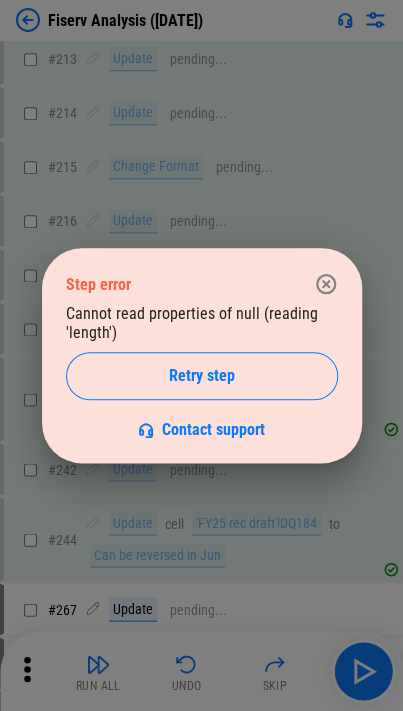 click 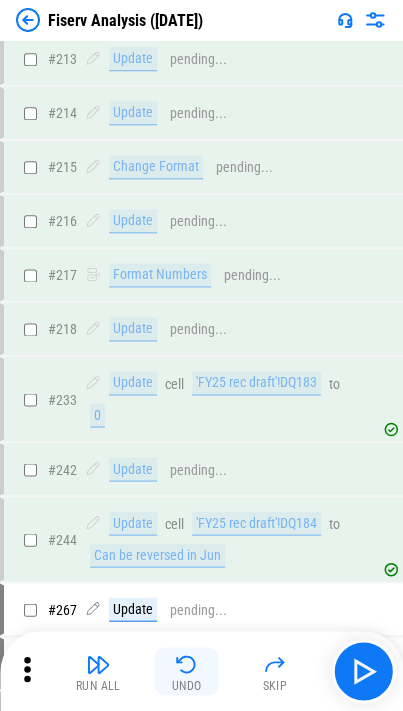 click on "Undo" at bounding box center (187, 671) 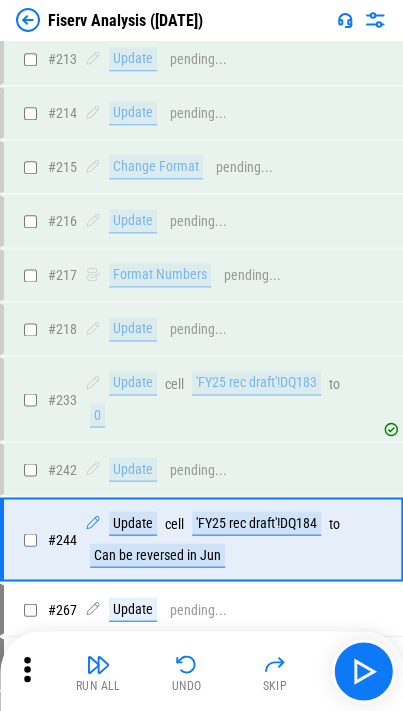 click 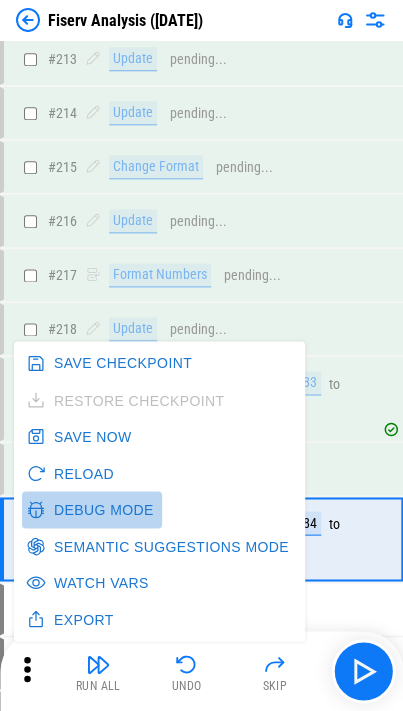 click on "Debug Mode" at bounding box center (92, 509) 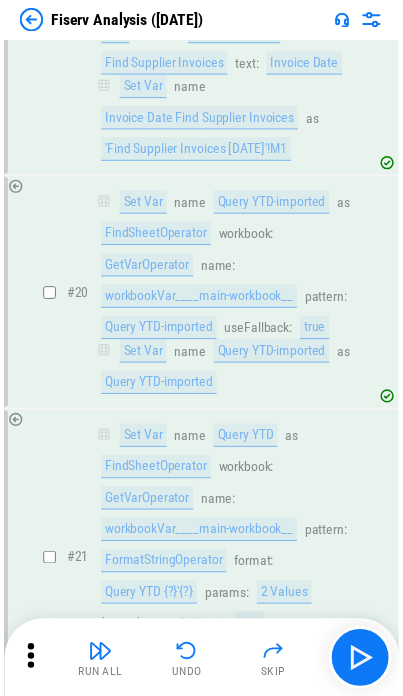 scroll, scrollTop: 43858, scrollLeft: 0, axis: vertical 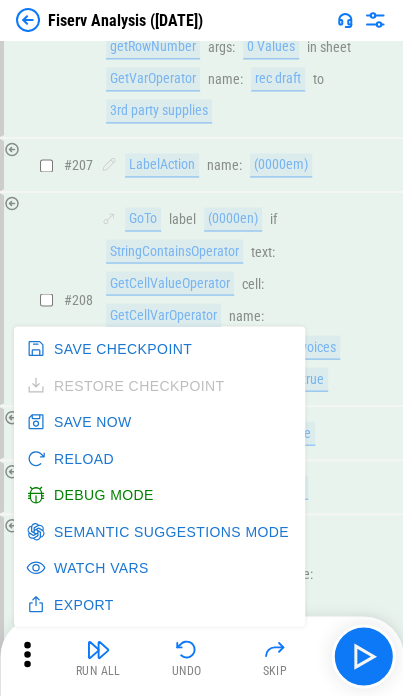 click on "Update cell column PrimitiveMethodOperator primitive : GetCellVarOperator name : Invoice rec draft method : getLeftColumnName args : 0 Values row PrimitiveMethodOperator primitive : GetCellVarOperator name : current month first Date rec draft method : getRowNumber args : 0 Values in sheet GetVarOperator name : rec draft to GetCellValueOperator cell : column PrimitiveMethodOperator primitive : GetCellVarOperator name : Invoice Number Find Supplier Invoices method : getLeftColumnName args : 0 Values row PrimitiveMethodOperator primitive : GetCellVarOperator name : Invoice Date first Find Supplier Invoices method : getRowNumber args : 0 Values in sheet GetVarOperator name : Find Supplier Invoices" at bounding box center [239, 1273] 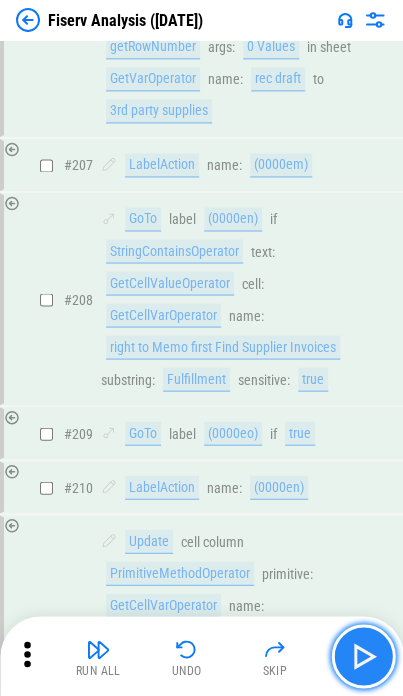 click at bounding box center (363, 656) 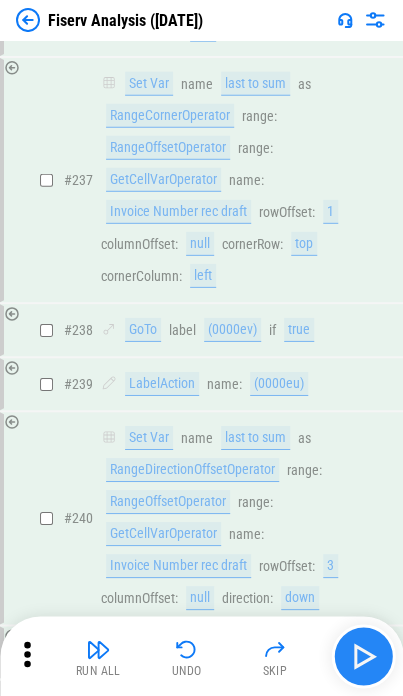 scroll, scrollTop: 50676, scrollLeft: 0, axis: vertical 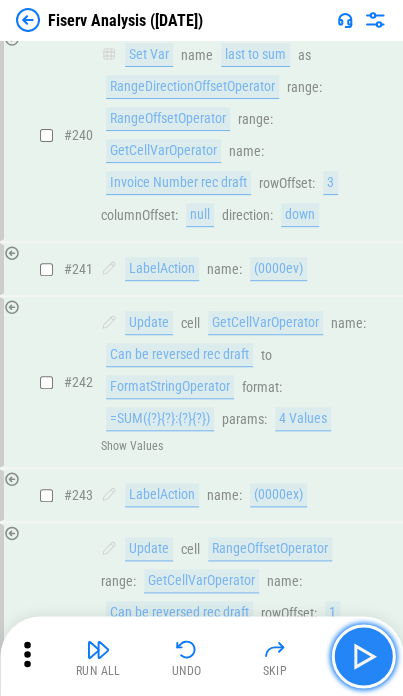 click at bounding box center (363, 656) 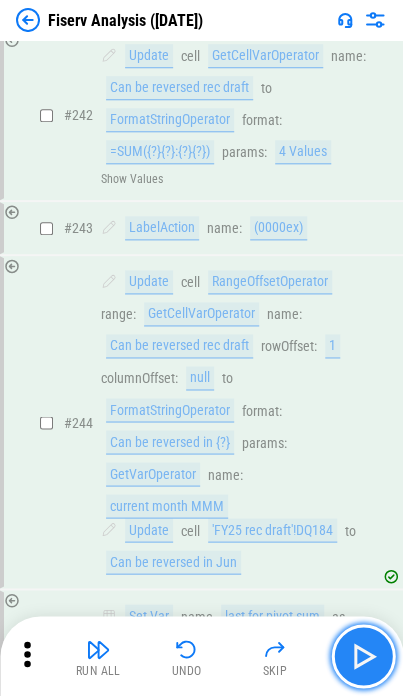 click at bounding box center [363, 656] 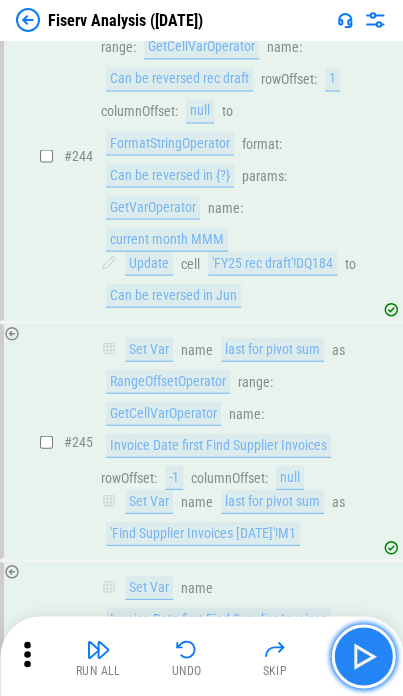 click at bounding box center [363, 656] 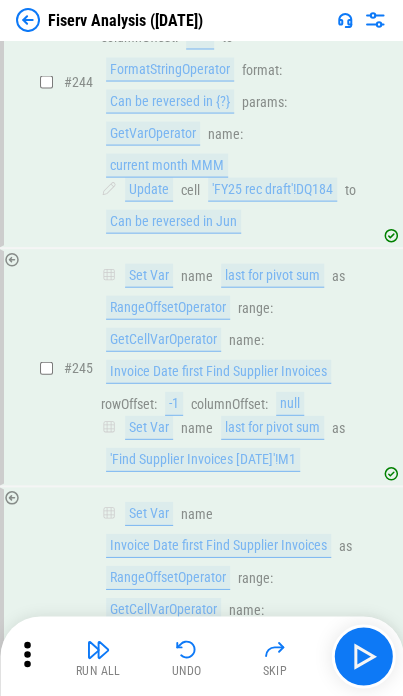 scroll, scrollTop: 51252, scrollLeft: 0, axis: vertical 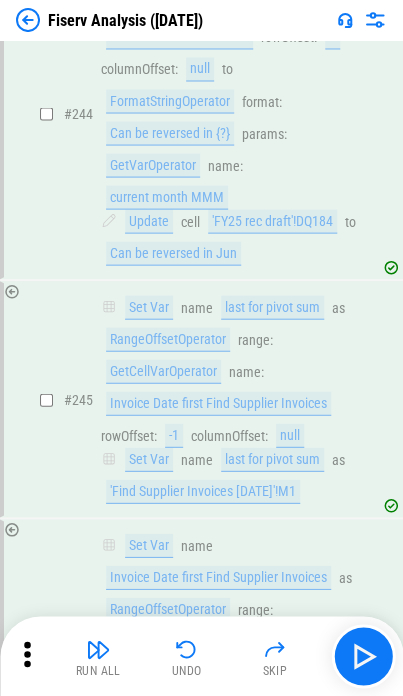 click on "Set Var name current Date first rec draft as RangeDirectionOffsetOperator range : GetCellVarOperator name : last month first Date rec draft direction : down" at bounding box center (231, 927) 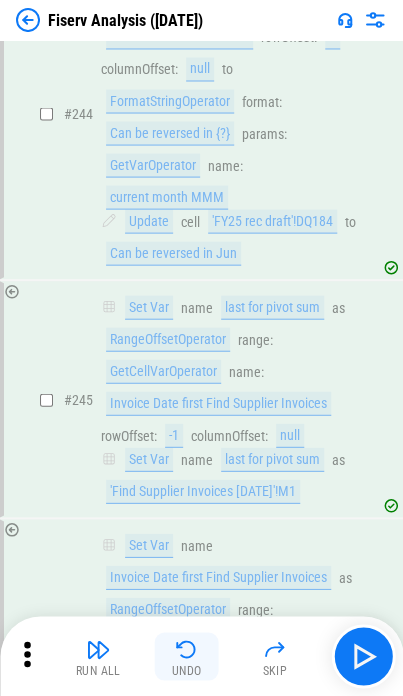 click at bounding box center (187, 649) 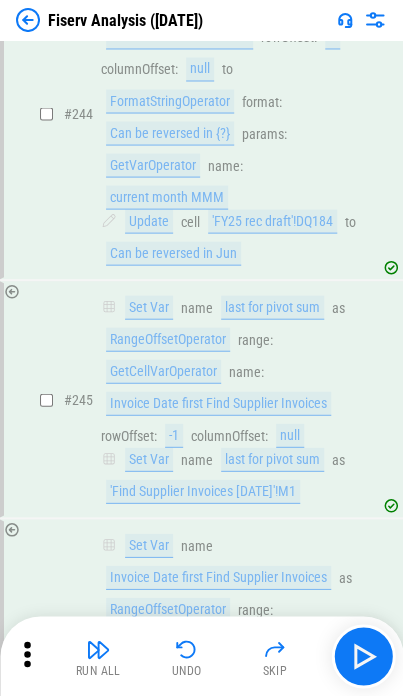 click on "'FY25 rec draft'!A1048576" at bounding box center (196, 1031) 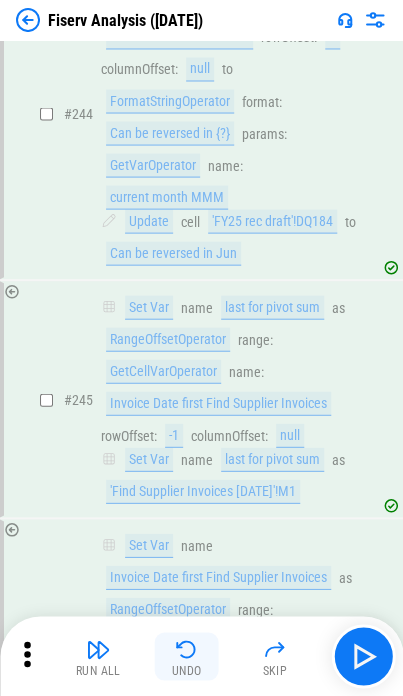 click at bounding box center (187, 649) 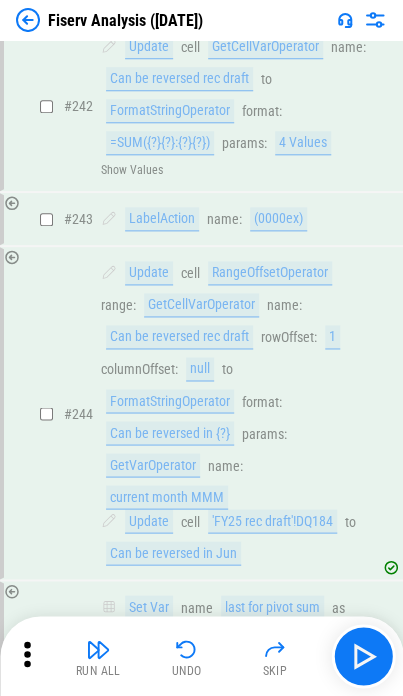 scroll, scrollTop: 50943, scrollLeft: 0, axis: vertical 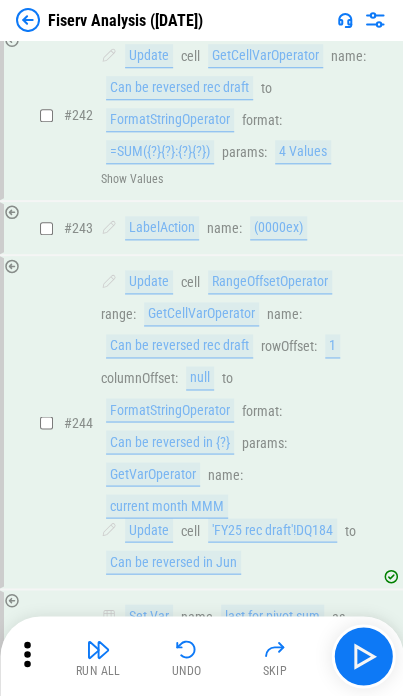 click on "Invoice Date first Find Supplier Invoices" at bounding box center [218, 886] 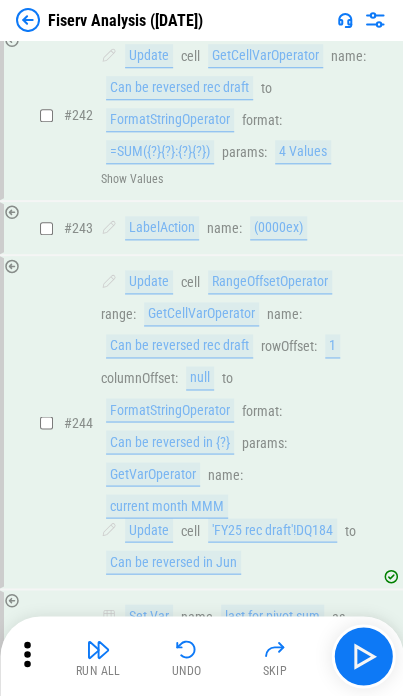 click on "Invoice Date first Find Supplier Invoices" at bounding box center (218, 886) 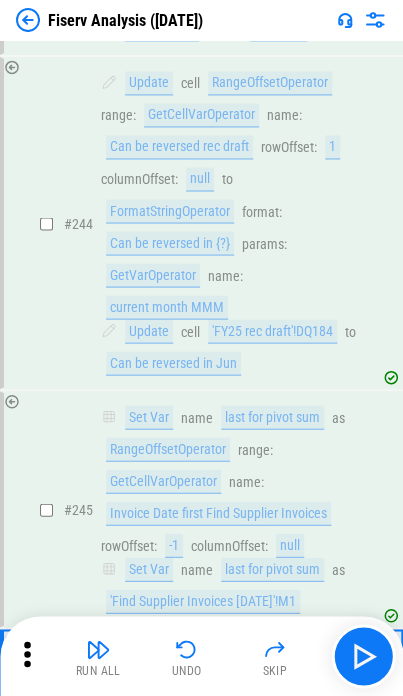 scroll, scrollTop: 51143, scrollLeft: 0, axis: vertical 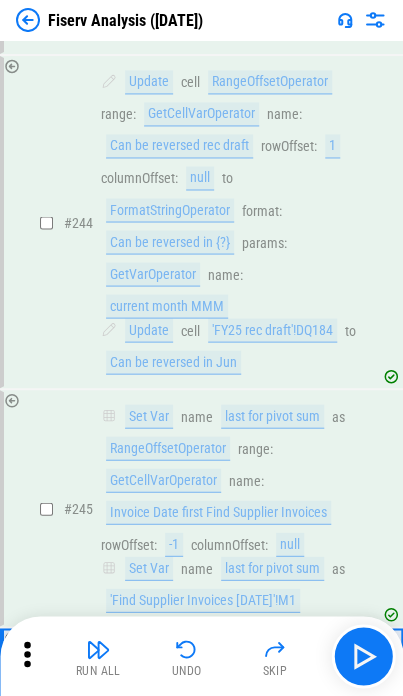 click on "GetCellVarOperator" at bounding box center (163, 1020) 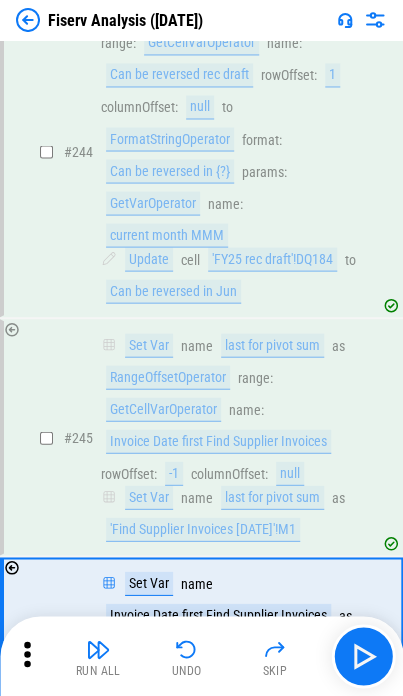 scroll, scrollTop: 51243, scrollLeft: 0, axis: vertical 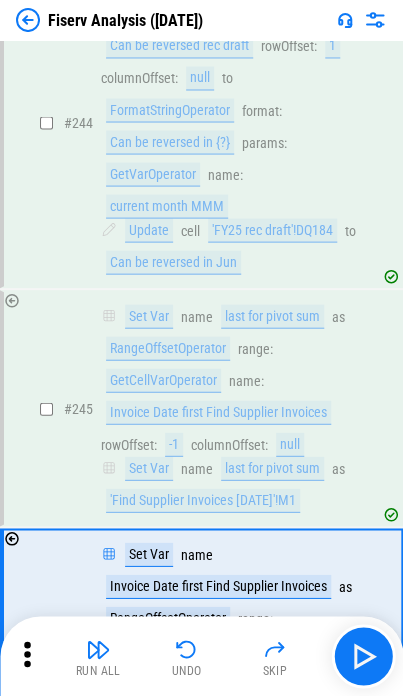 click on "current Date first rec draft" at bounding box center [295, 1008] 